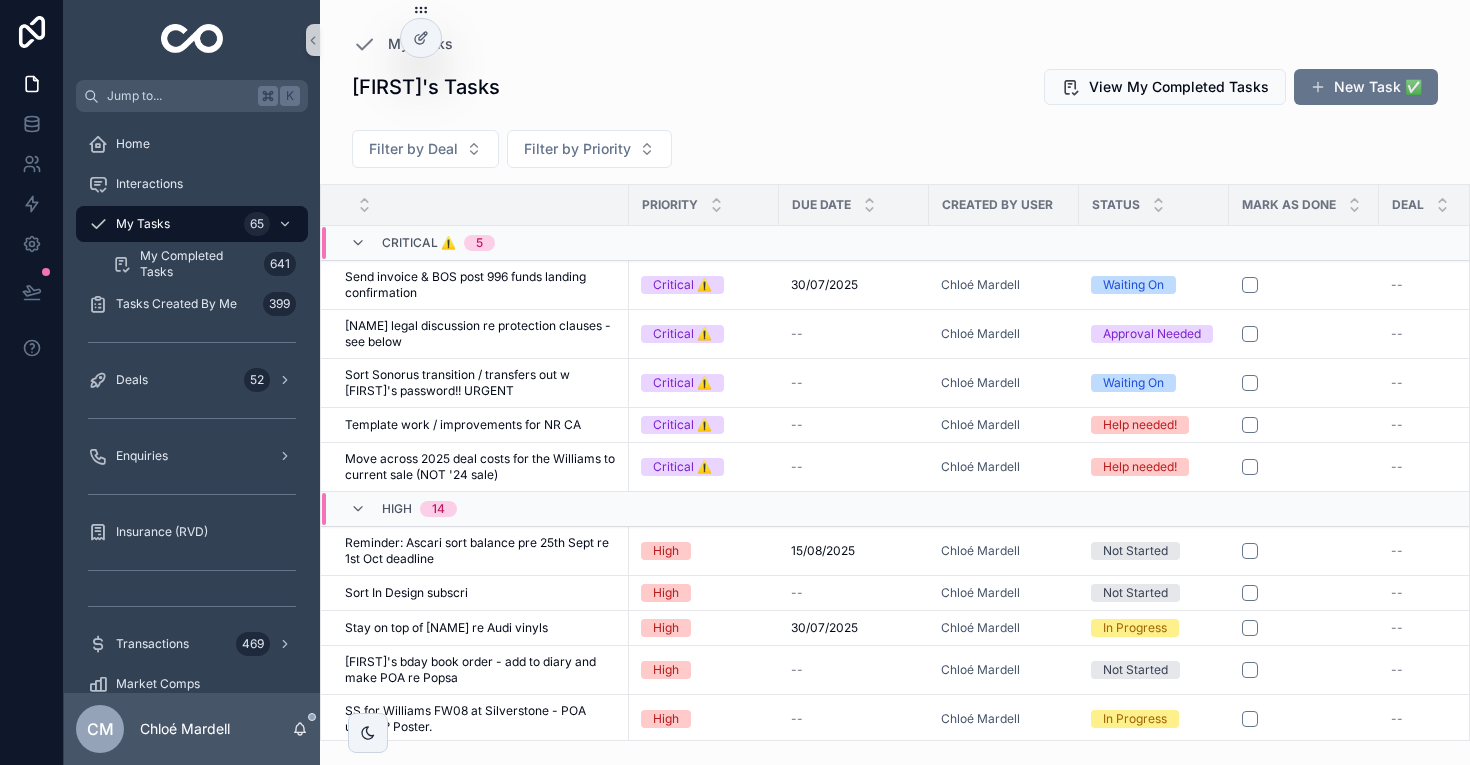 scroll, scrollTop: 0, scrollLeft: 0, axis: both 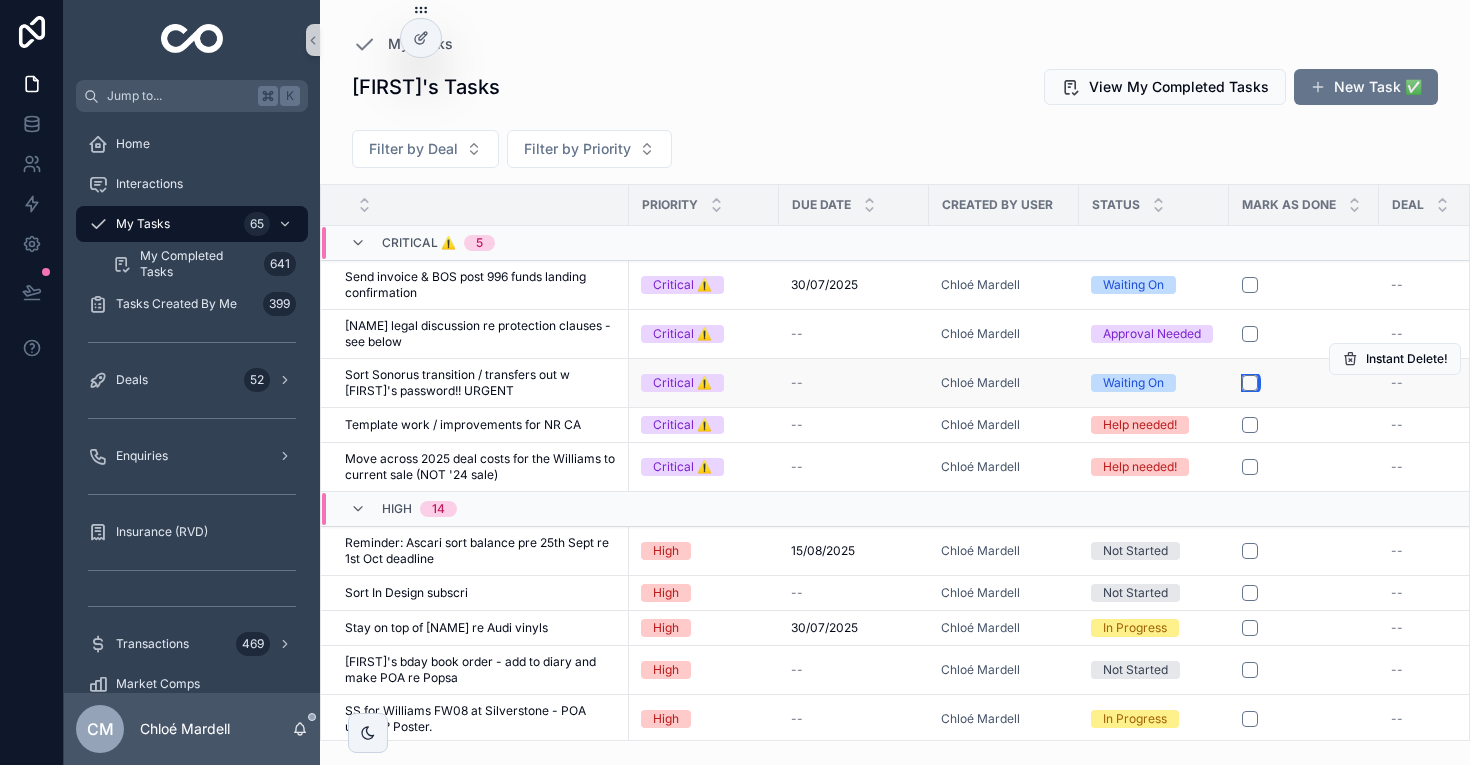 click at bounding box center (1250, 383) 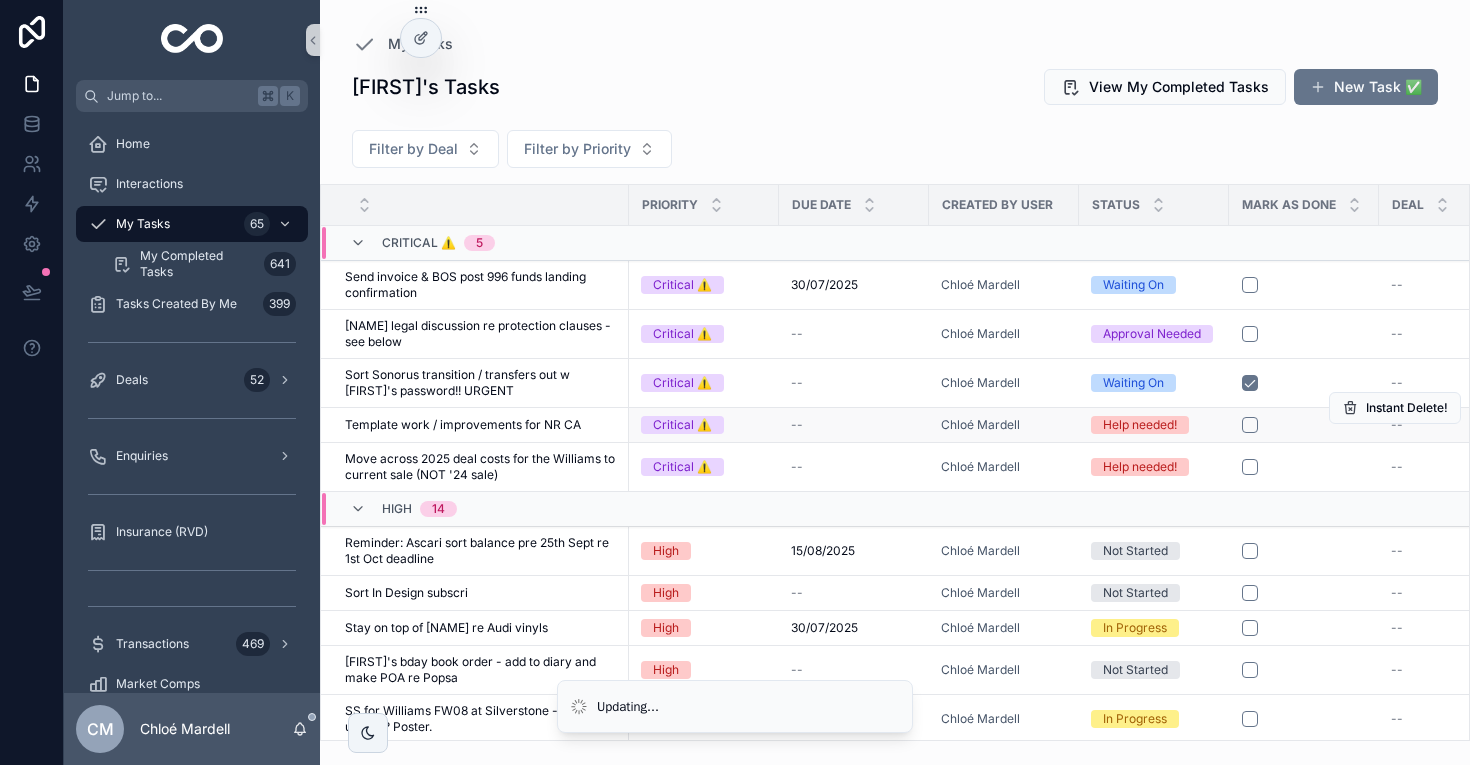 click on "Template work / improvements for NR CA" at bounding box center [463, 425] 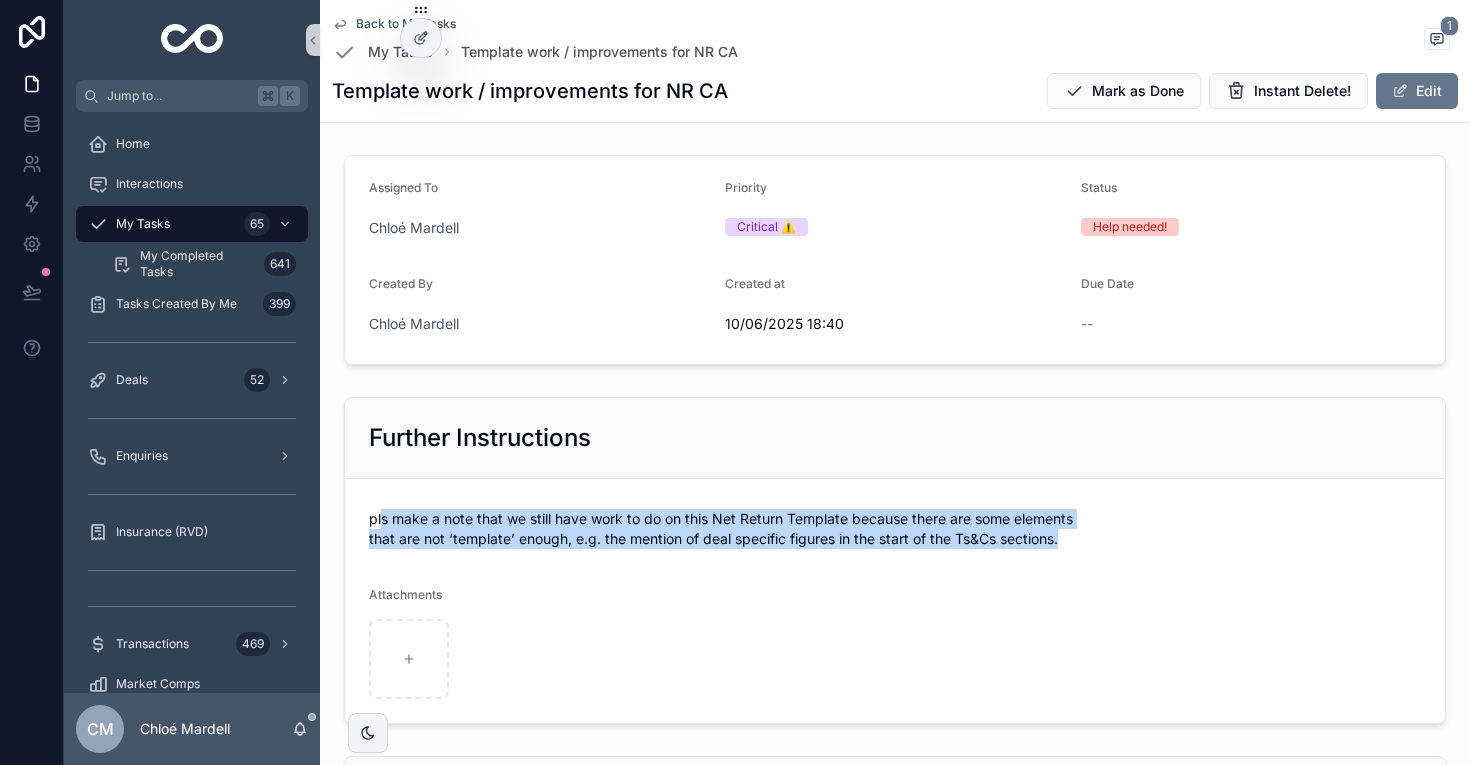 drag, startPoint x: 1073, startPoint y: 545, endPoint x: 379, endPoint y: 509, distance: 694.9331 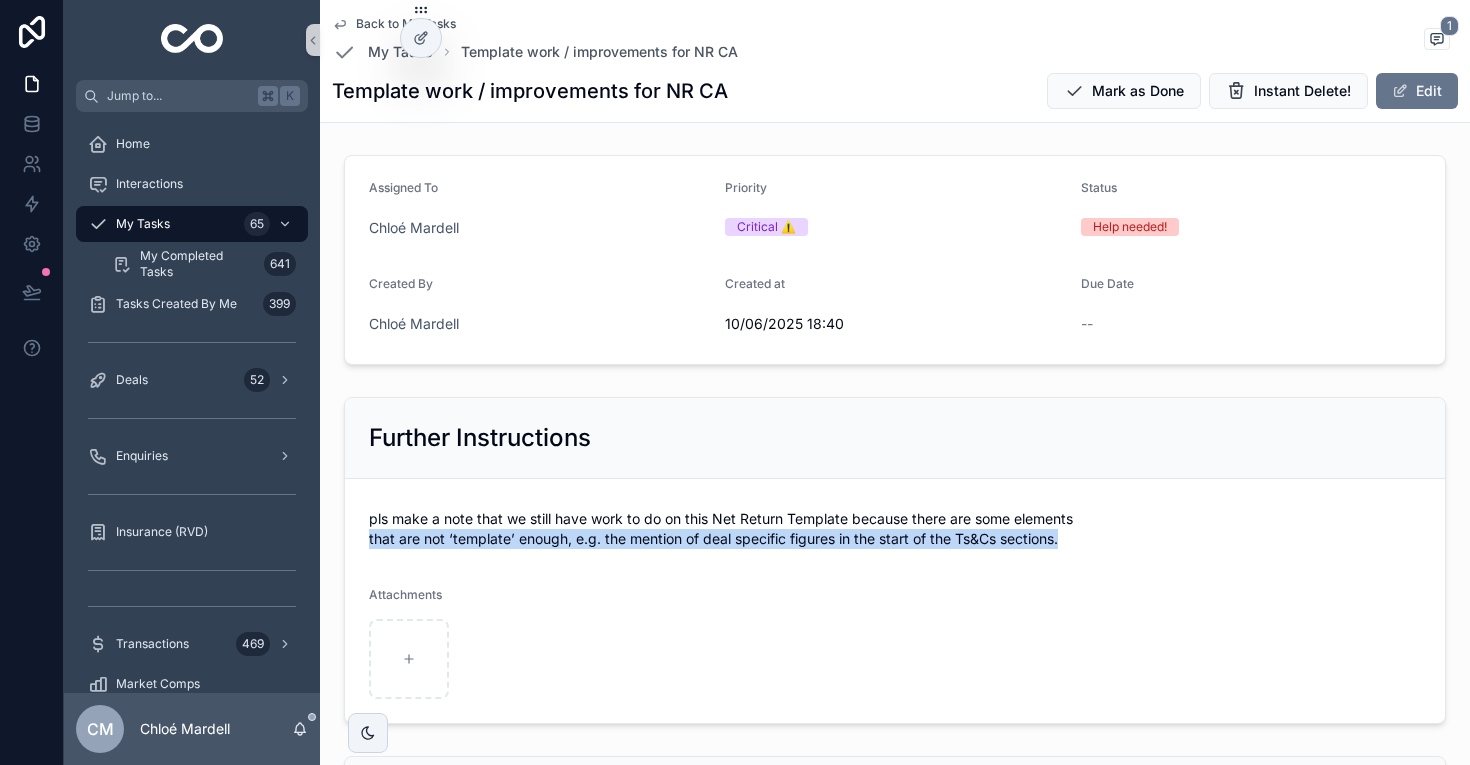 drag, startPoint x: 1176, startPoint y: 512, endPoint x: 476, endPoint y: 584, distance: 703.6931 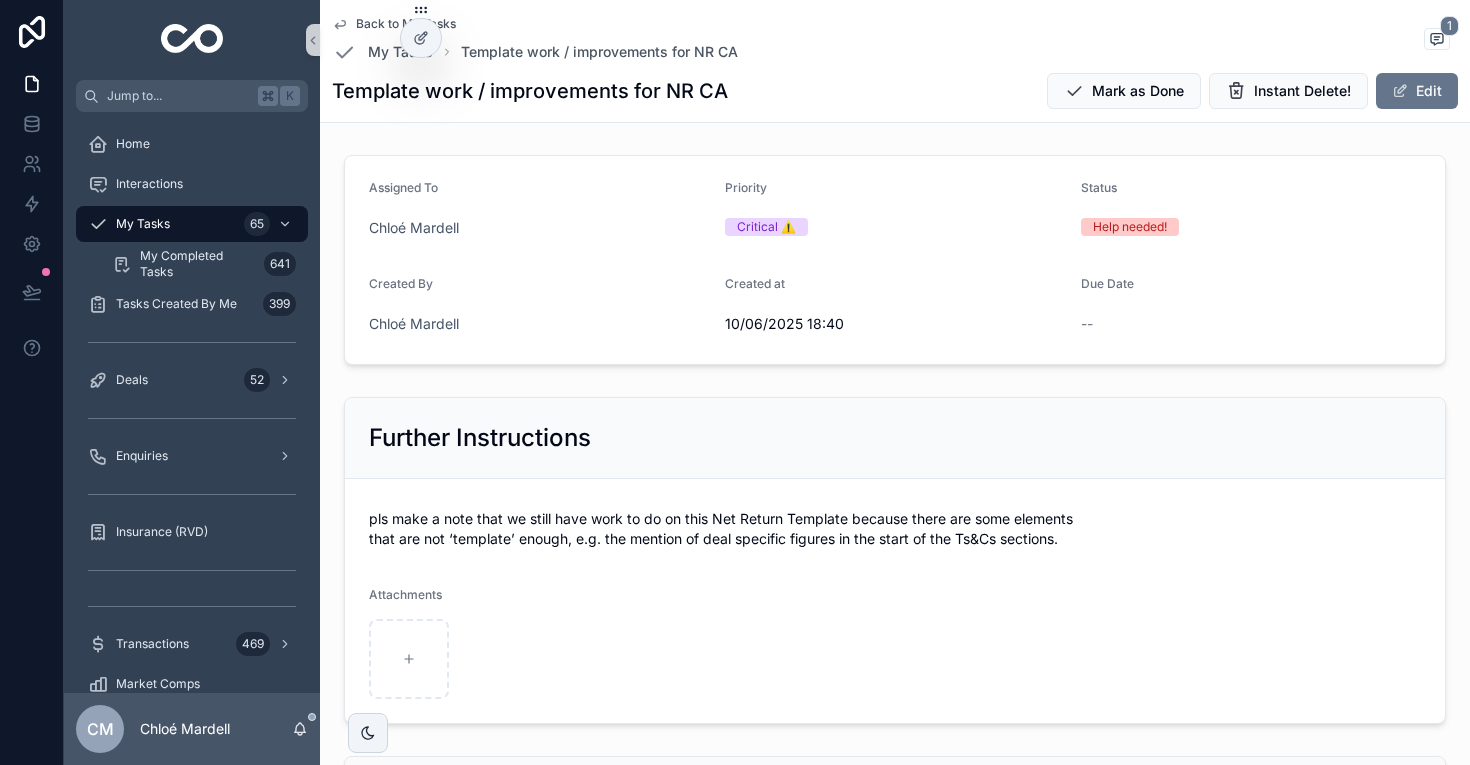 click on "pls make a note that we still have work to do on this Net Return Template because there are some elements that are not ‘template’ enough, e.g. the mention of deal specific figures in the start of the Ts&Cs sections.
Attachments" at bounding box center (895, 601) 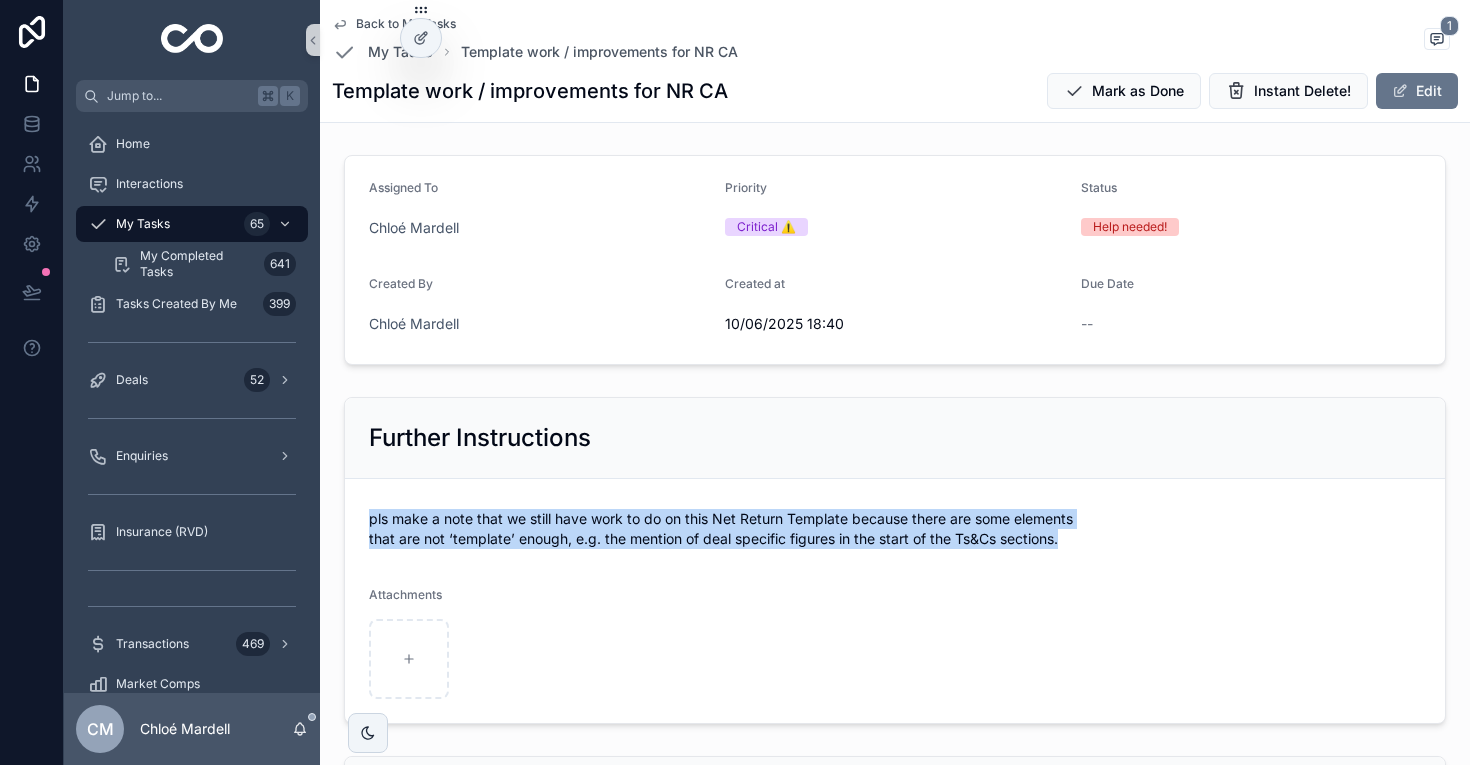 drag, startPoint x: 1089, startPoint y: 547, endPoint x: 342, endPoint y: 511, distance: 747.86694 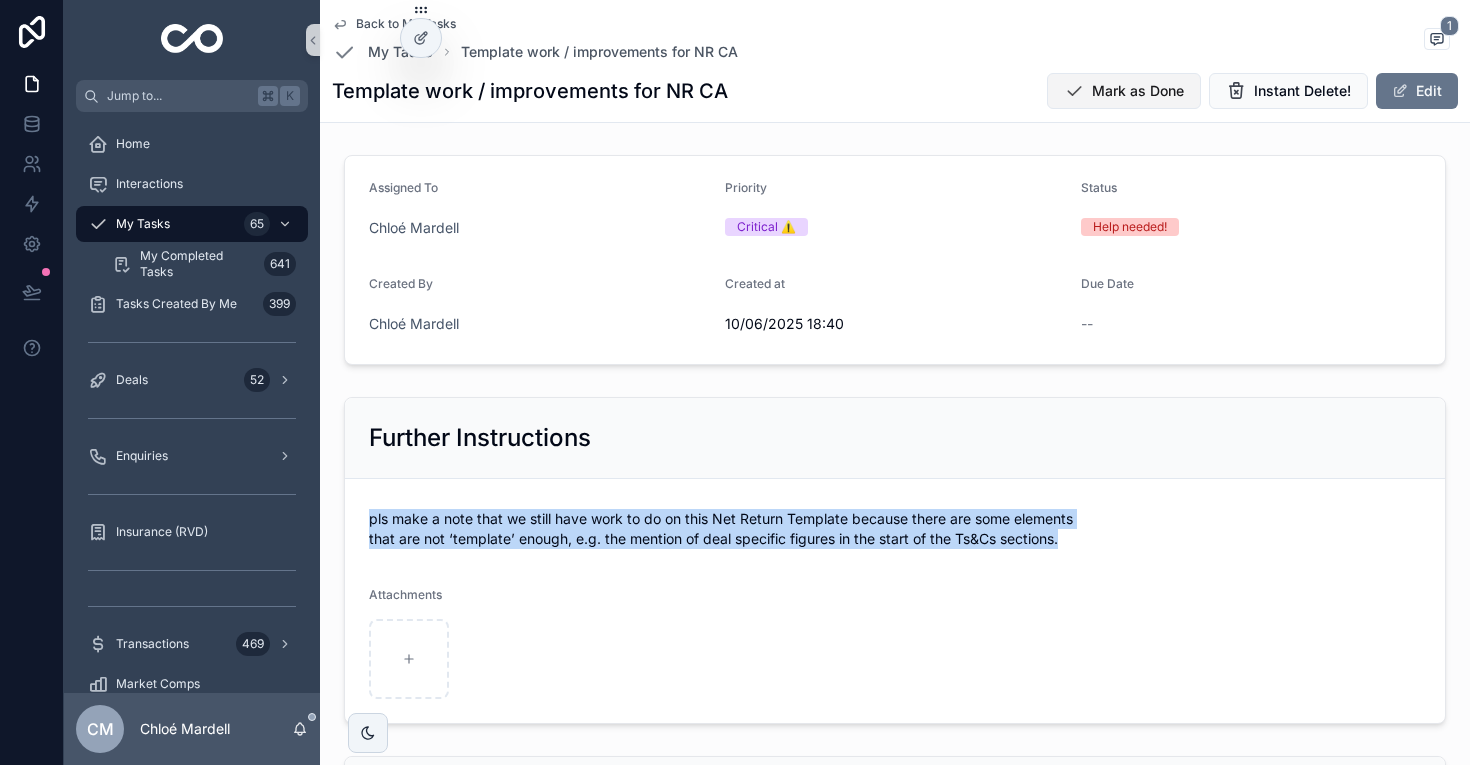 click on "Mark as Done" at bounding box center (1138, 91) 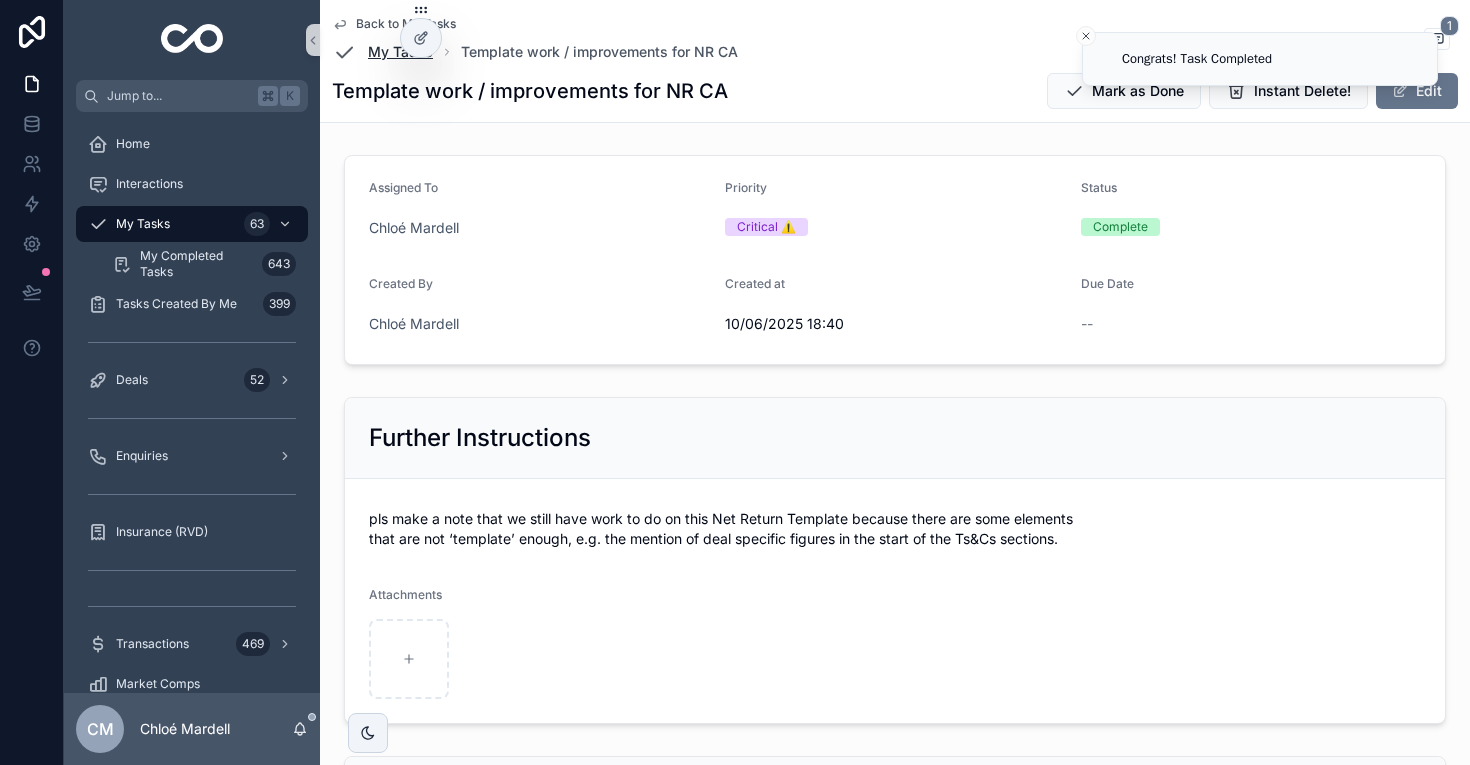 click on "My Tasks" at bounding box center (400, 52) 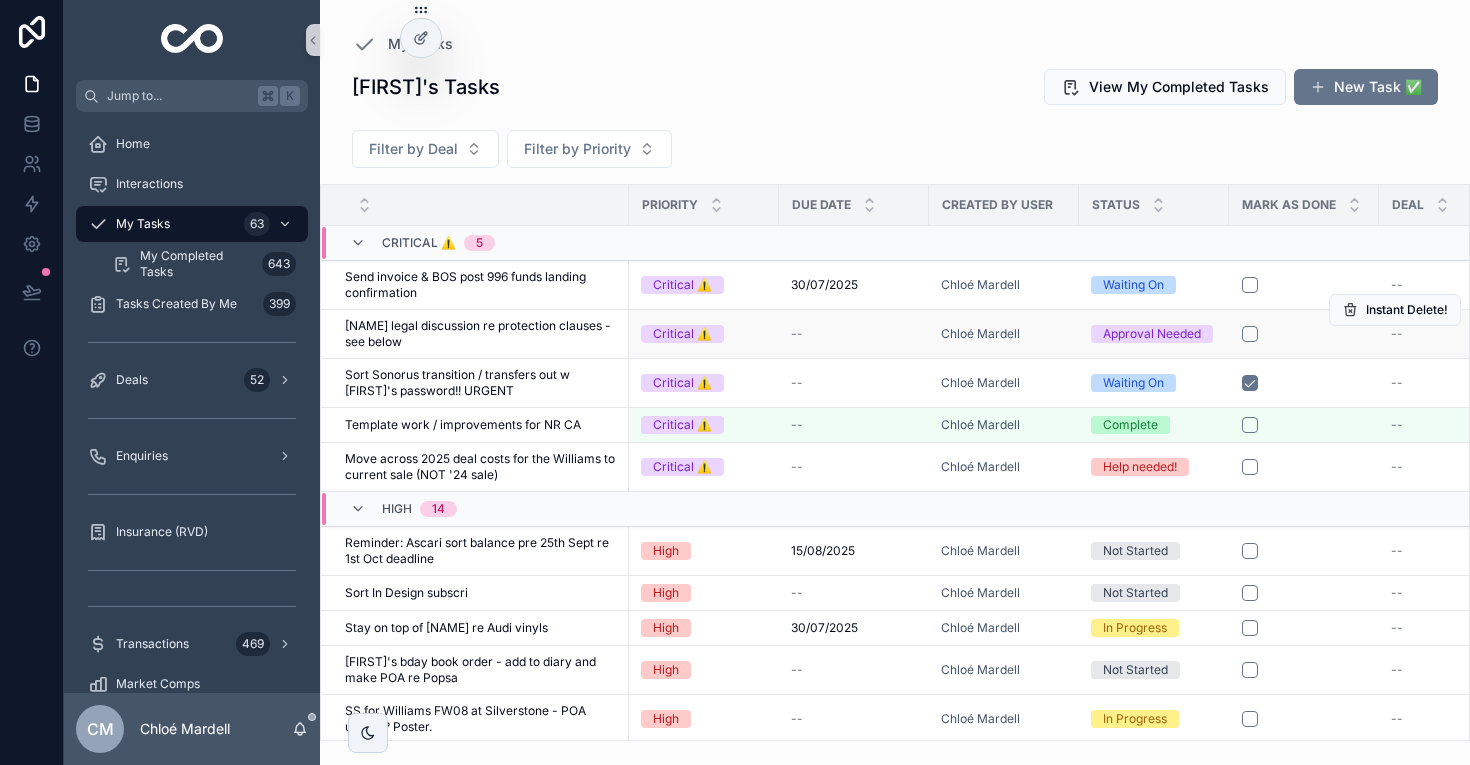 click on "[NAME] legal discussion re protection clauses - see below" at bounding box center (481, 334) 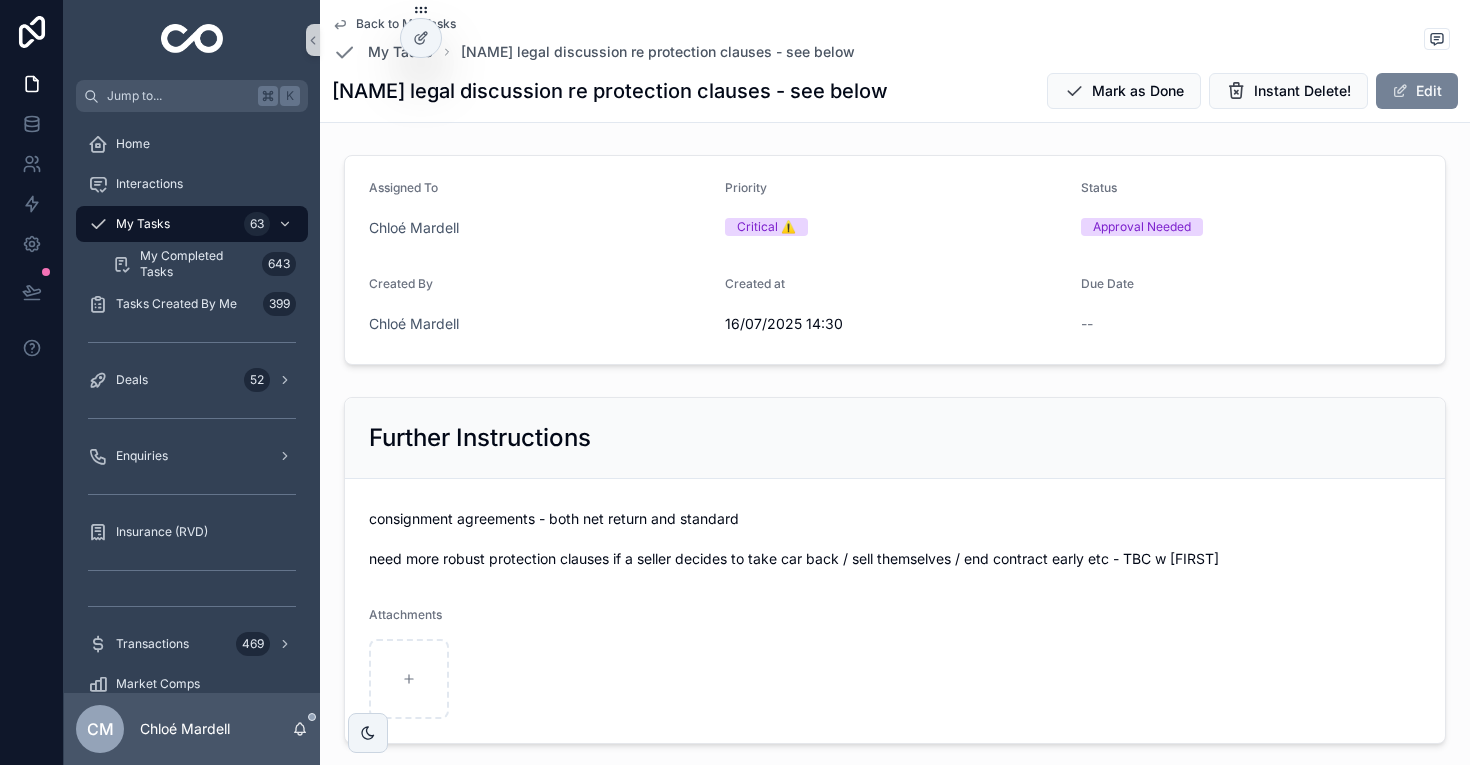 click on "Edit" at bounding box center (1417, 91) 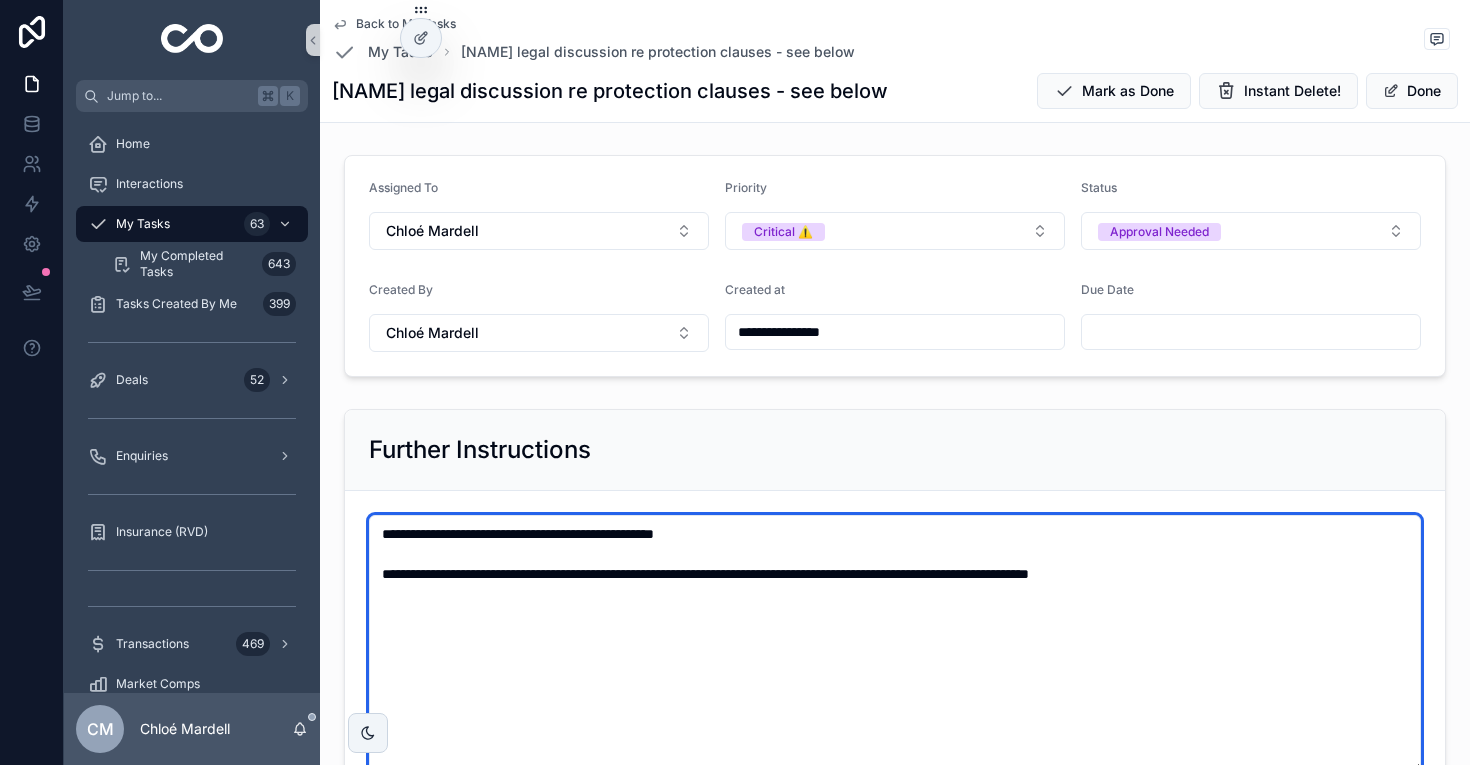 click on "**********" at bounding box center [895, 644] 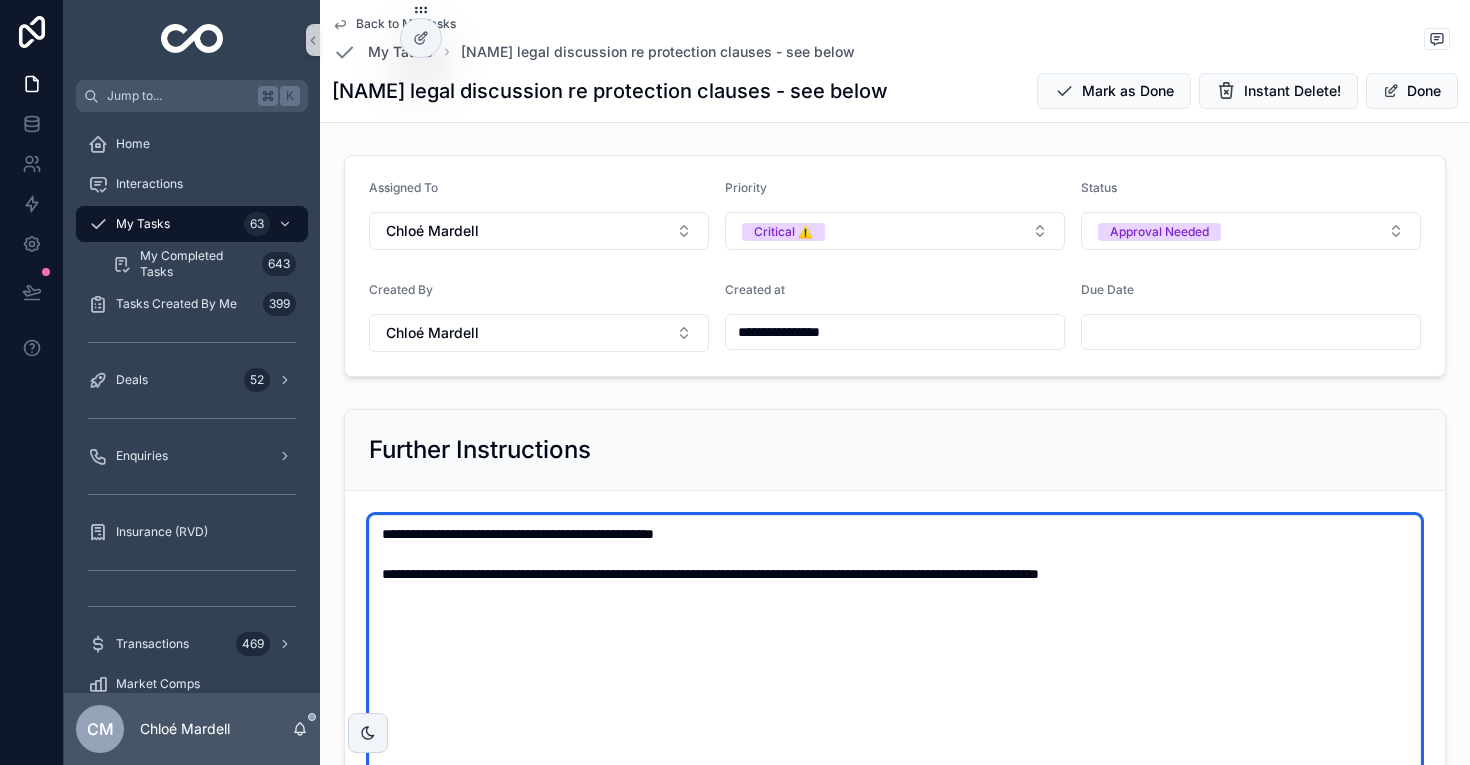 paste on "**********" 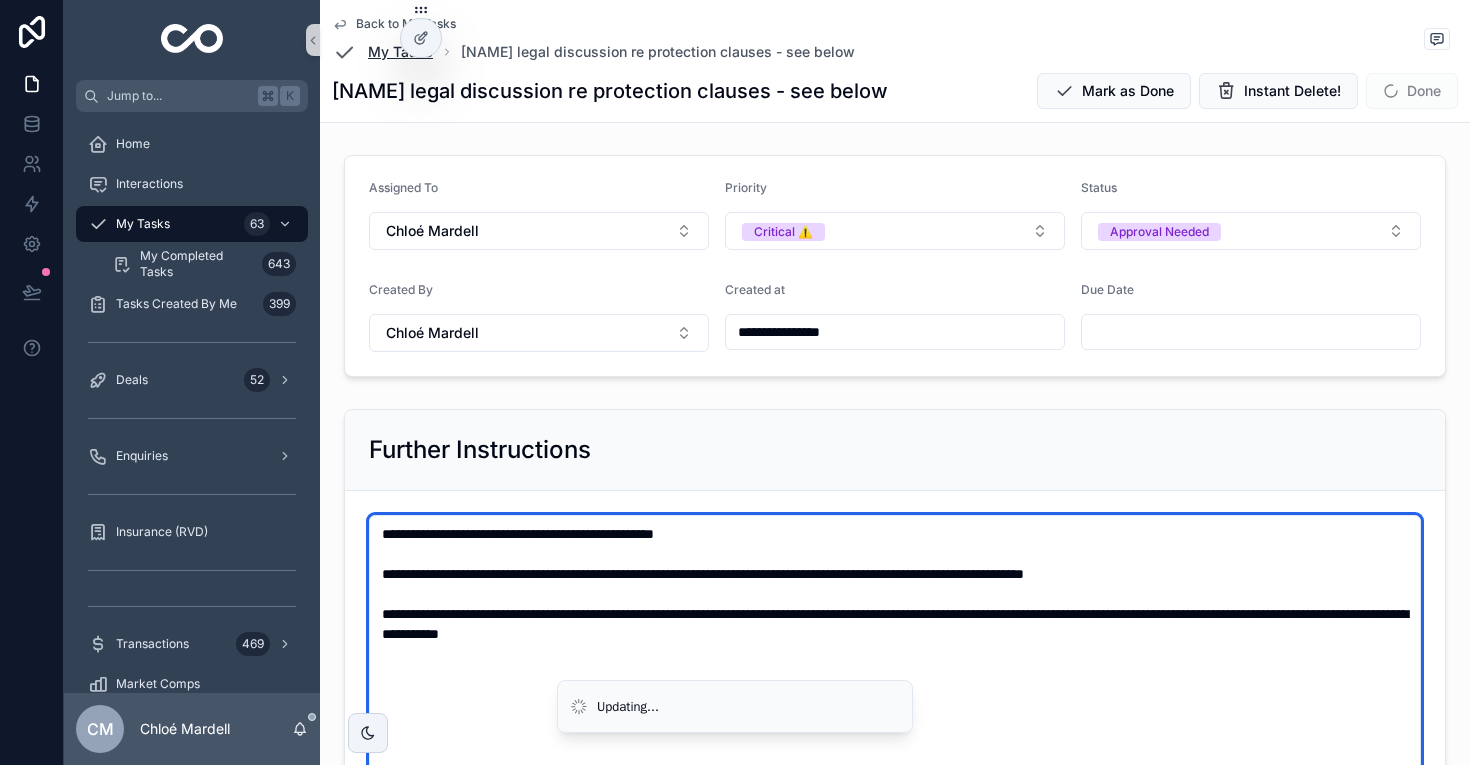type on "**********" 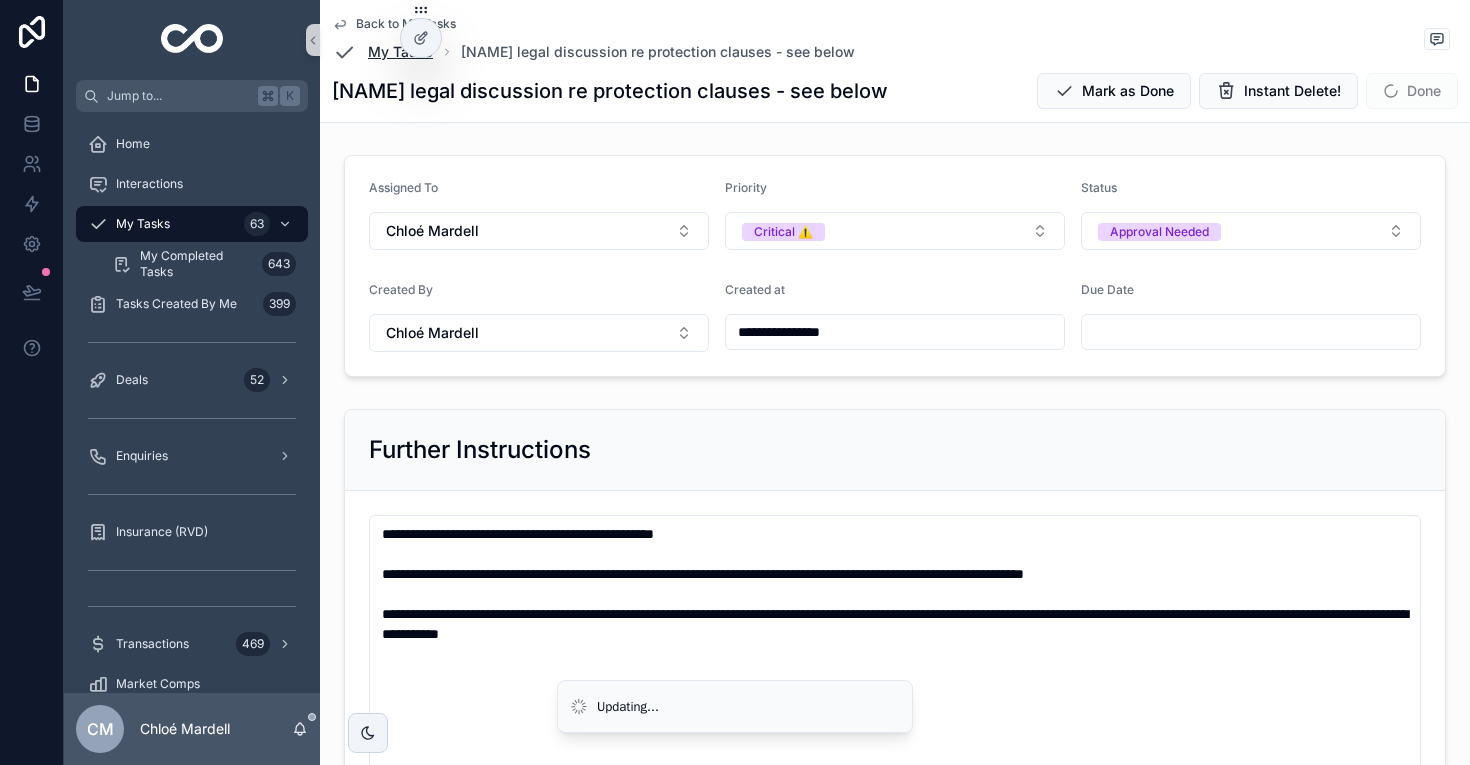 click on "My Tasks" at bounding box center (400, 52) 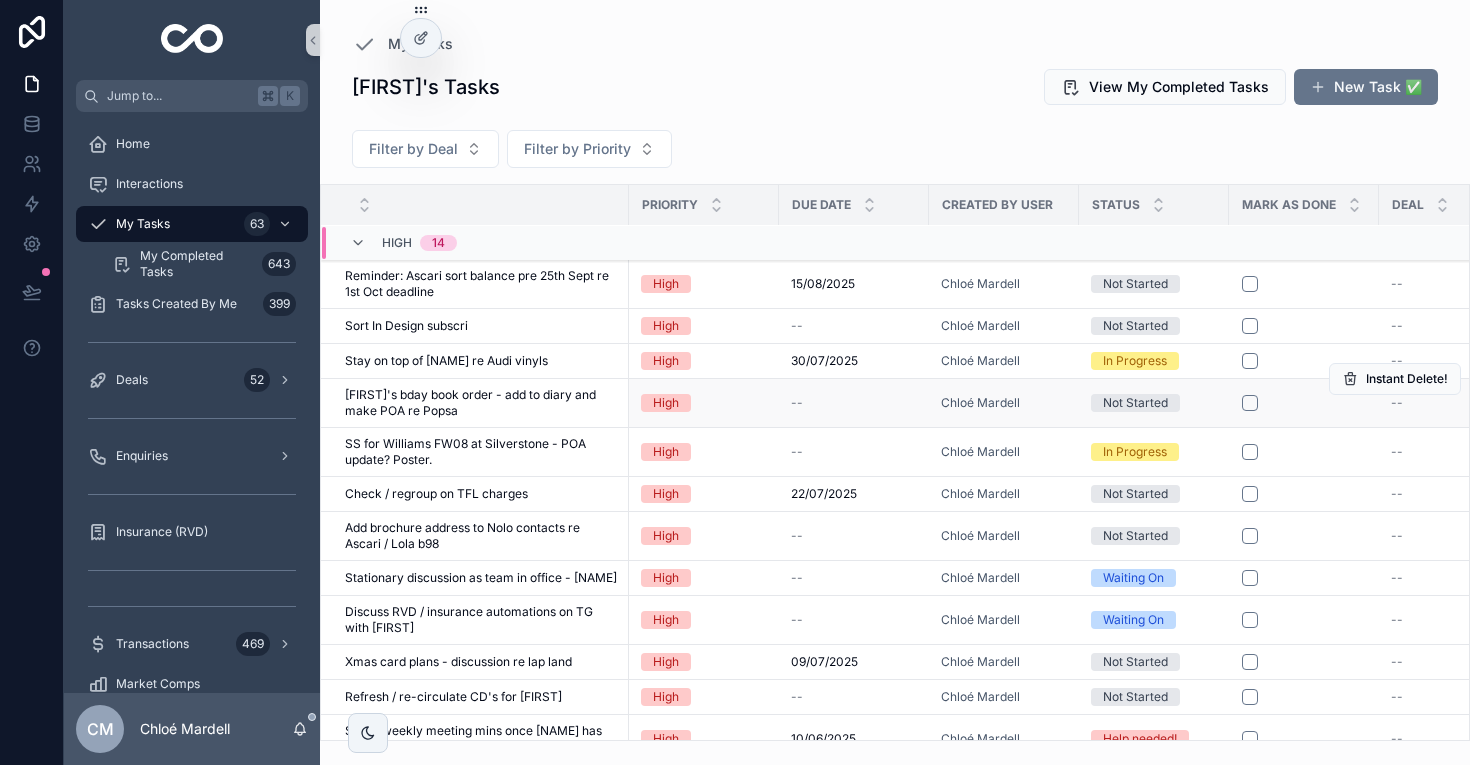 scroll, scrollTop: 185, scrollLeft: 0, axis: vertical 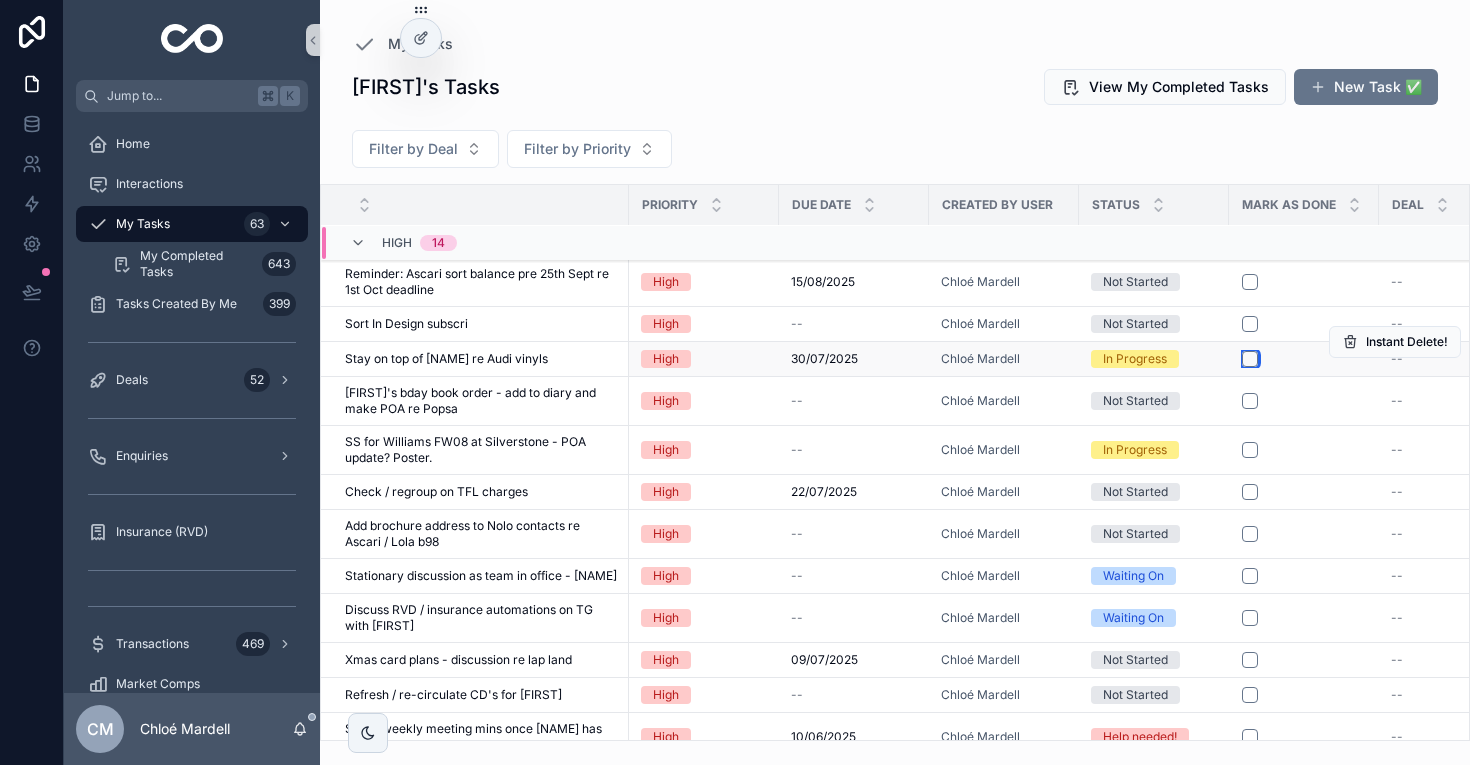 click at bounding box center [1250, 359] 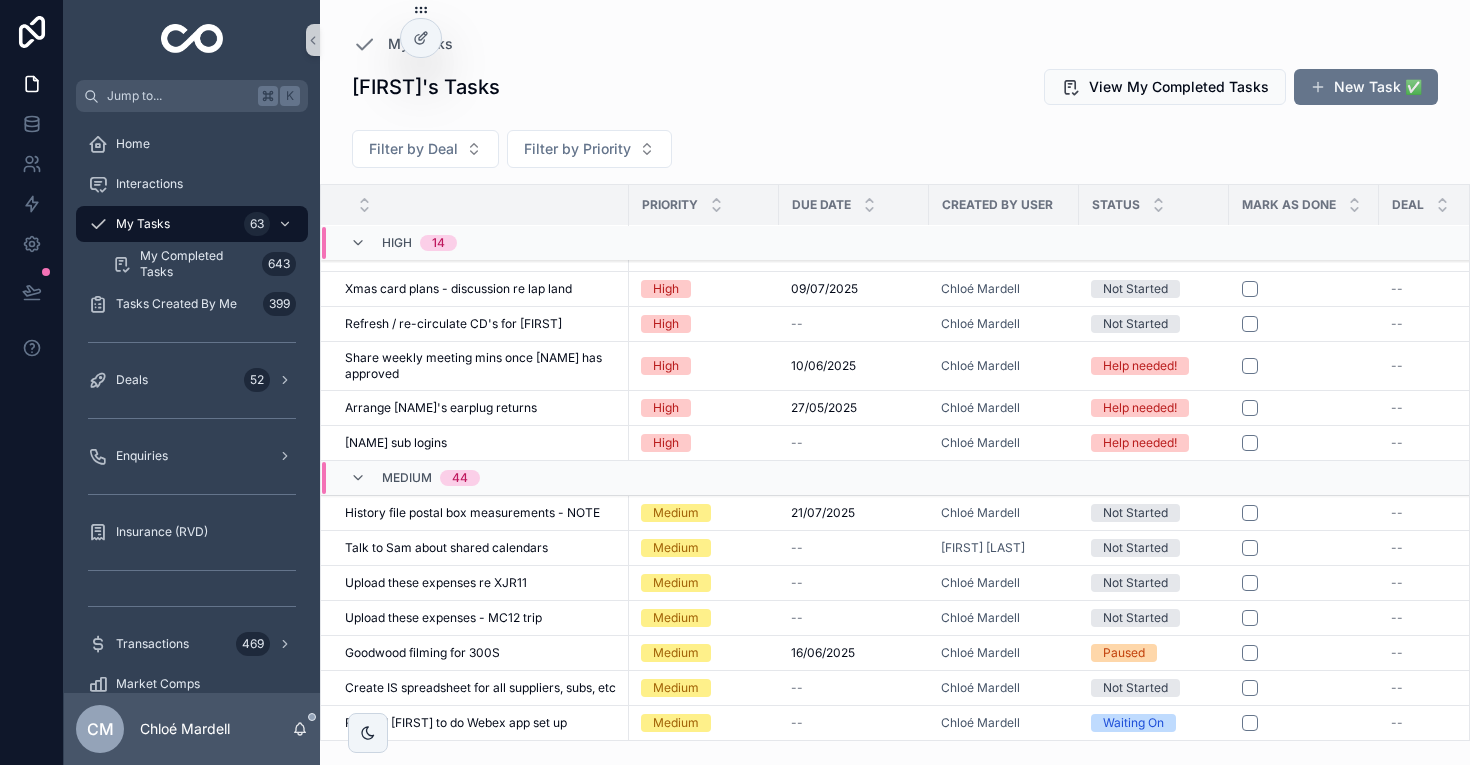scroll, scrollTop: 0, scrollLeft: 0, axis: both 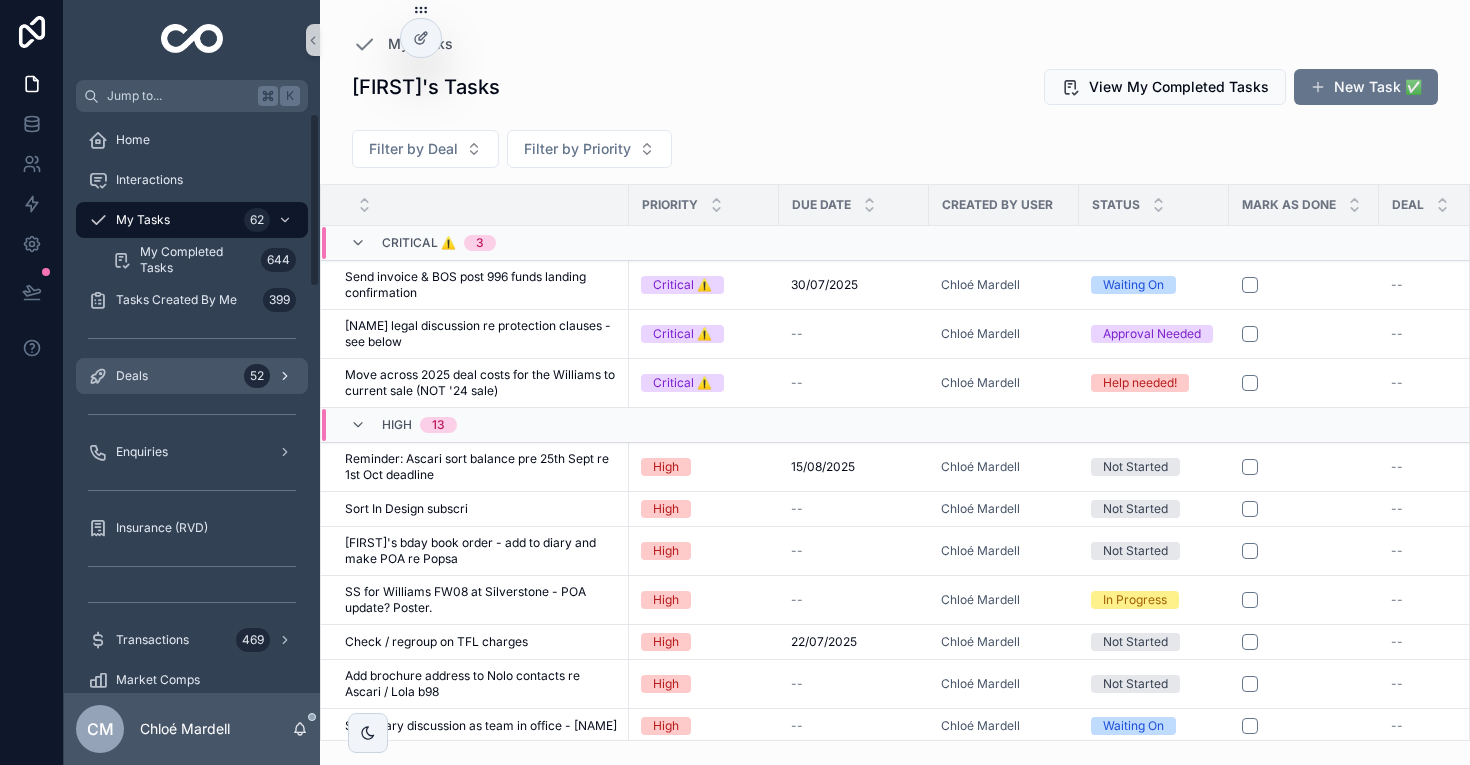click on "Deals 52" at bounding box center (192, 376) 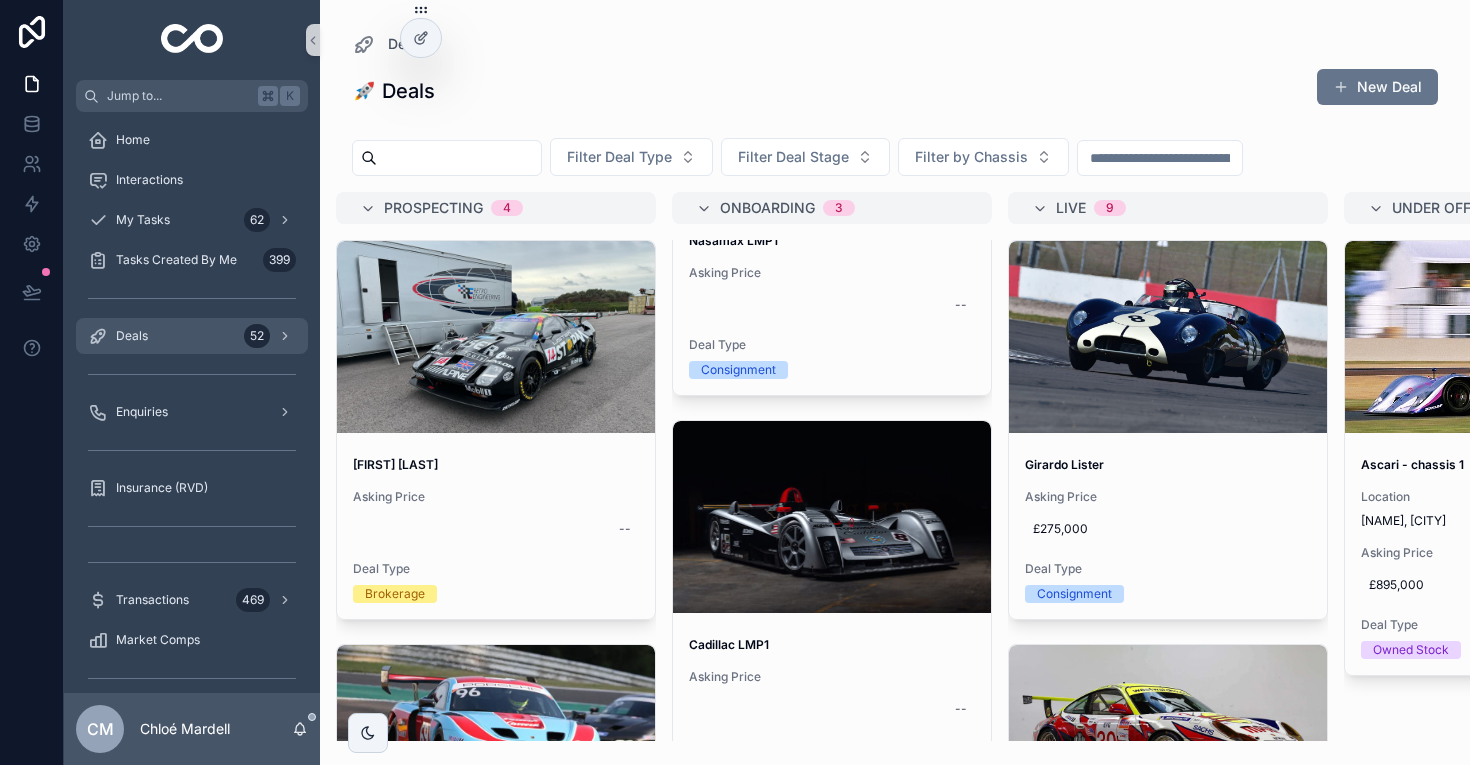 scroll, scrollTop: 763, scrollLeft: 0, axis: vertical 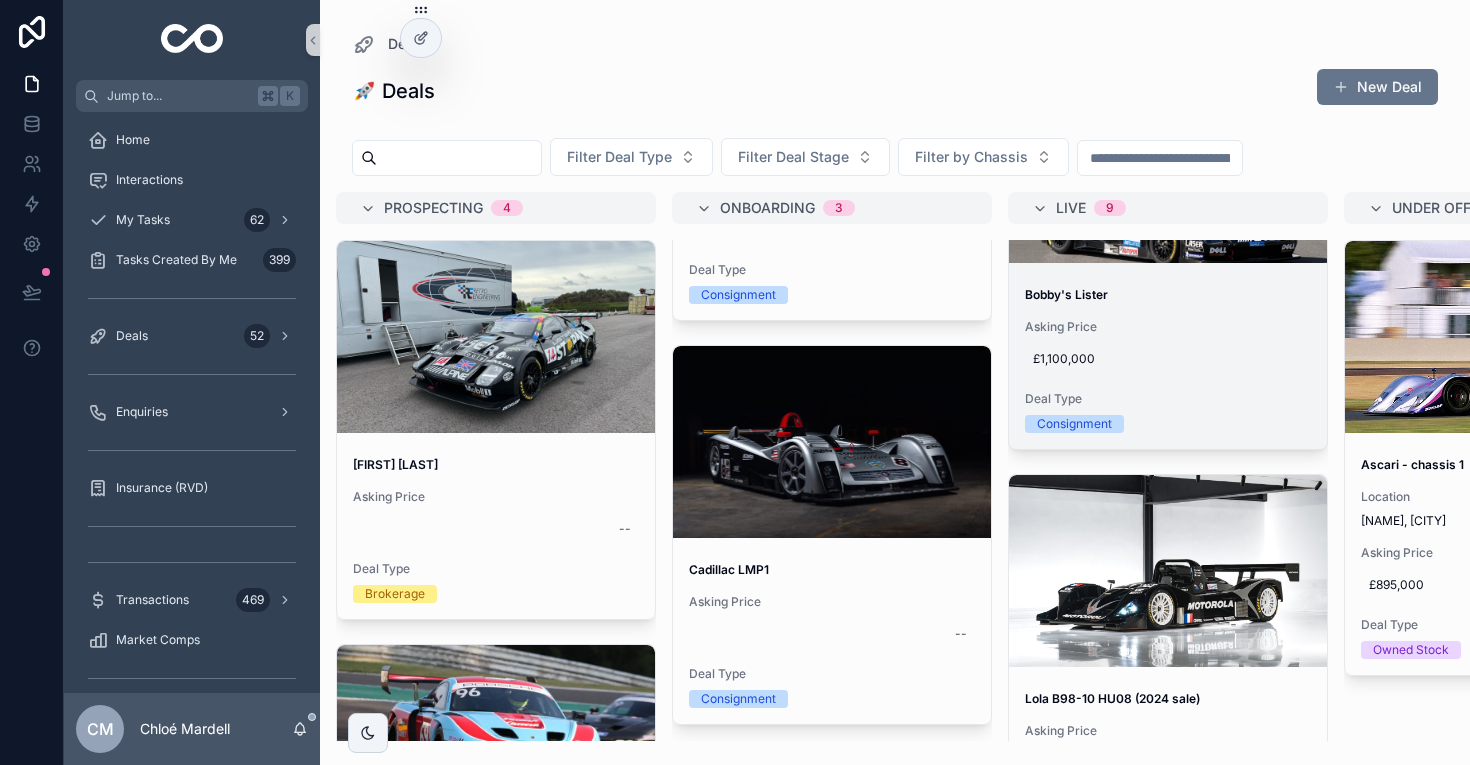 click on "£1,100,000" at bounding box center [1168, 359] 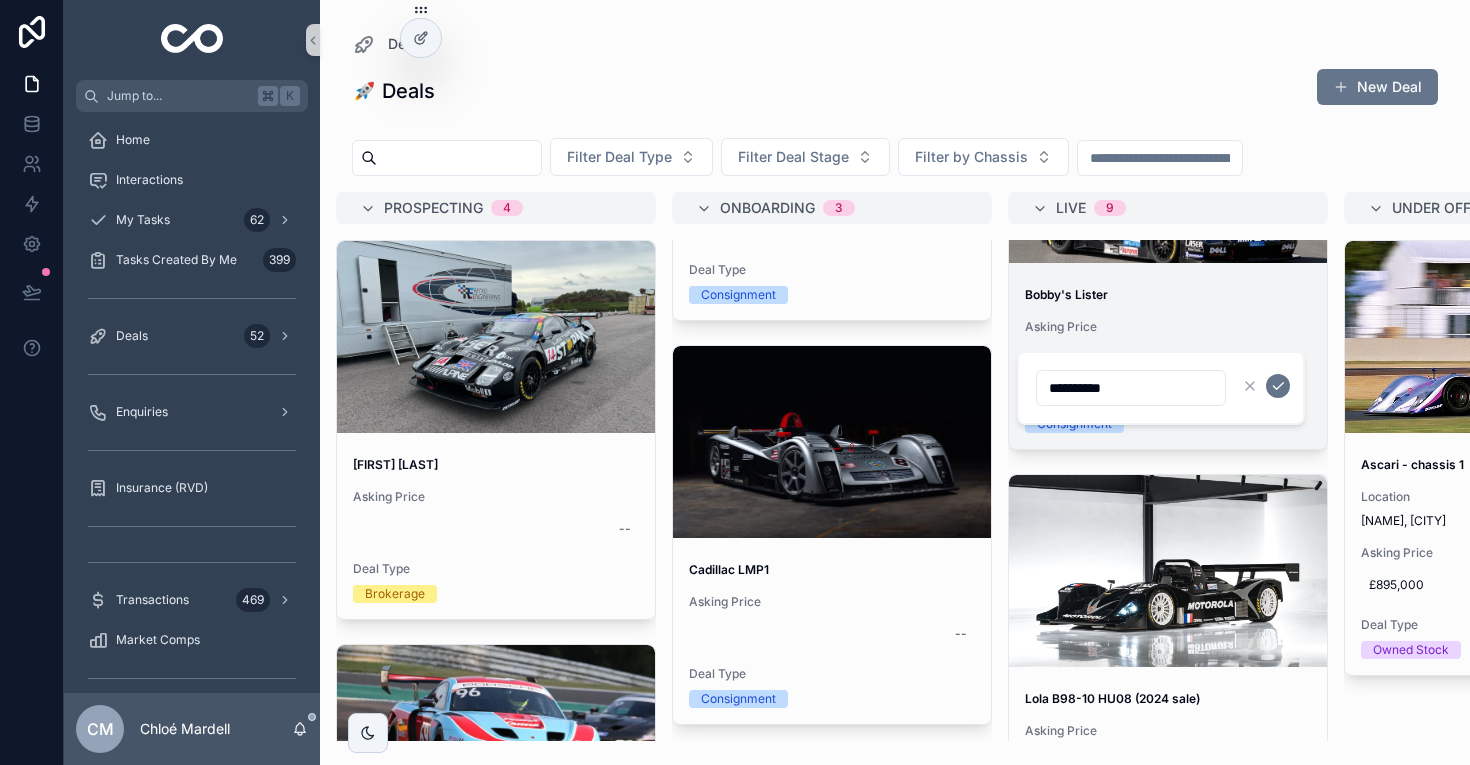 click on "[FIRST]'s Lister Asking Price £1,100,000 Deal Type Consignment" at bounding box center (1168, 360) 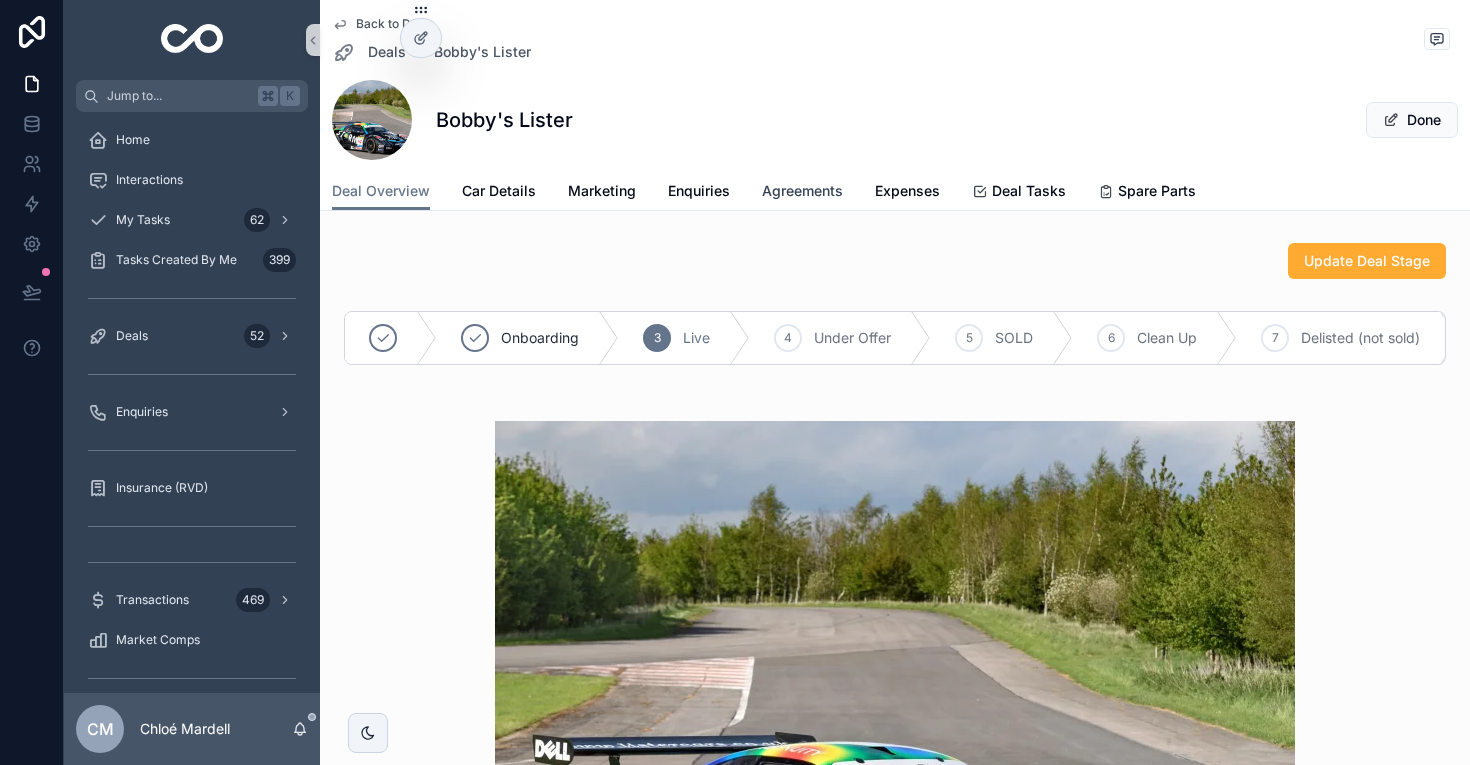 click on "Agreements" at bounding box center (802, 191) 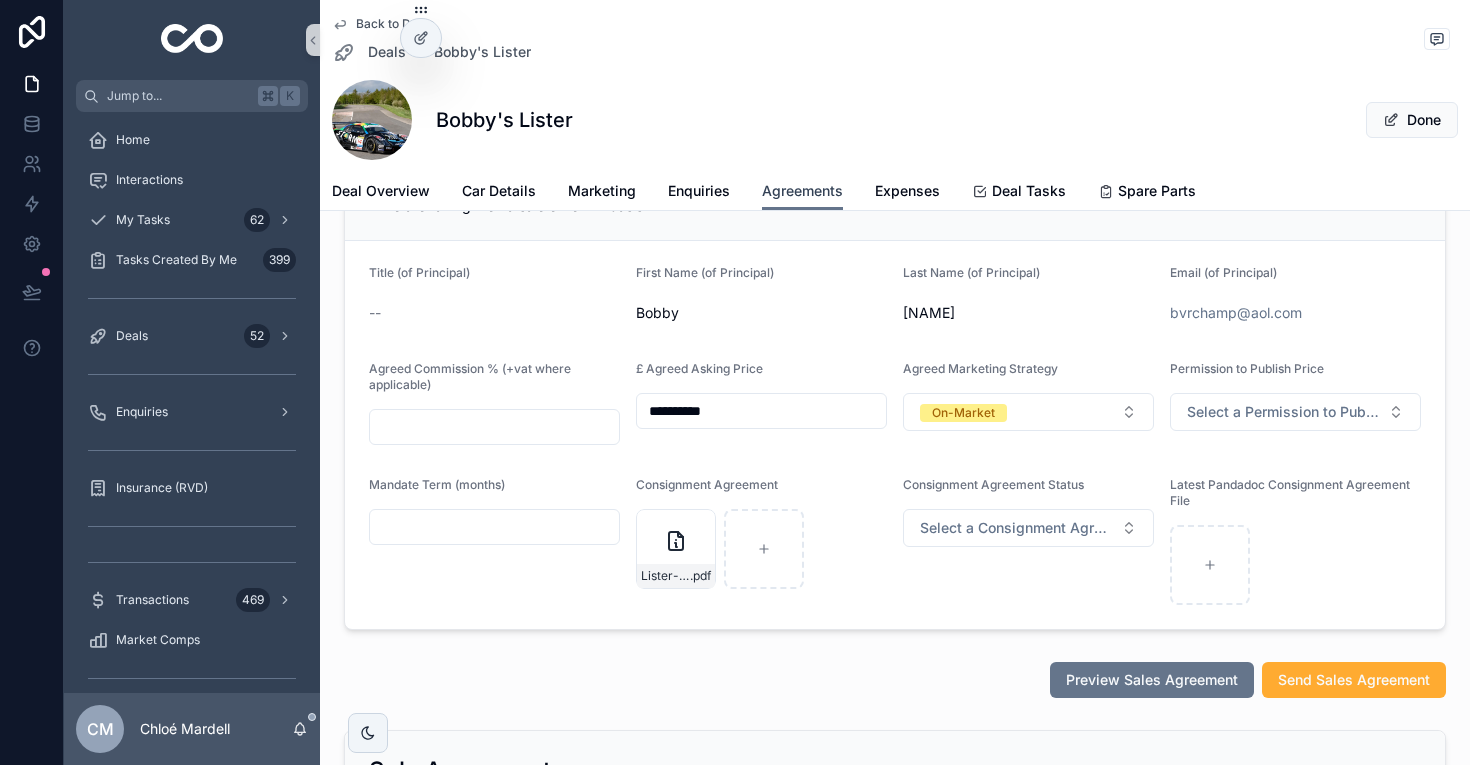 scroll, scrollTop: 163, scrollLeft: 0, axis: vertical 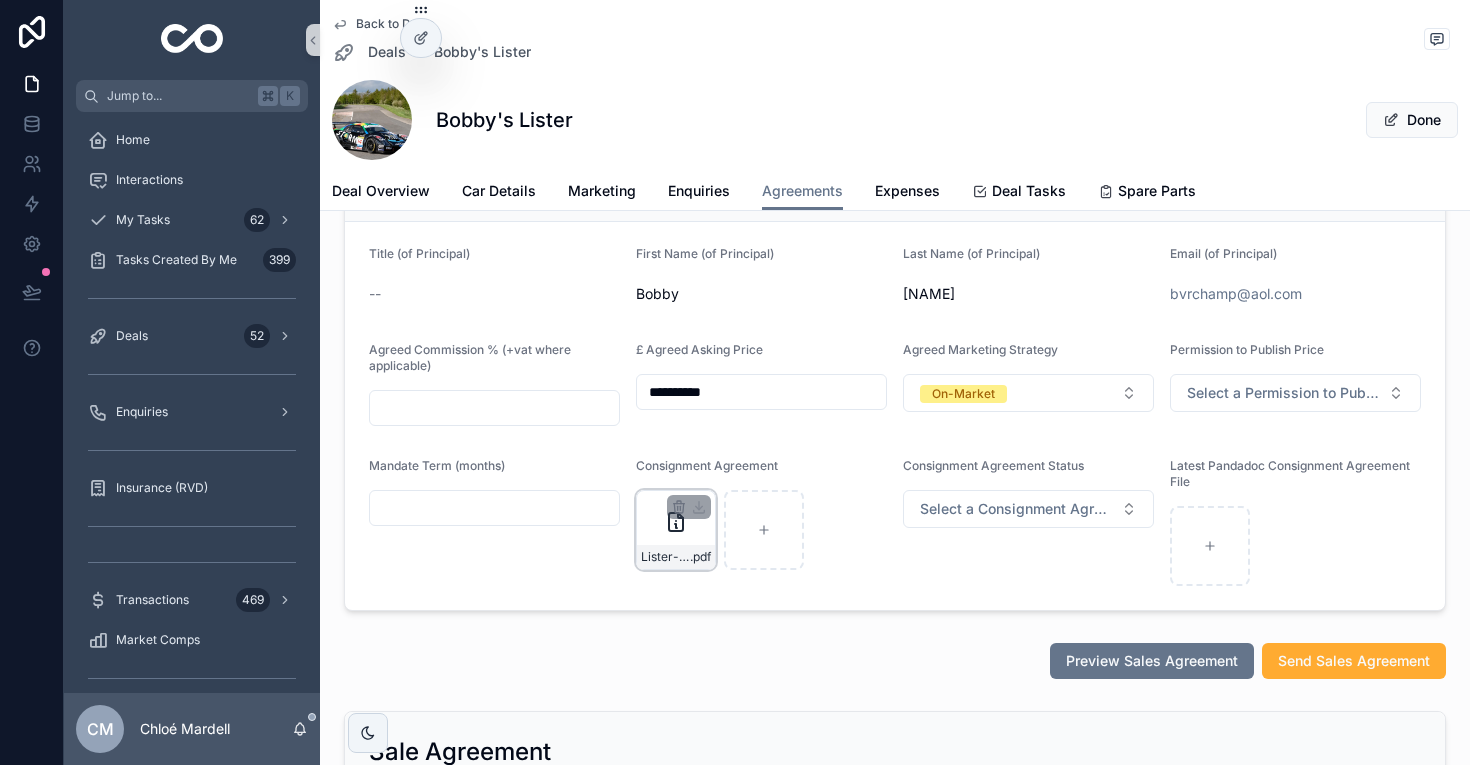 click on "Lister-Storm-GTM002---Consignment-Agreement .pdf" at bounding box center [676, 530] 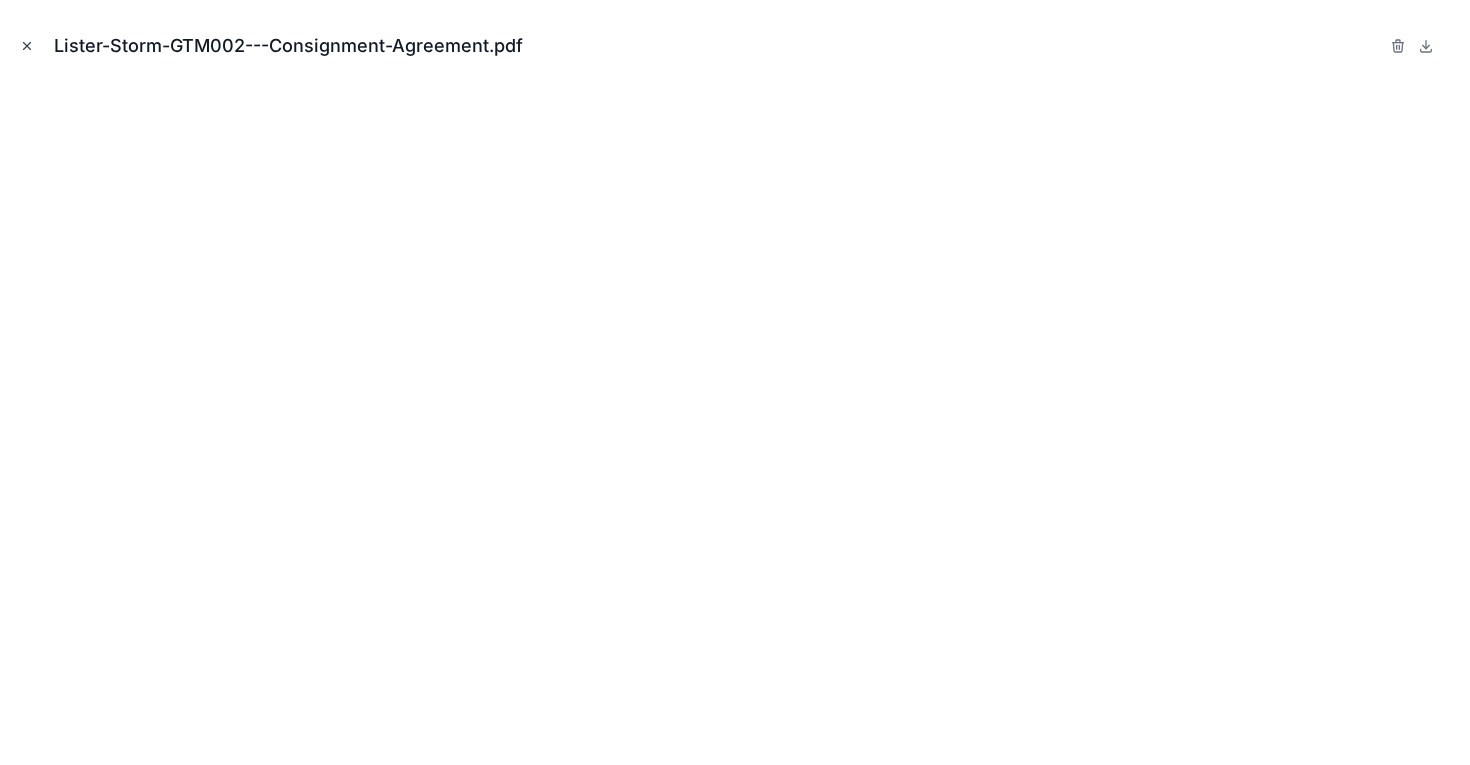 click 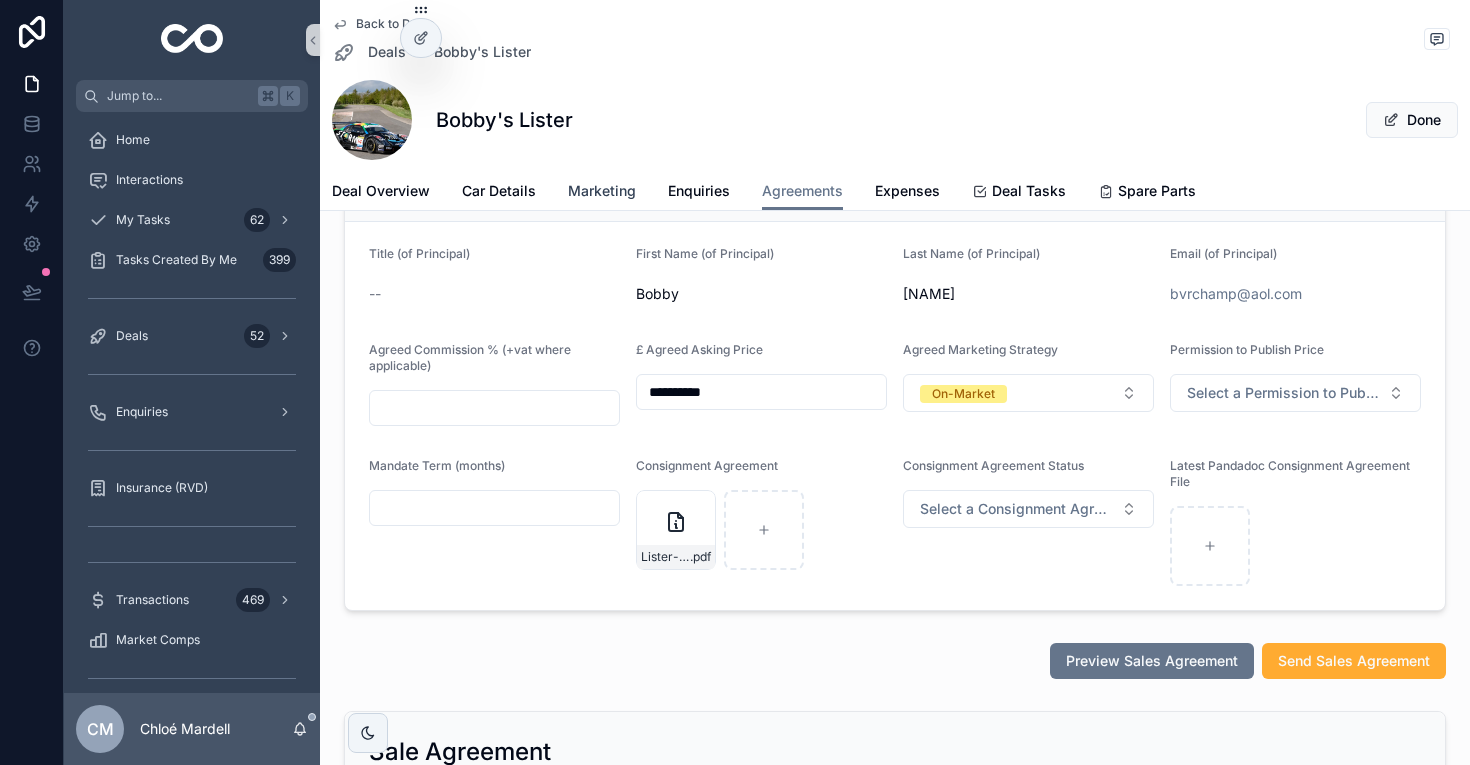scroll, scrollTop: 0, scrollLeft: 0, axis: both 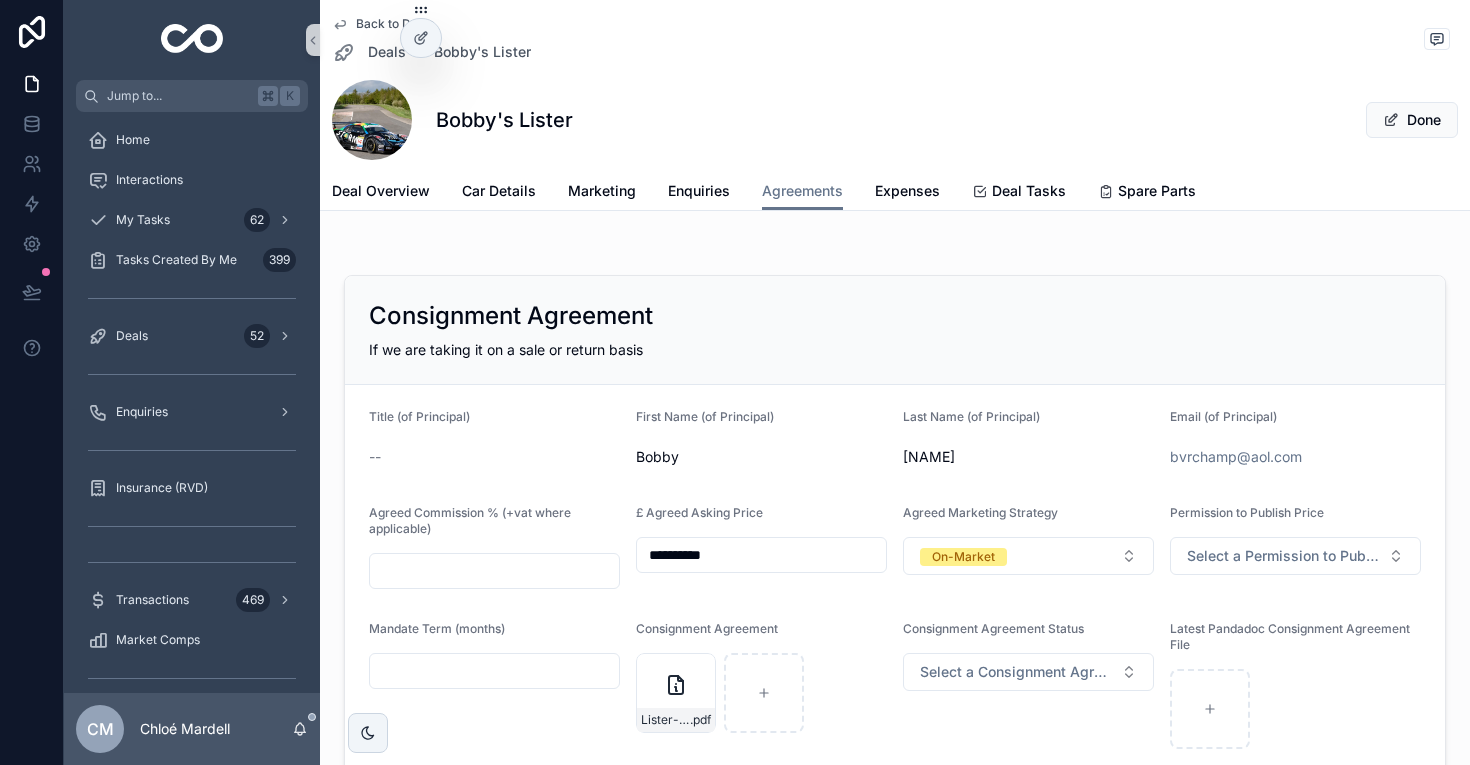 click on "Back to Deals" at bounding box center (395, 24) 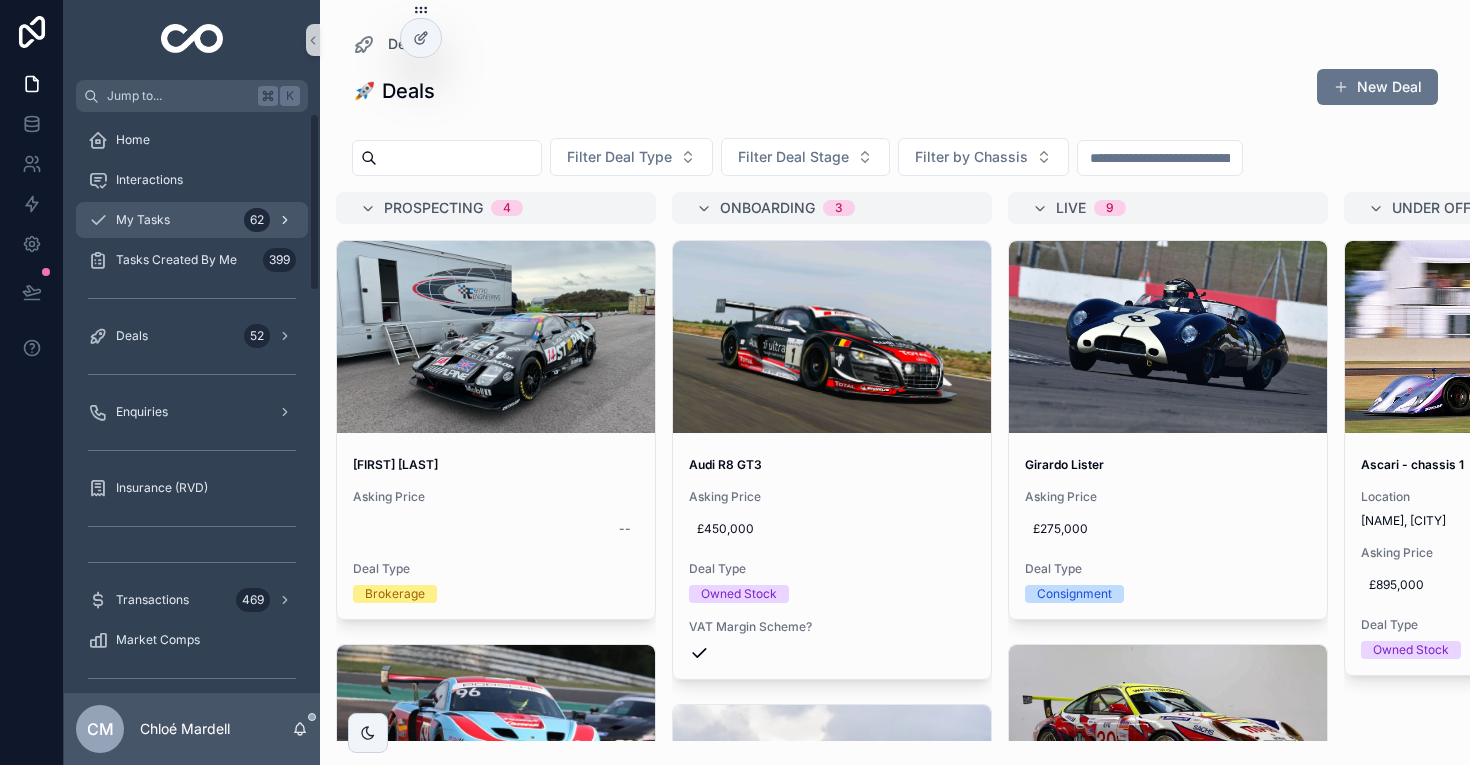 click on "My Tasks" at bounding box center (143, 220) 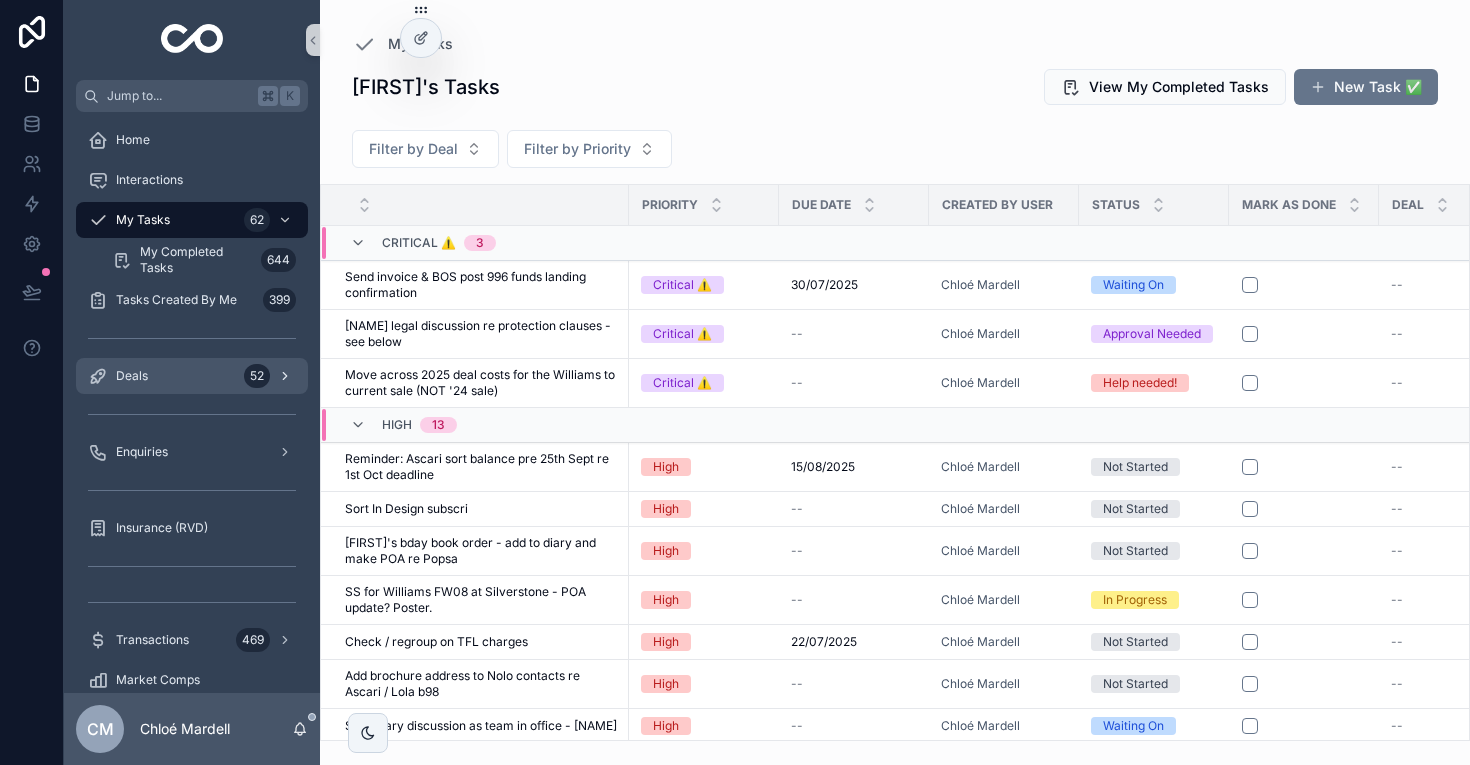 click on "Deals 52" at bounding box center (192, 376) 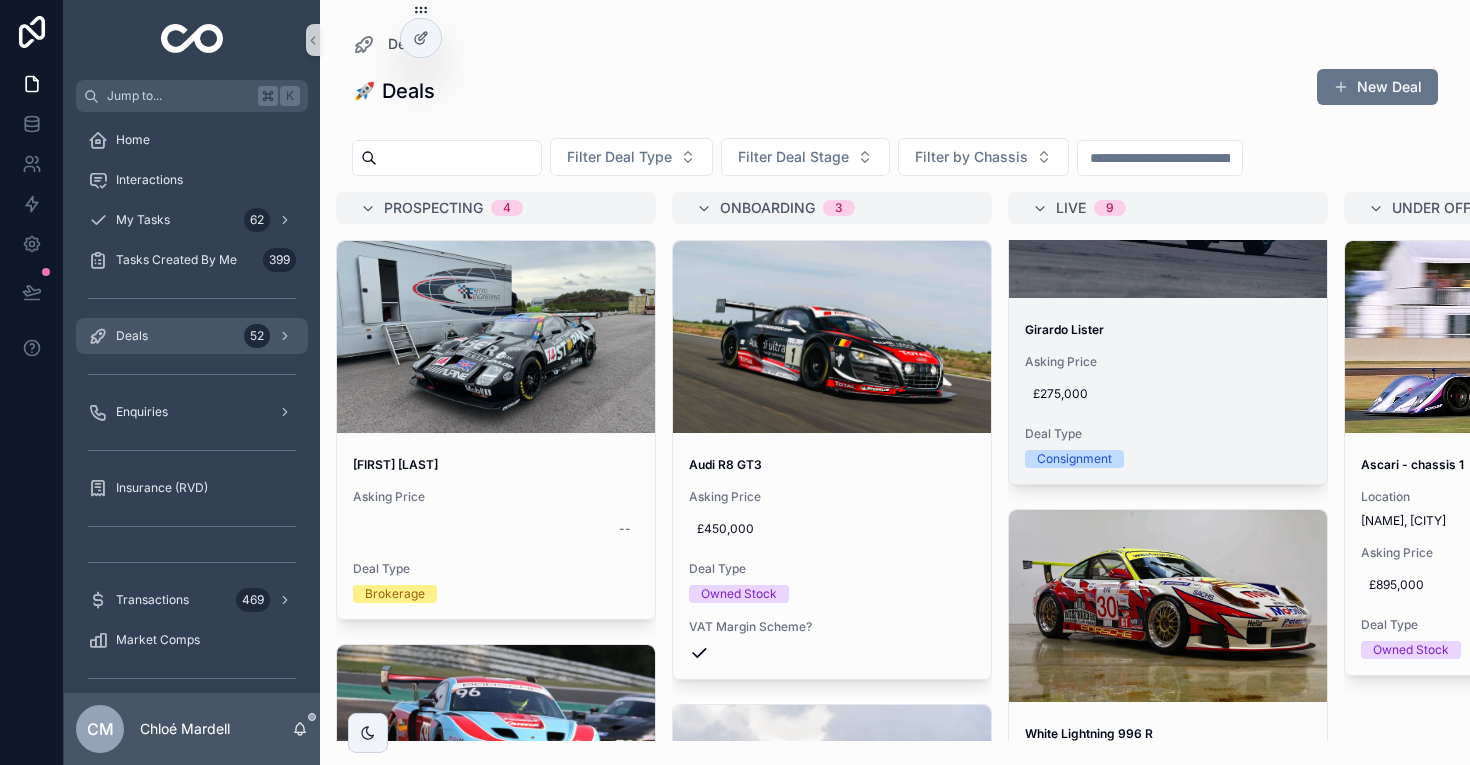 scroll, scrollTop: 229, scrollLeft: 0, axis: vertical 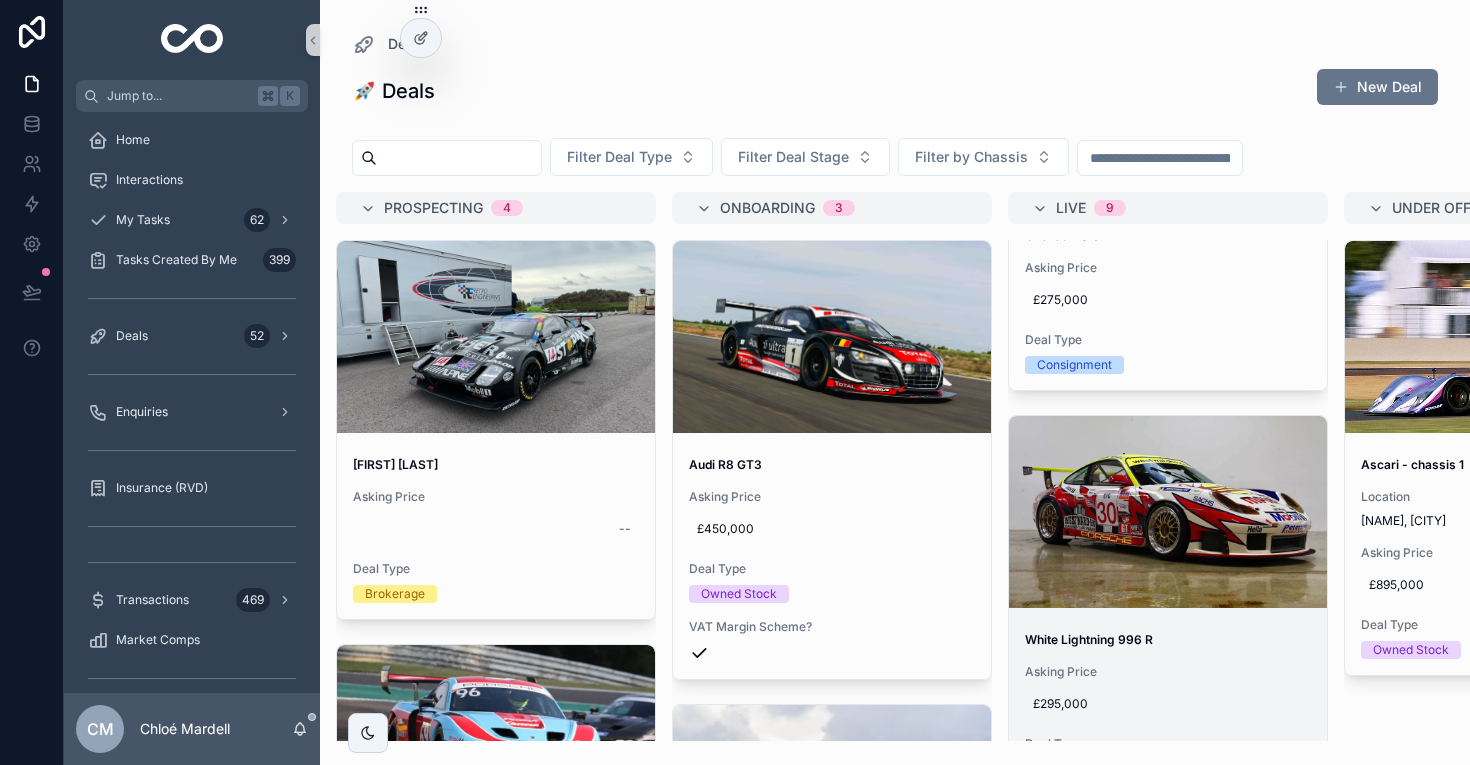 click at bounding box center [1168, 512] 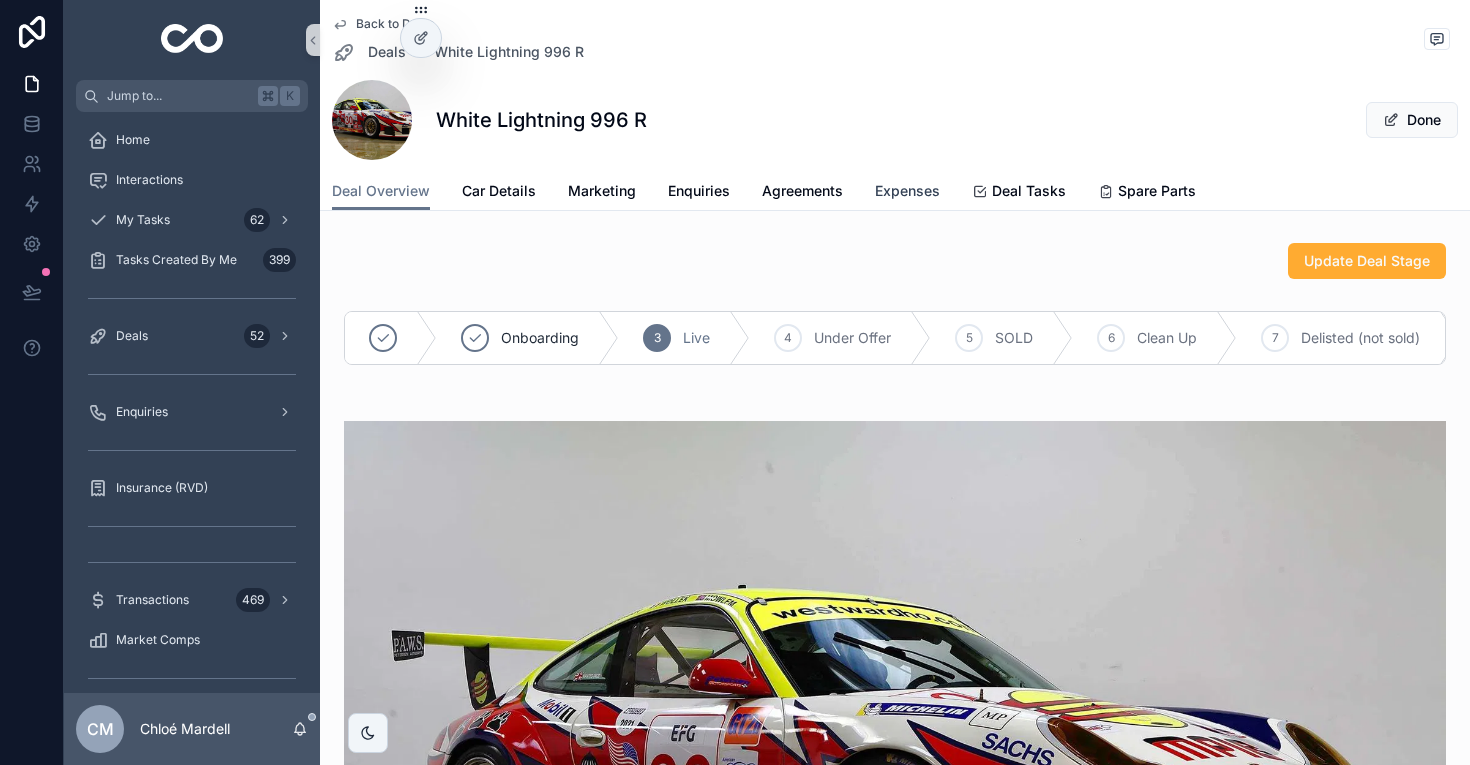 click on "Expenses" at bounding box center (907, 191) 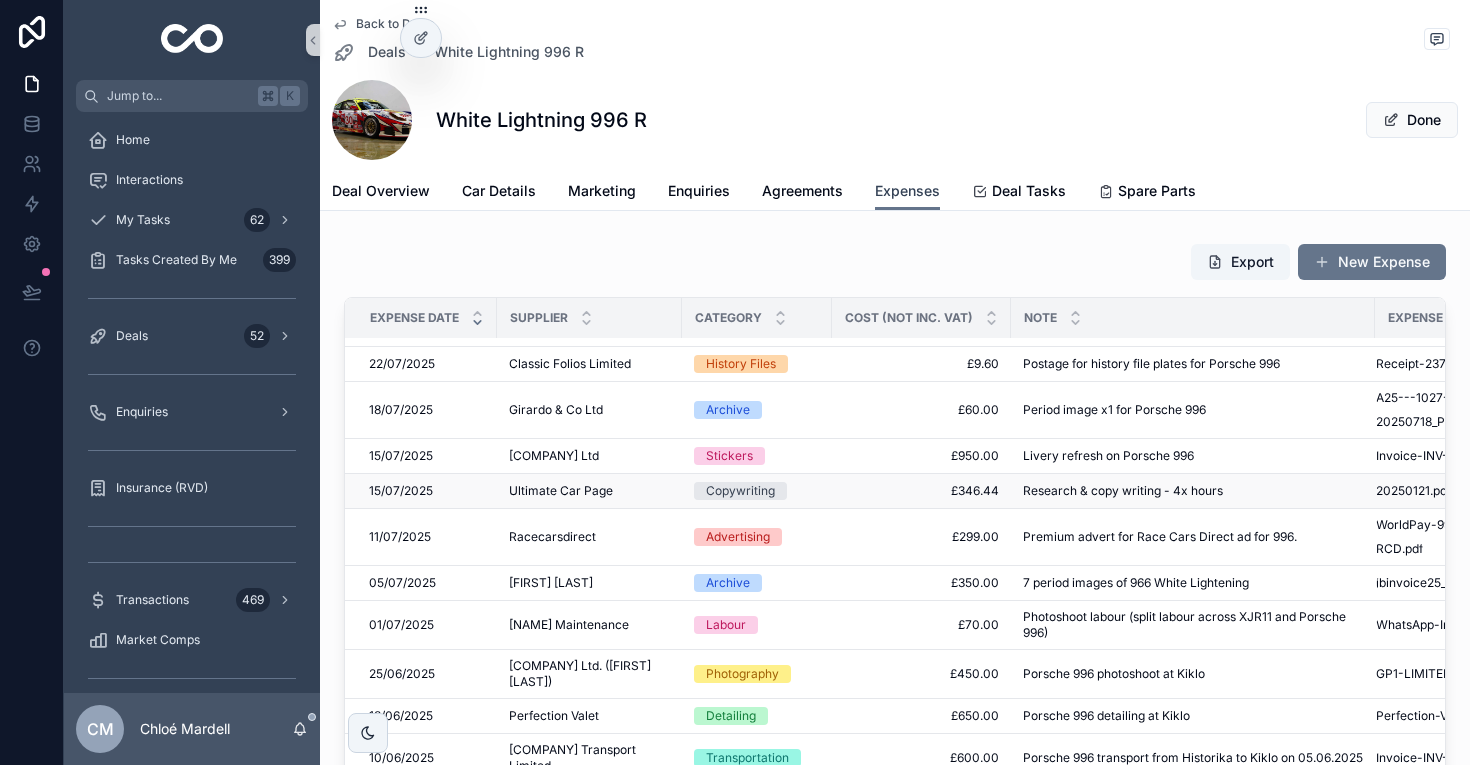 scroll, scrollTop: 139, scrollLeft: 0, axis: vertical 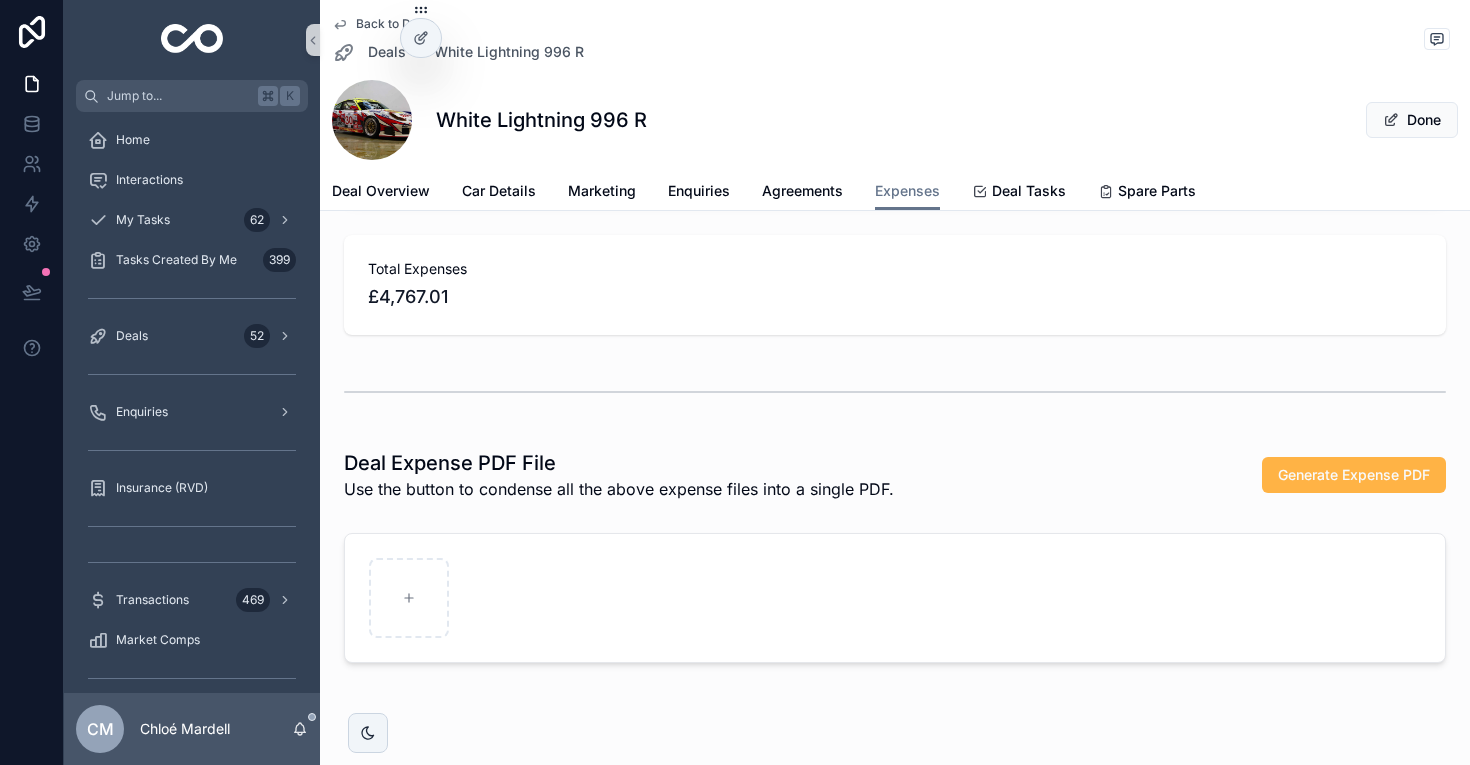 click on "Generate Expense PDF" at bounding box center [1354, 475] 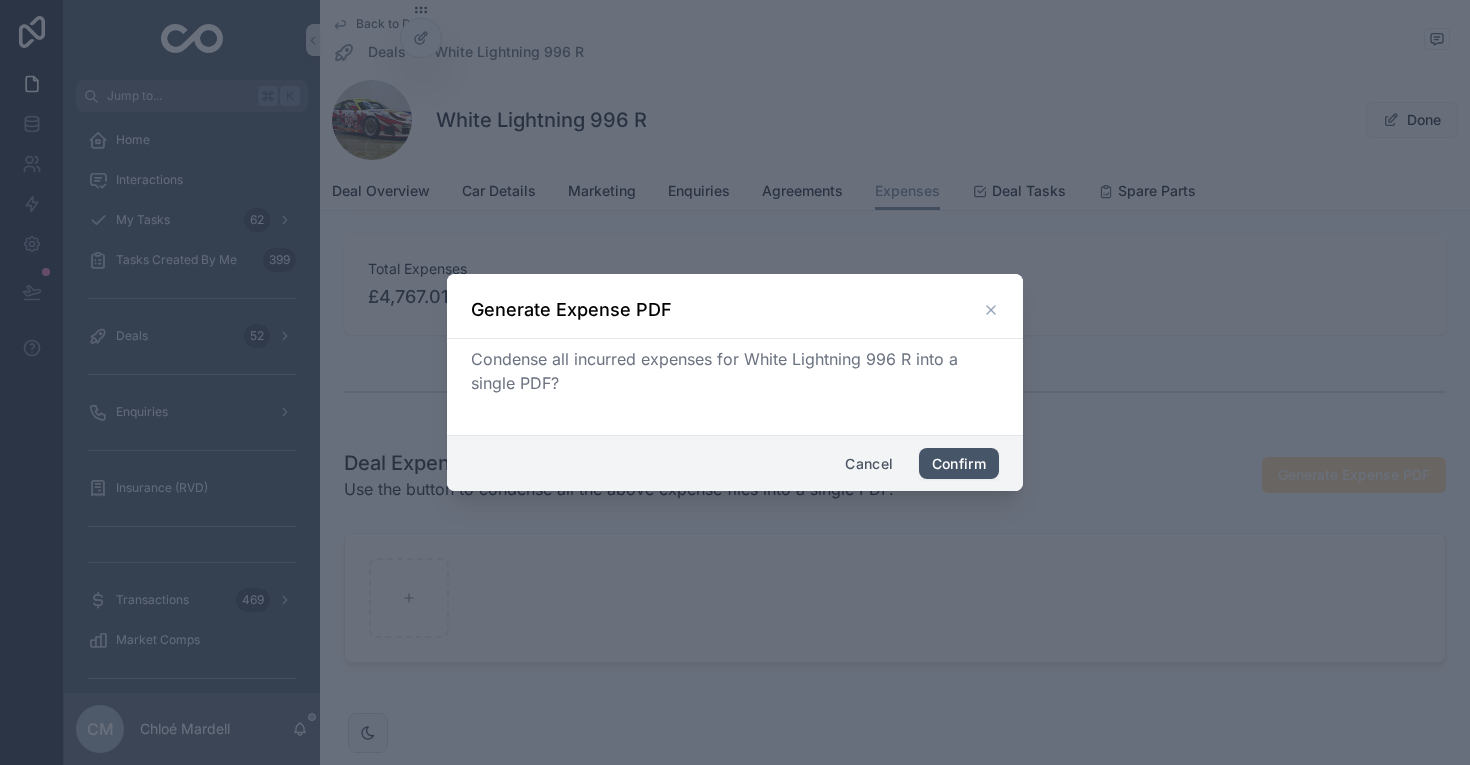 click on "Confirm" at bounding box center [959, 464] 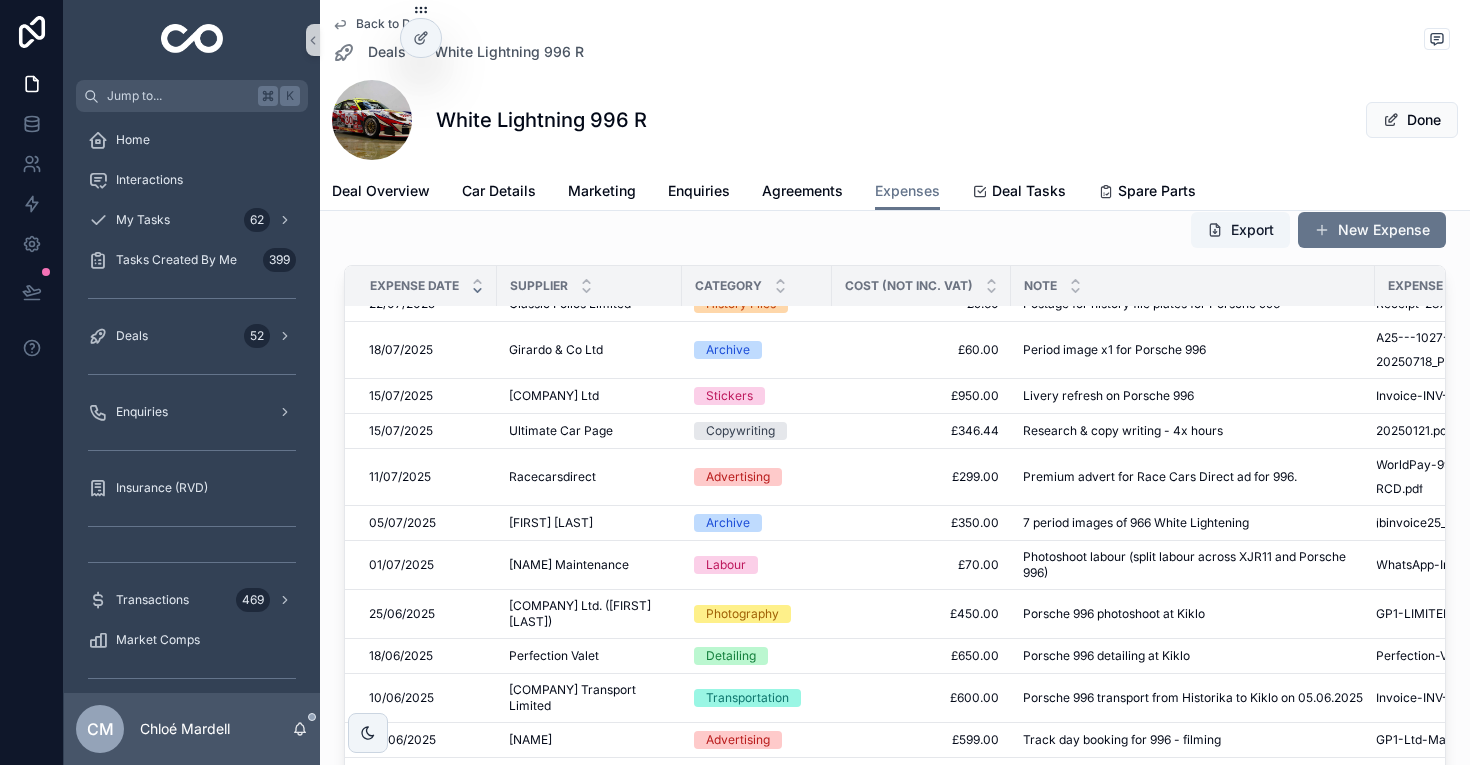 scroll, scrollTop: 0, scrollLeft: 0, axis: both 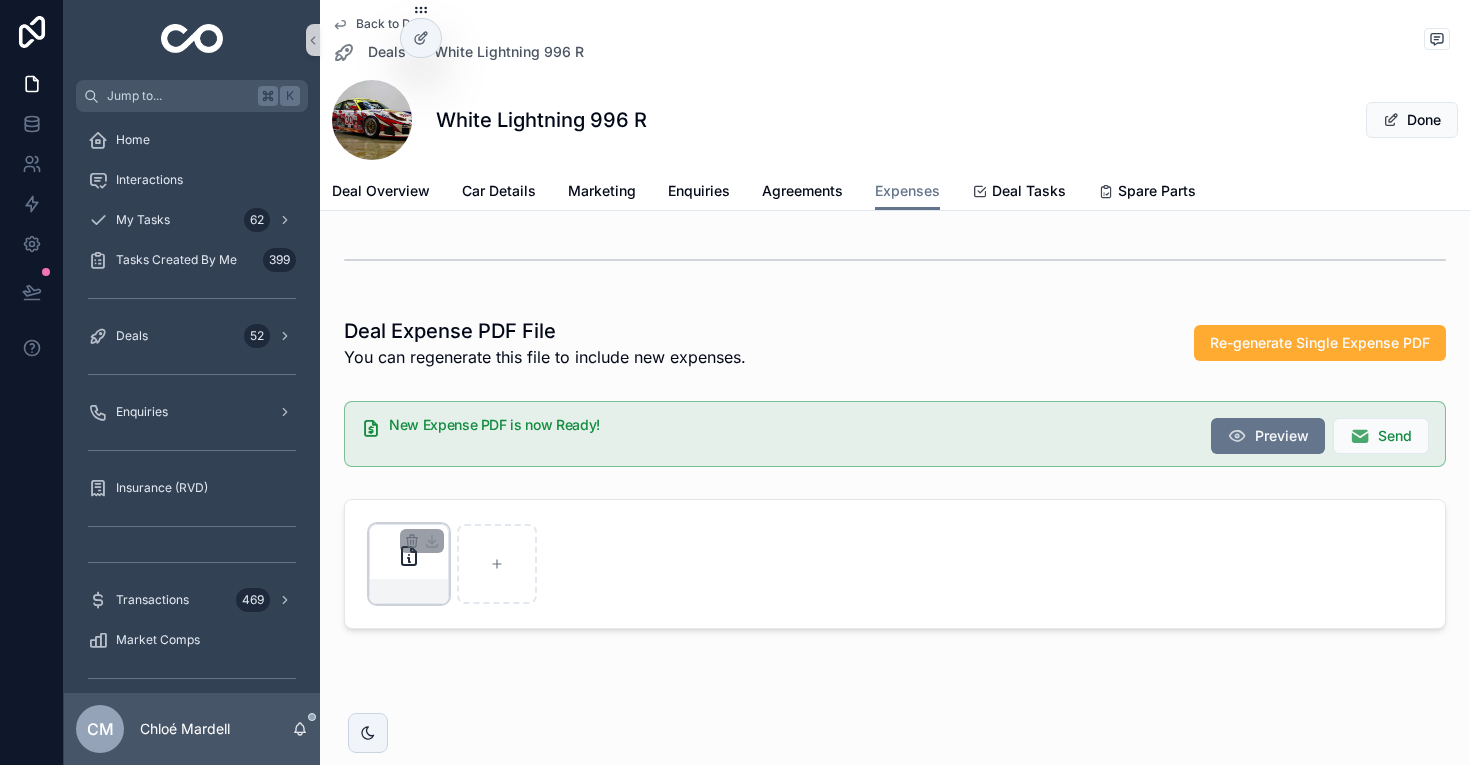 click at bounding box center (409, 564) 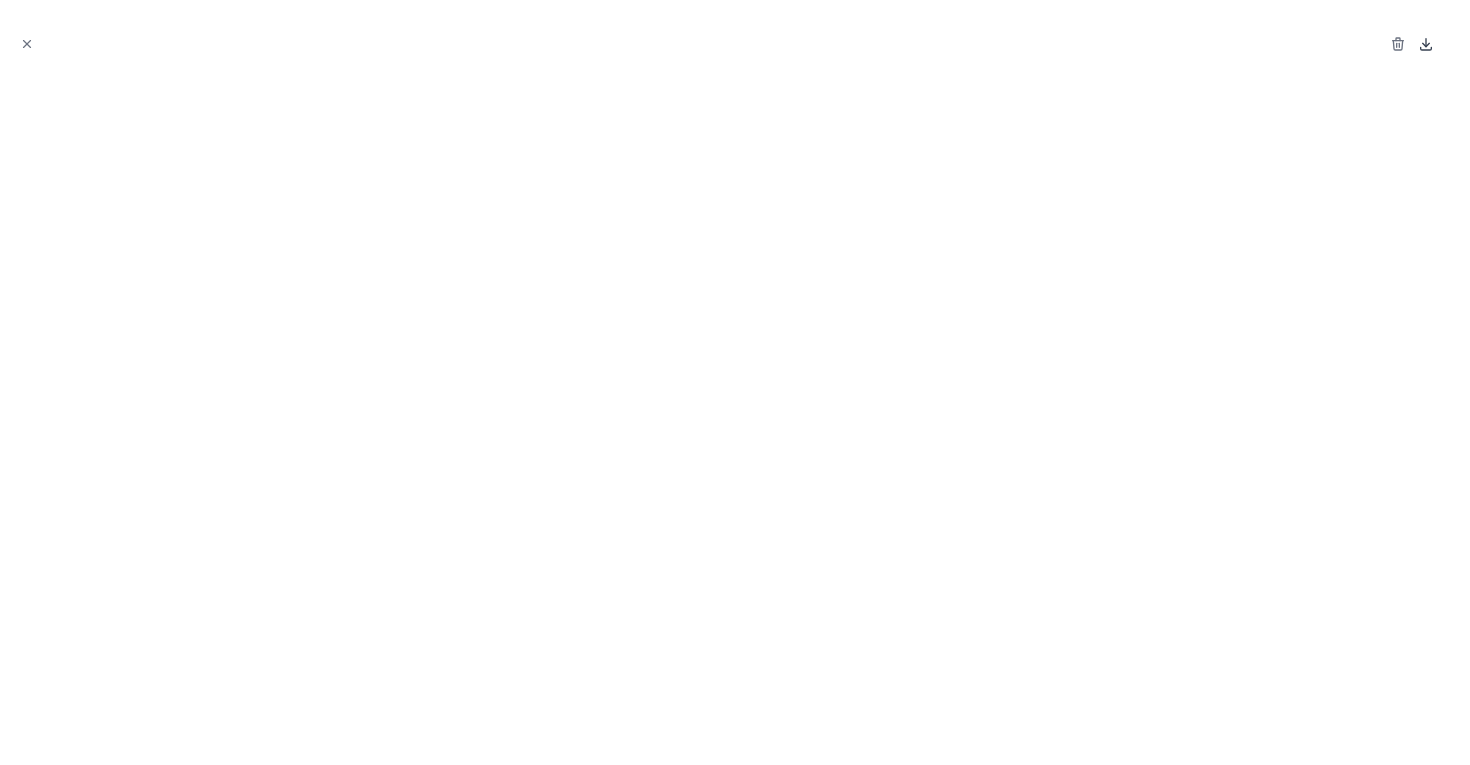 click 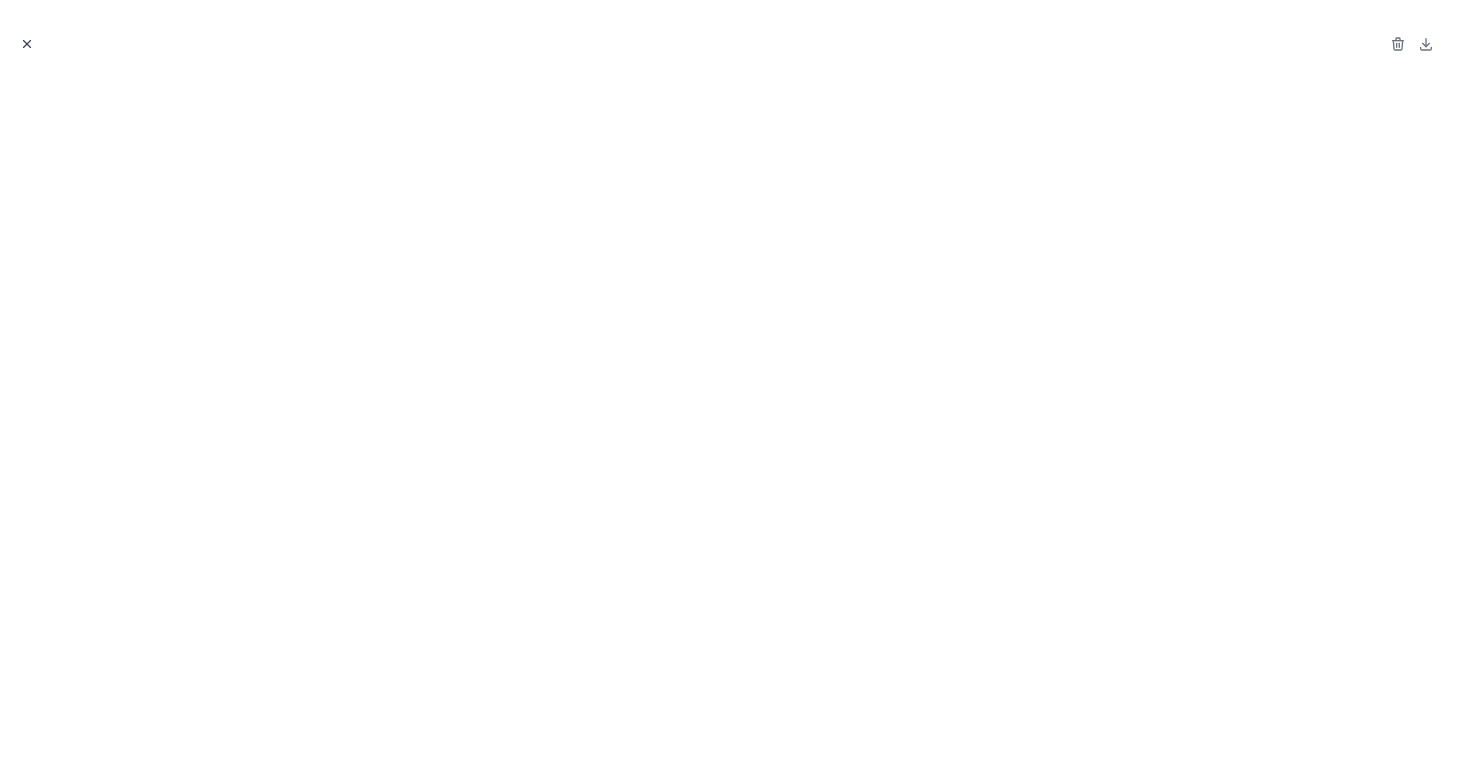 click 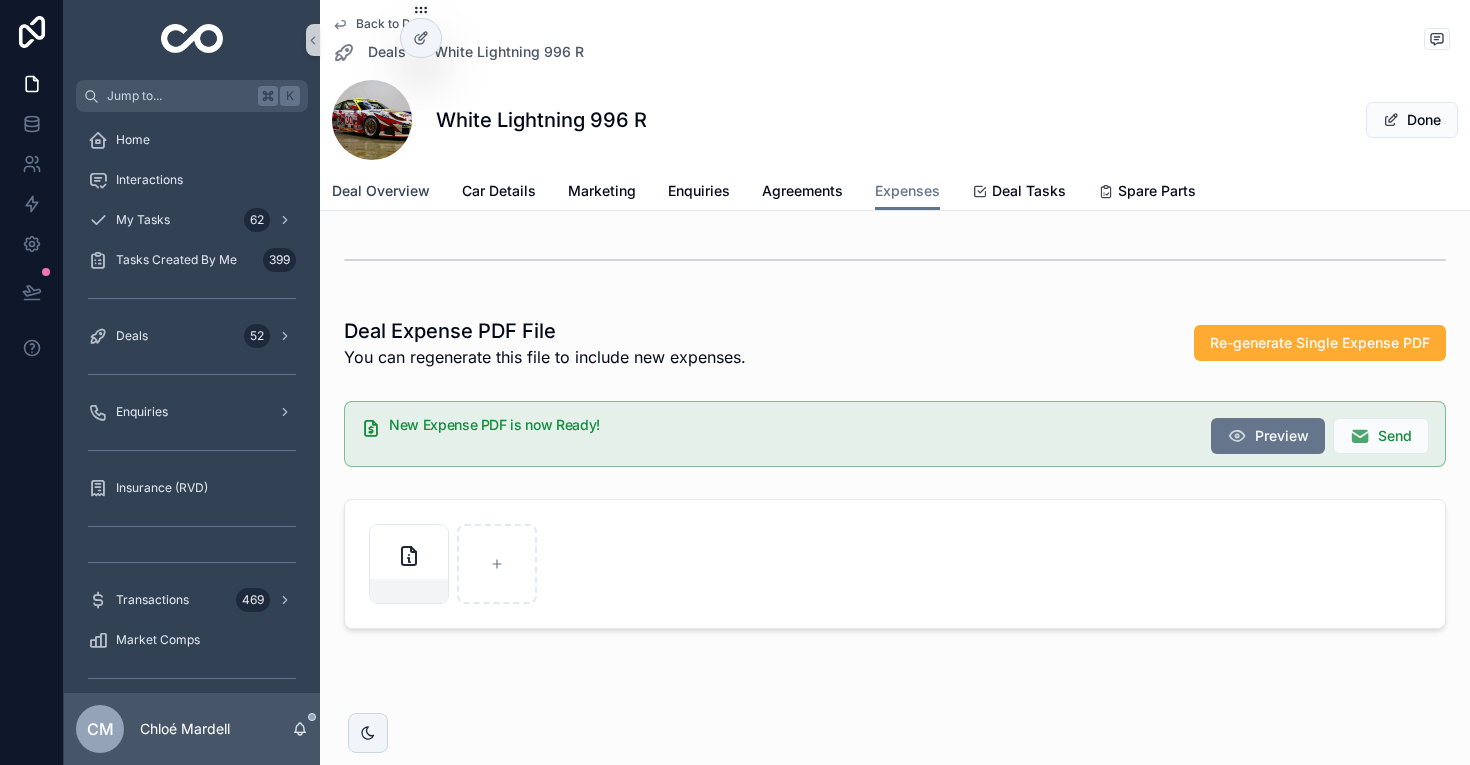 click on "Deal Overview" at bounding box center [381, 191] 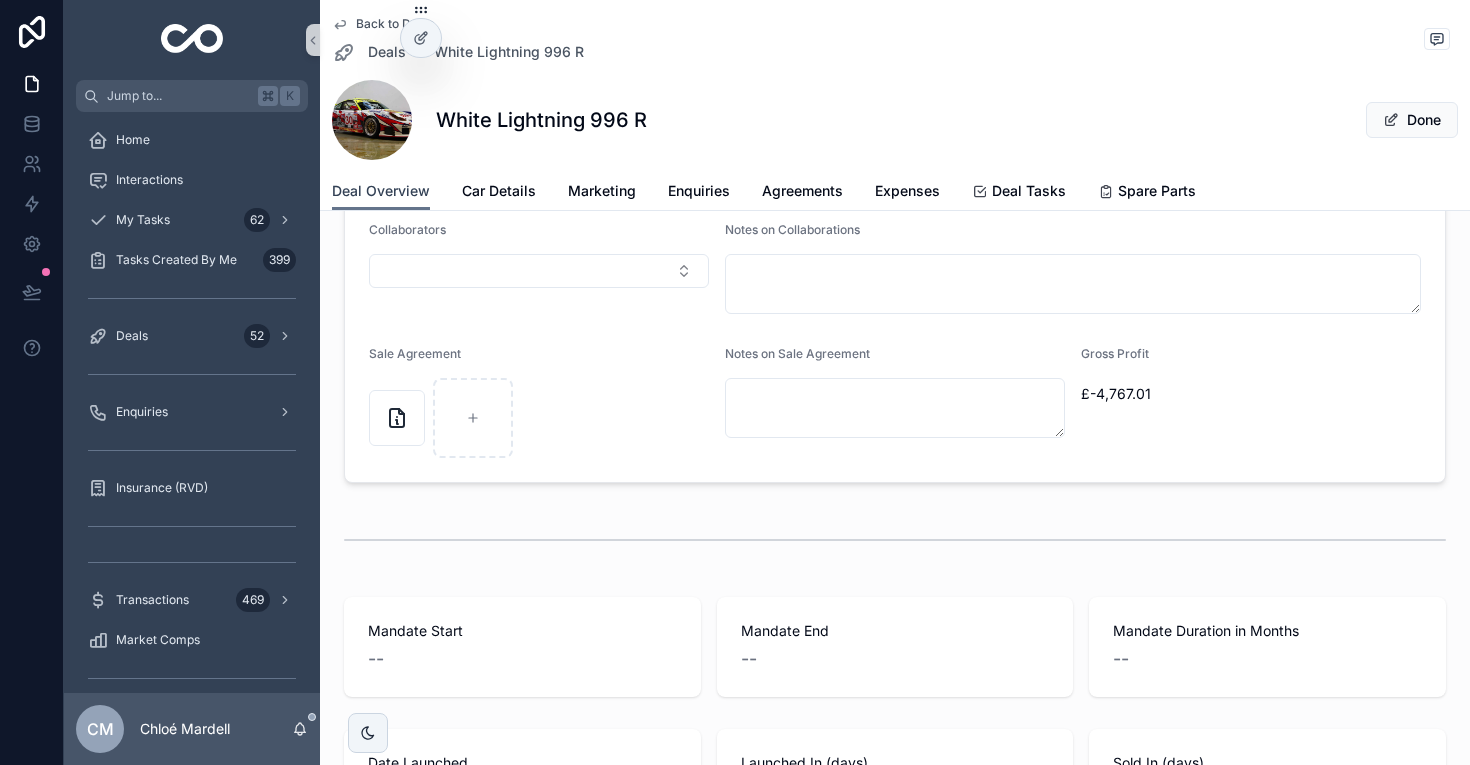 scroll, scrollTop: 2583, scrollLeft: 0, axis: vertical 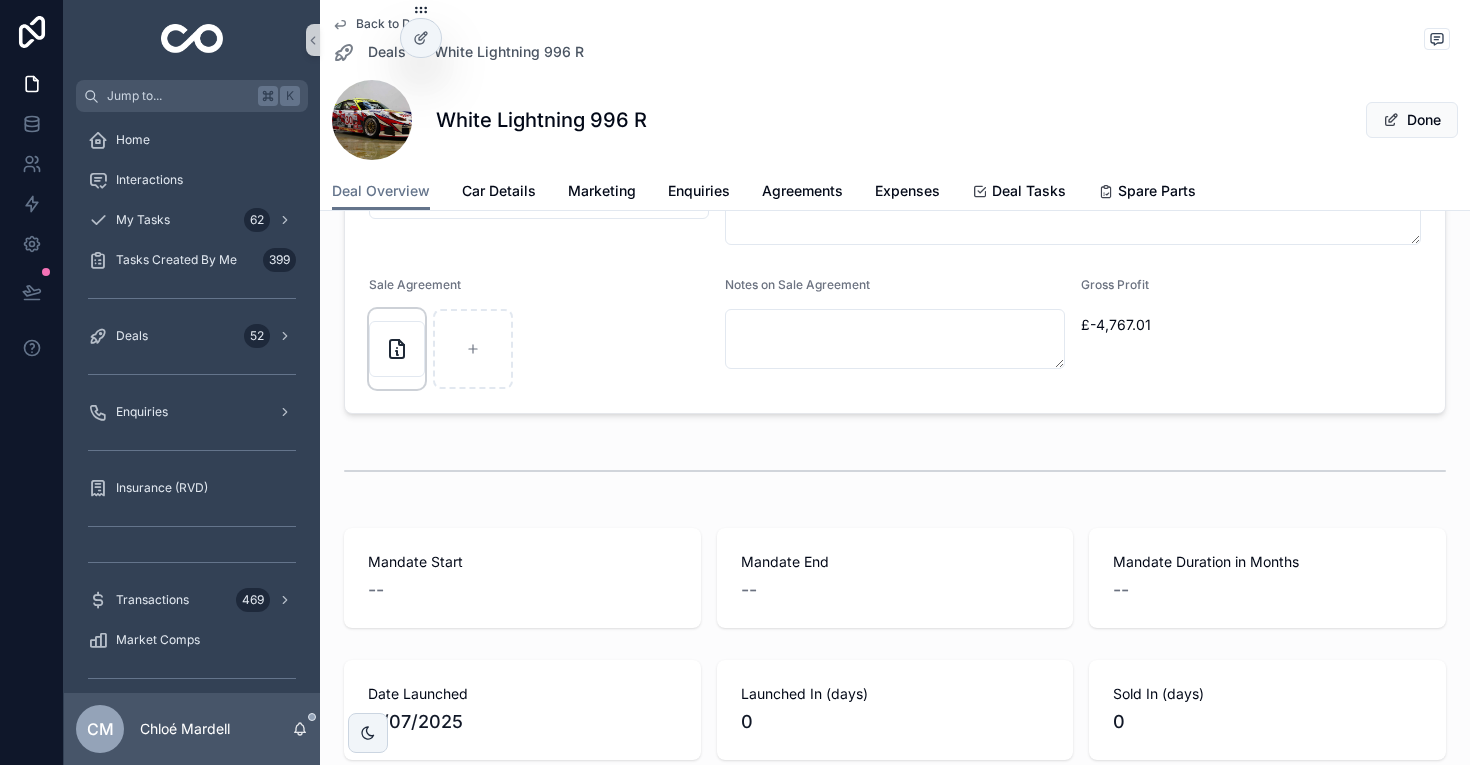 click at bounding box center [397, 349] 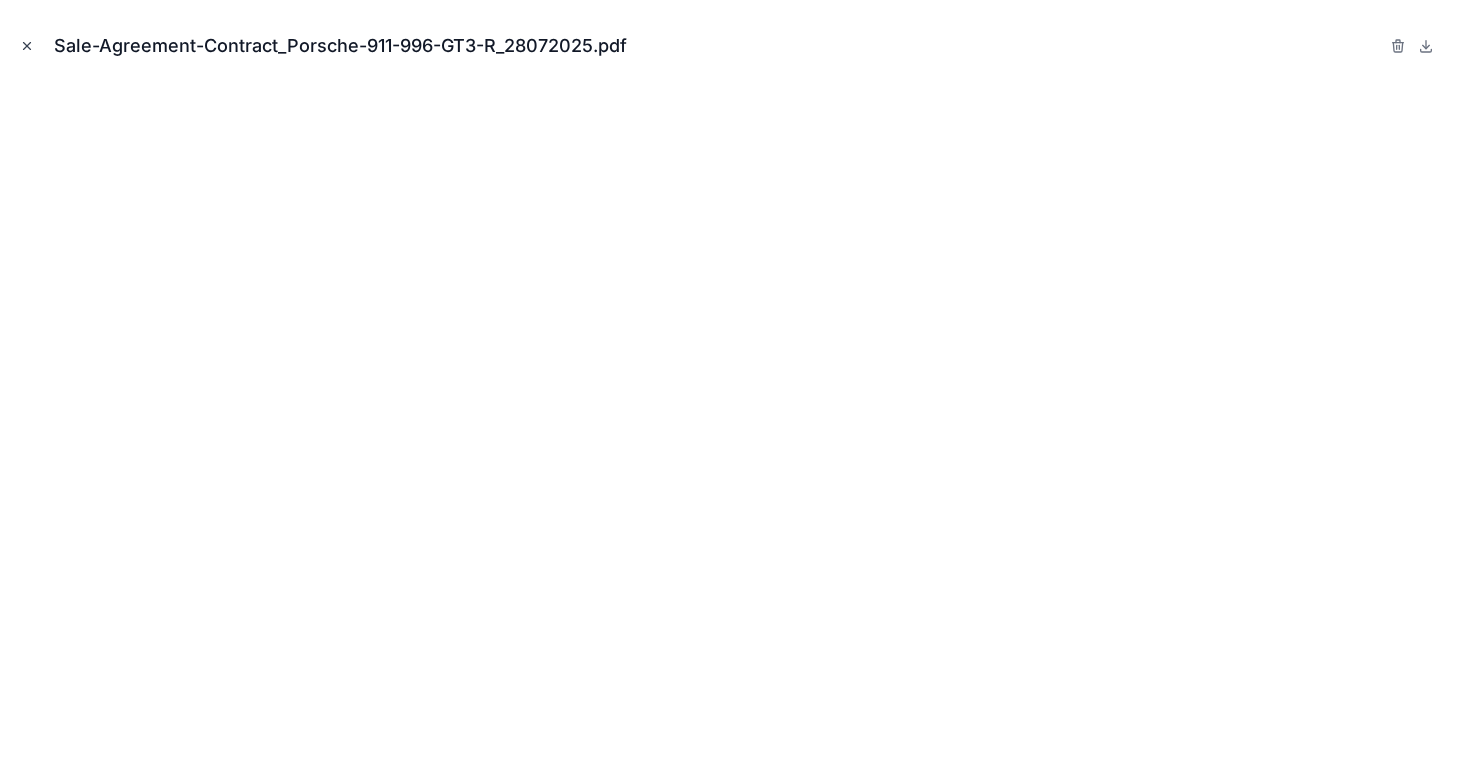 click at bounding box center (27, 46) 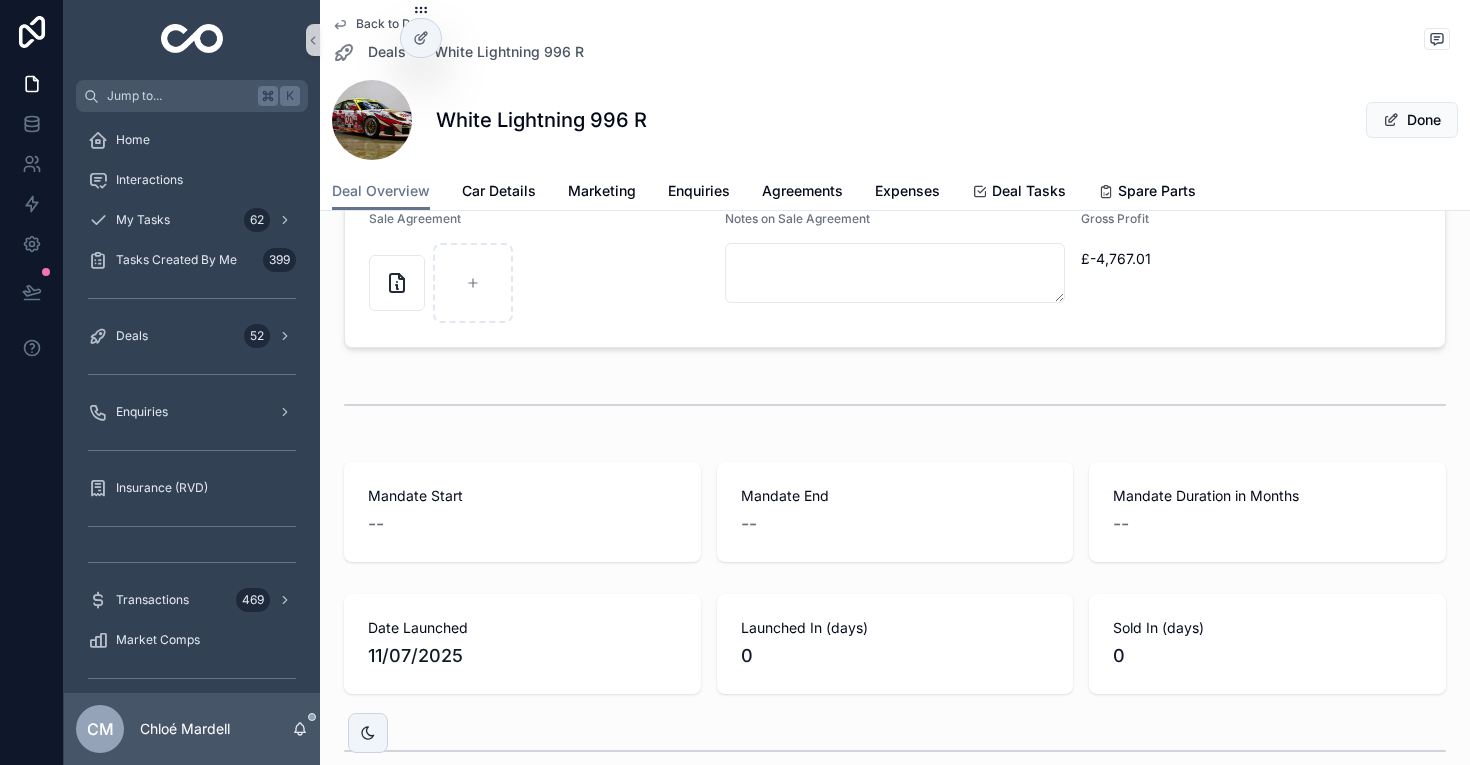 scroll, scrollTop: 2647, scrollLeft: 0, axis: vertical 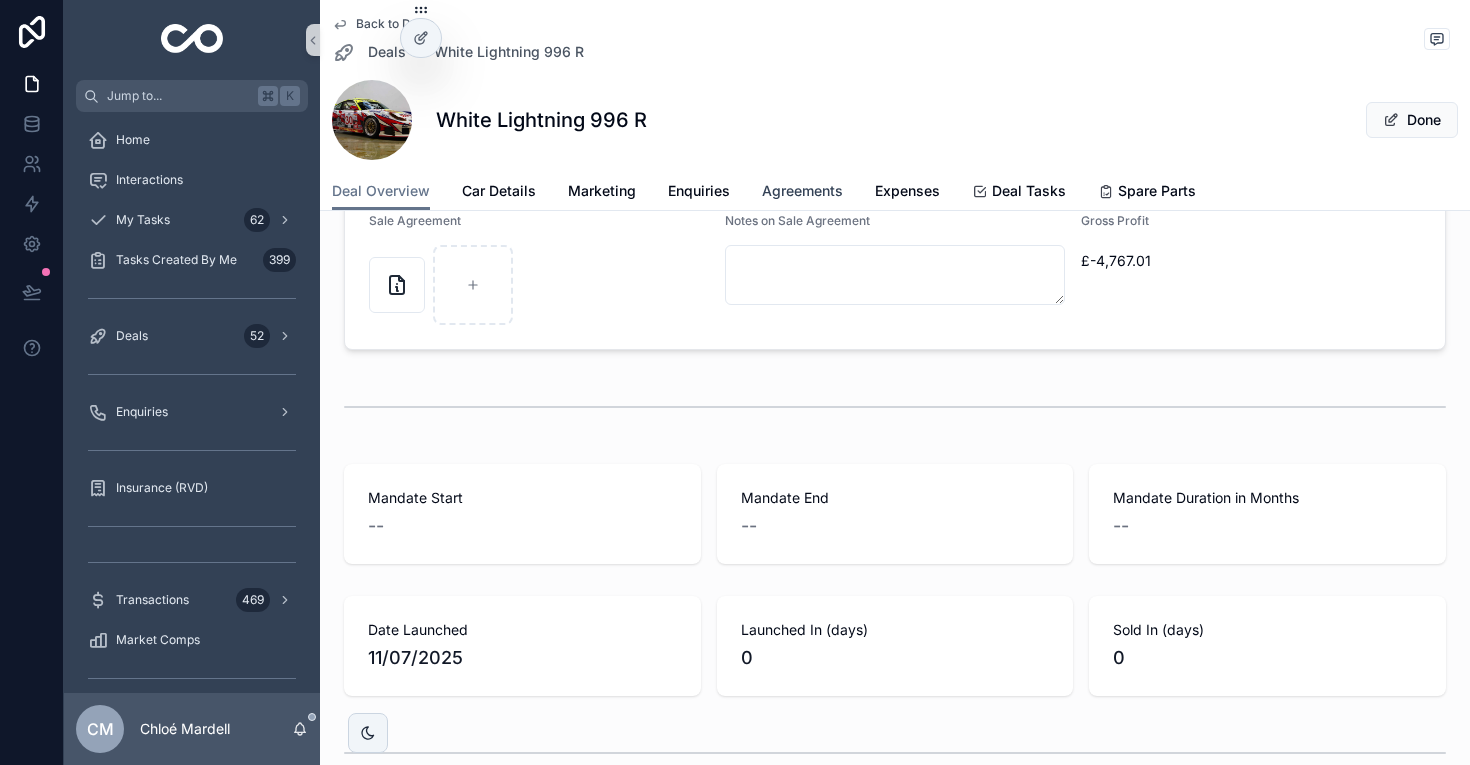 click on "Agreements" at bounding box center (802, 191) 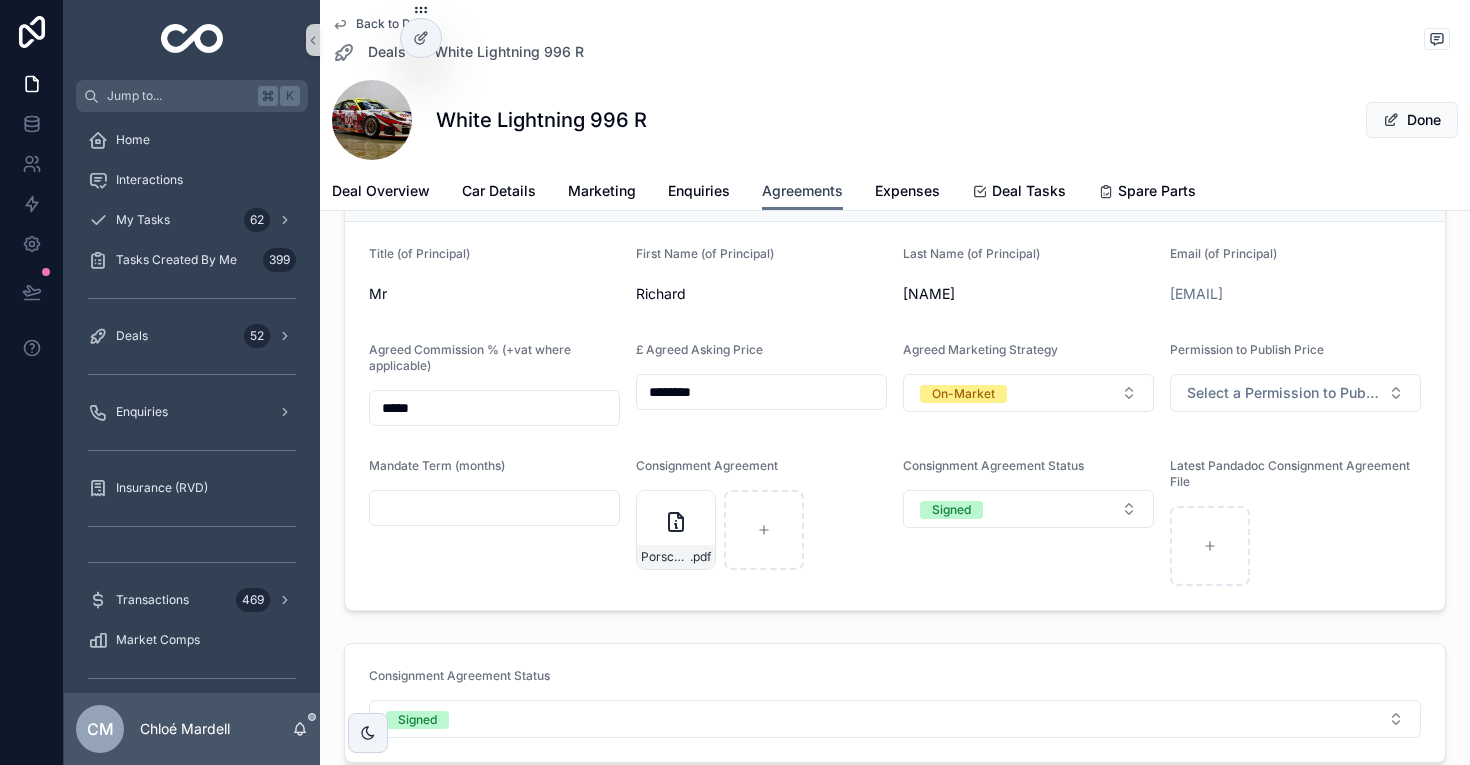 scroll, scrollTop: 241, scrollLeft: 0, axis: vertical 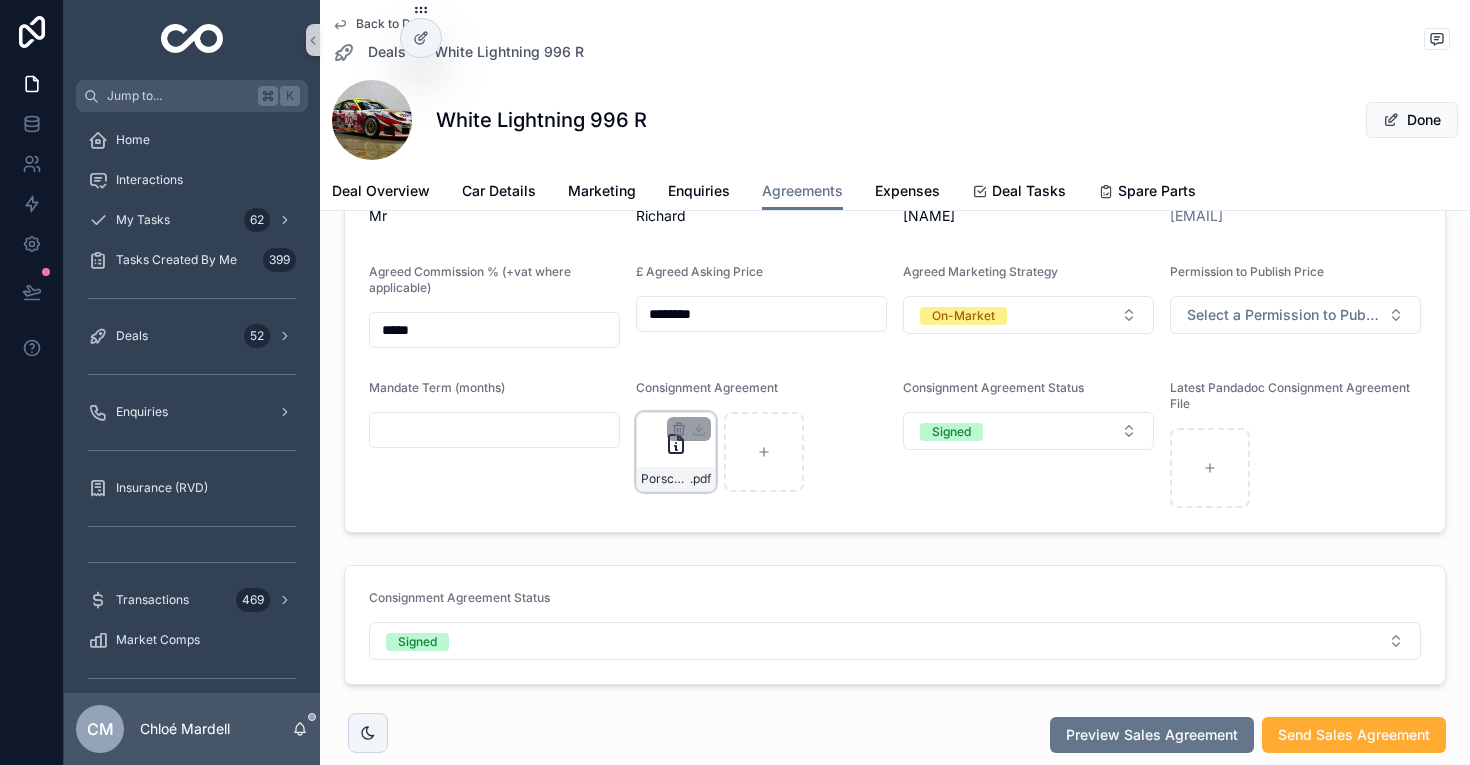 click on "Porsche-996-Consignment-Agreement_[DATE].pdf" at bounding box center (676, 452) 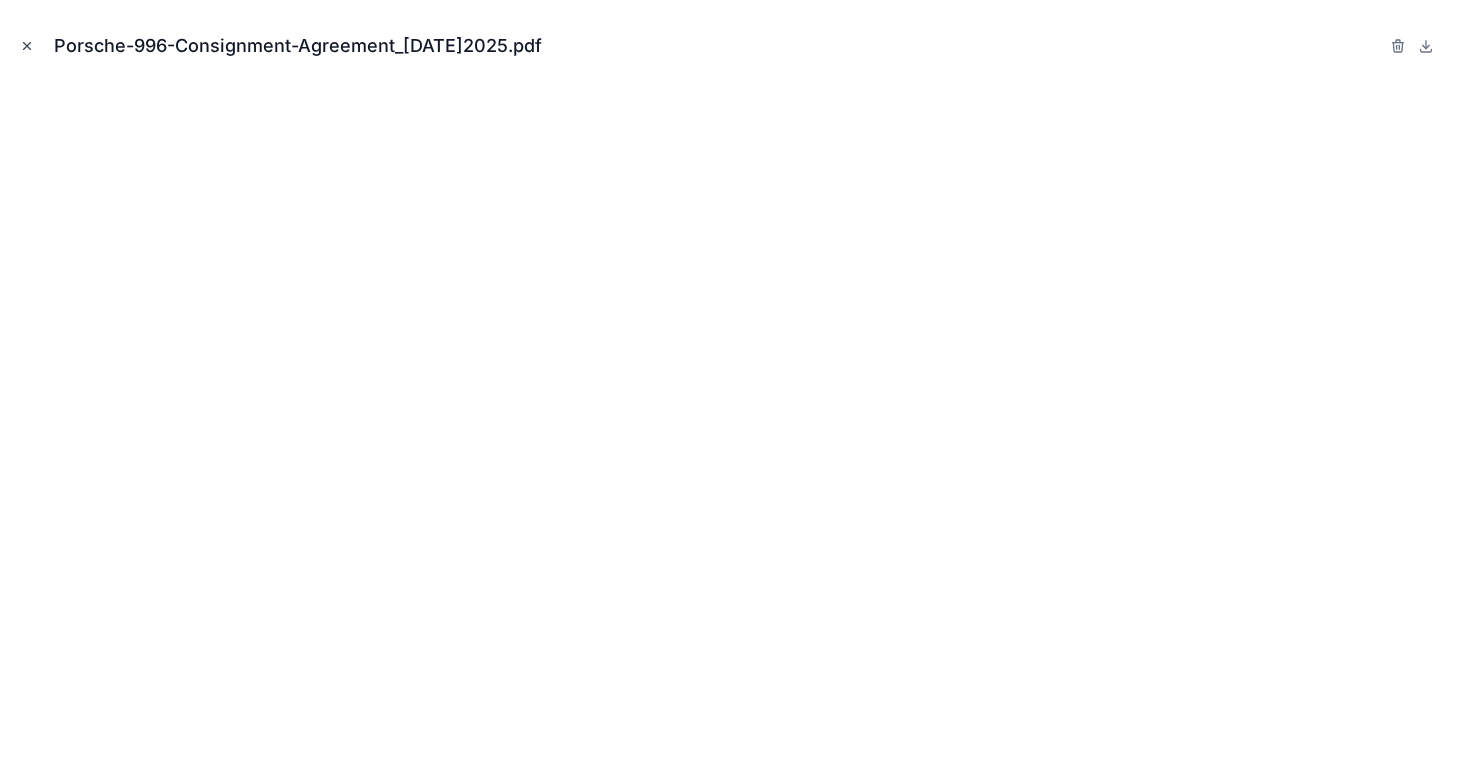 click 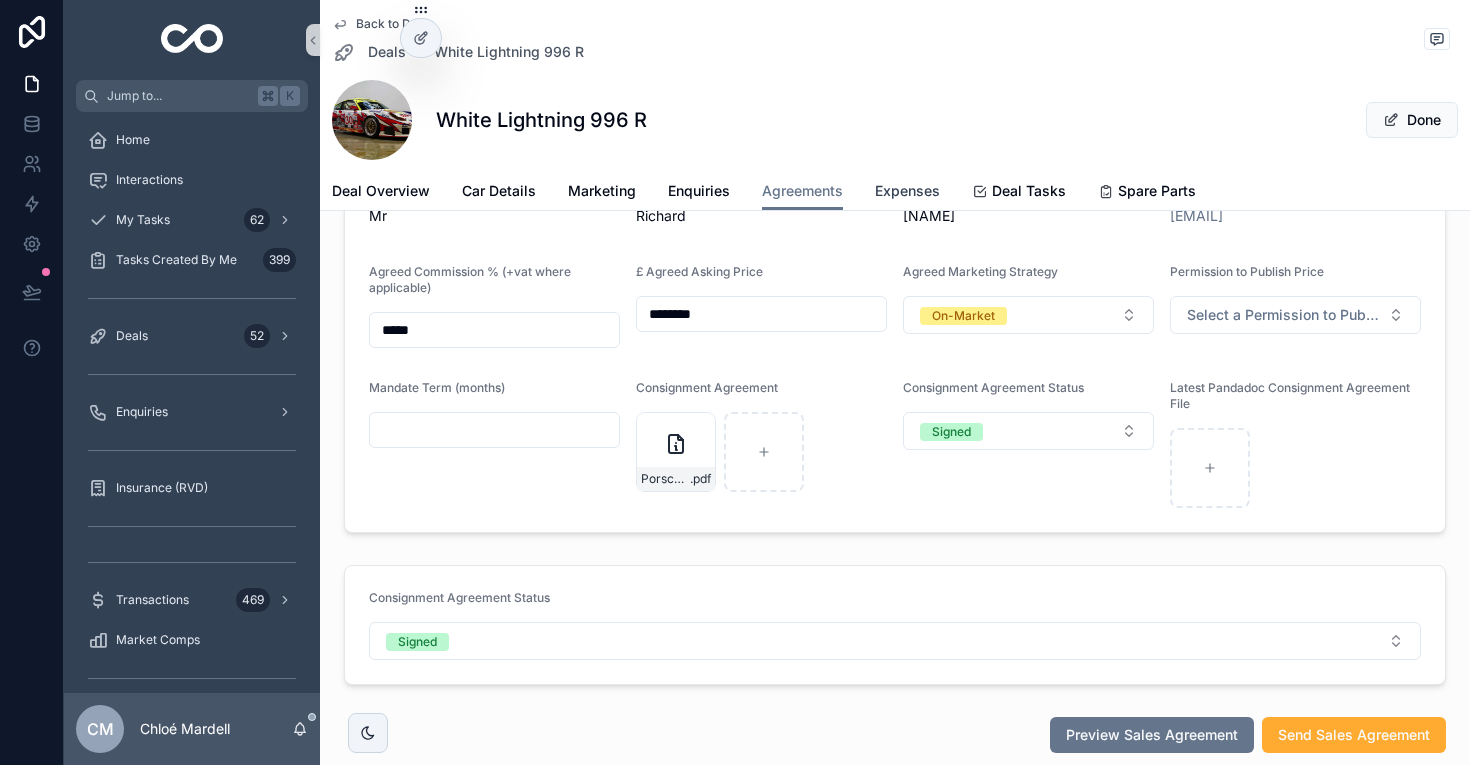 click on "Expenses" at bounding box center (907, 191) 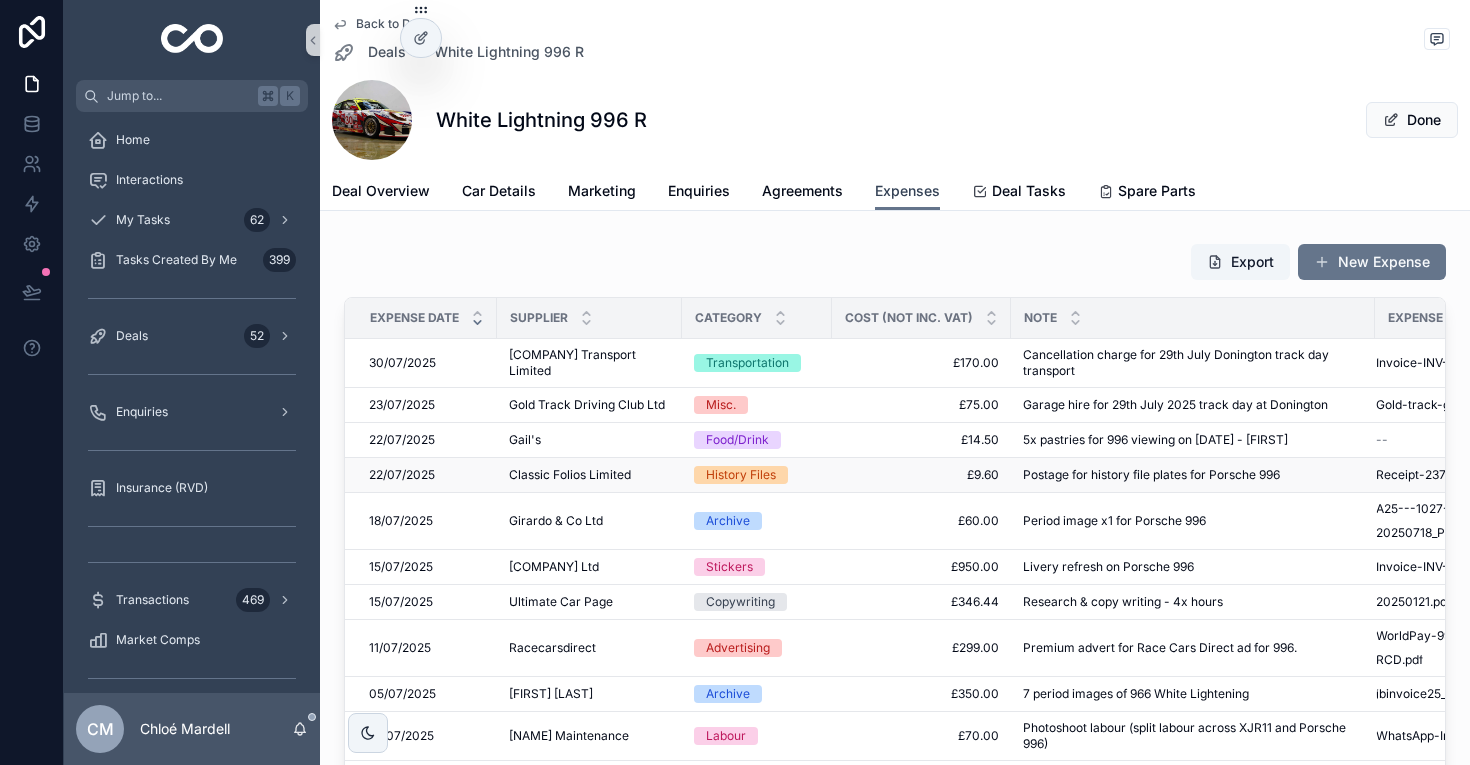 scroll, scrollTop: 139, scrollLeft: 0, axis: vertical 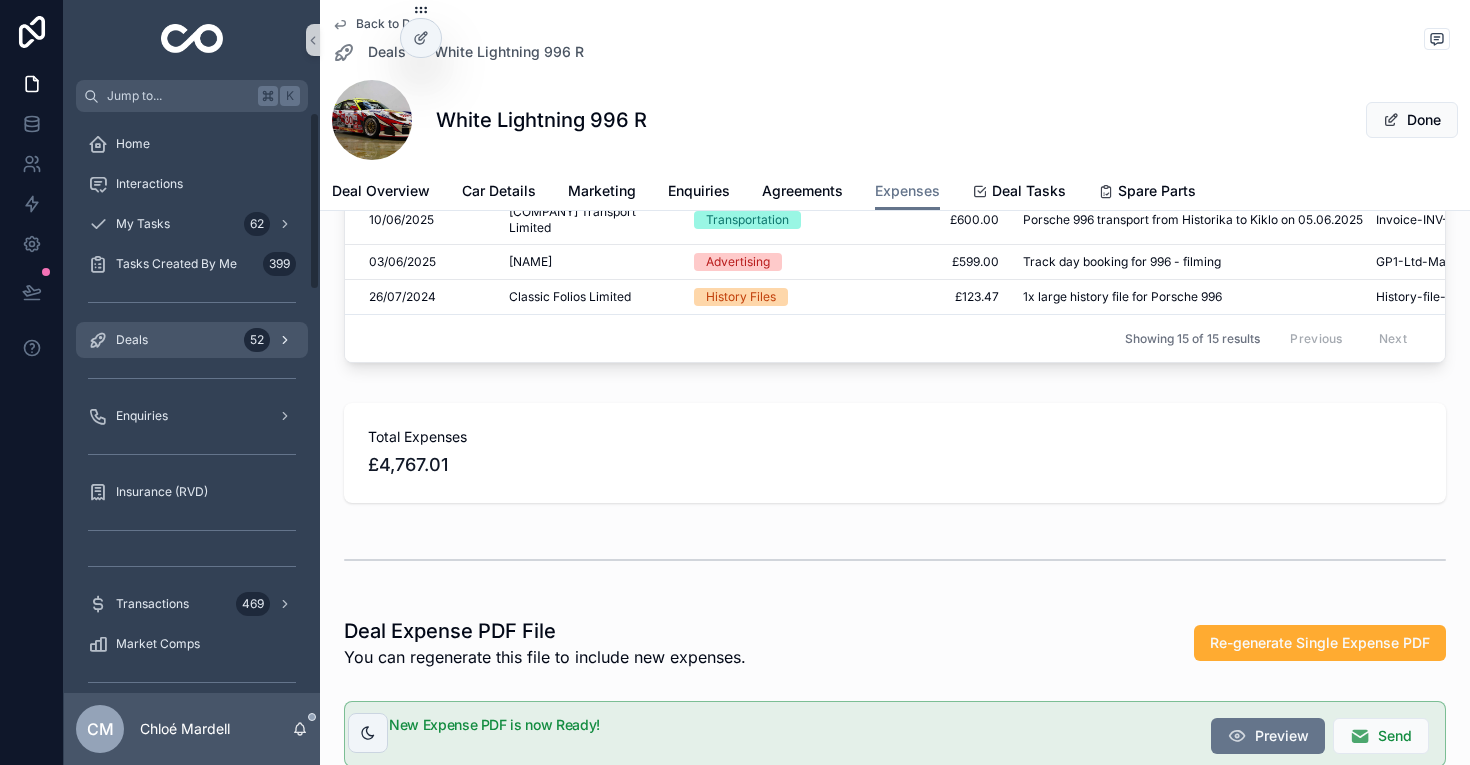 click on "Deals 52" at bounding box center [192, 340] 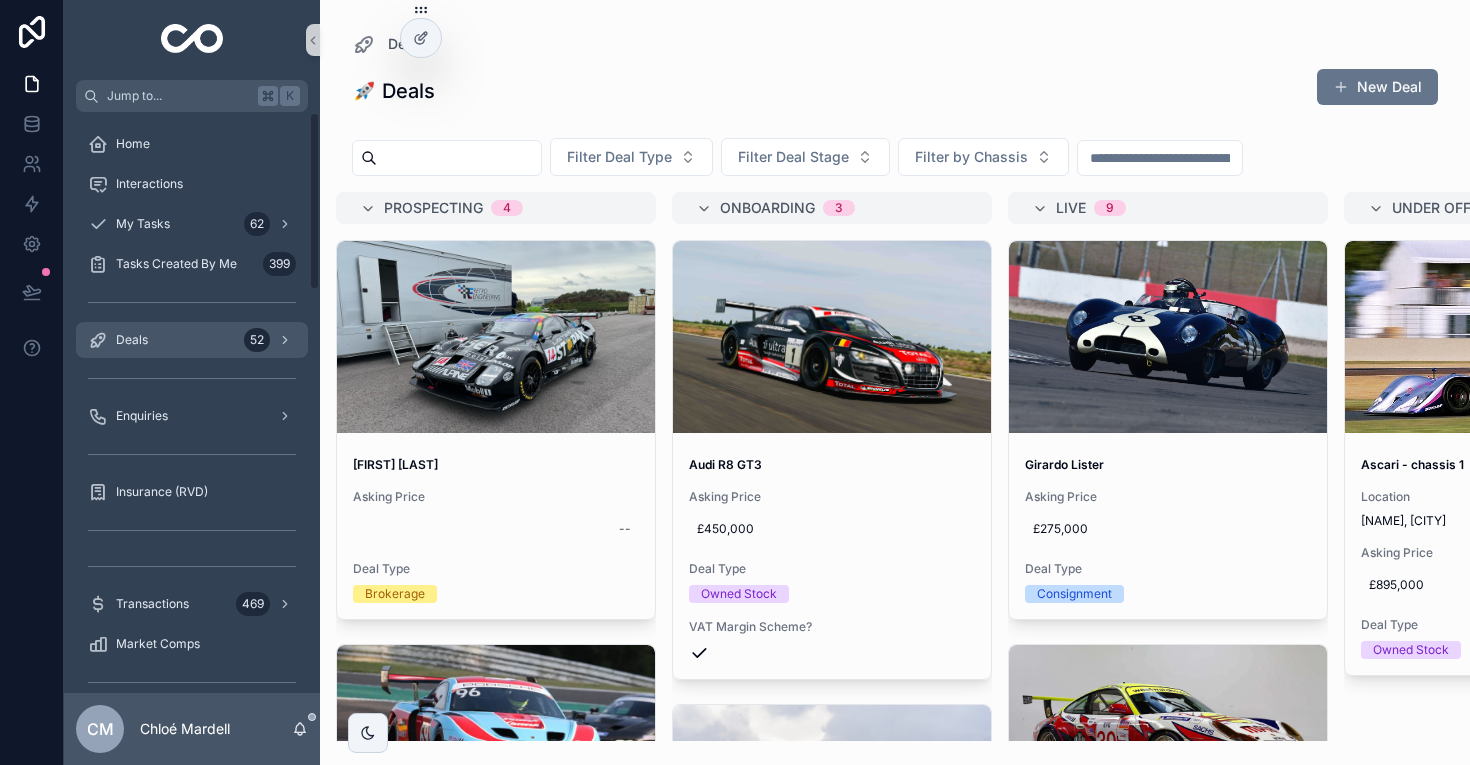 scroll, scrollTop: 0, scrollLeft: 0, axis: both 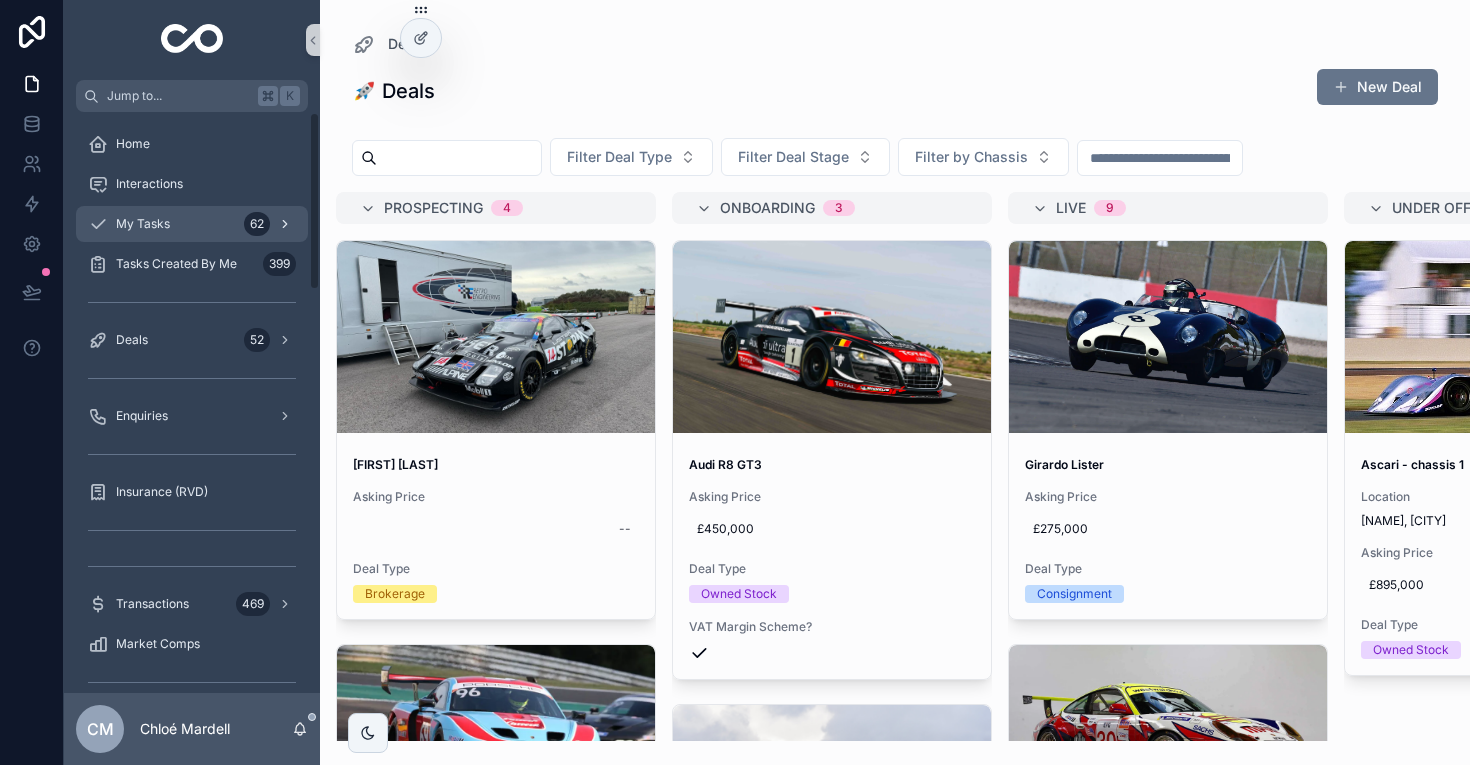 click on "My Tasks 62" at bounding box center (192, 224) 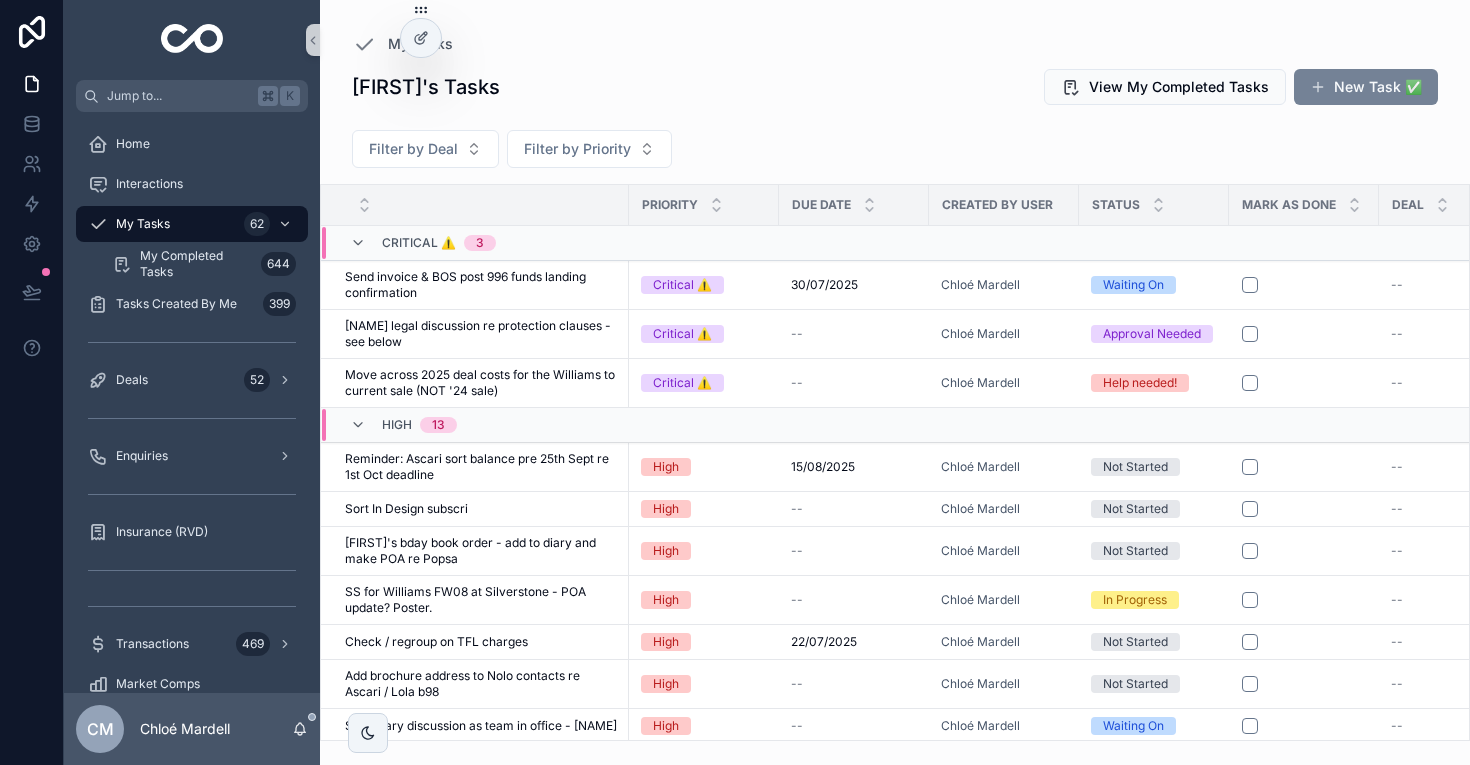 click on "New Task ✅" at bounding box center (1366, 87) 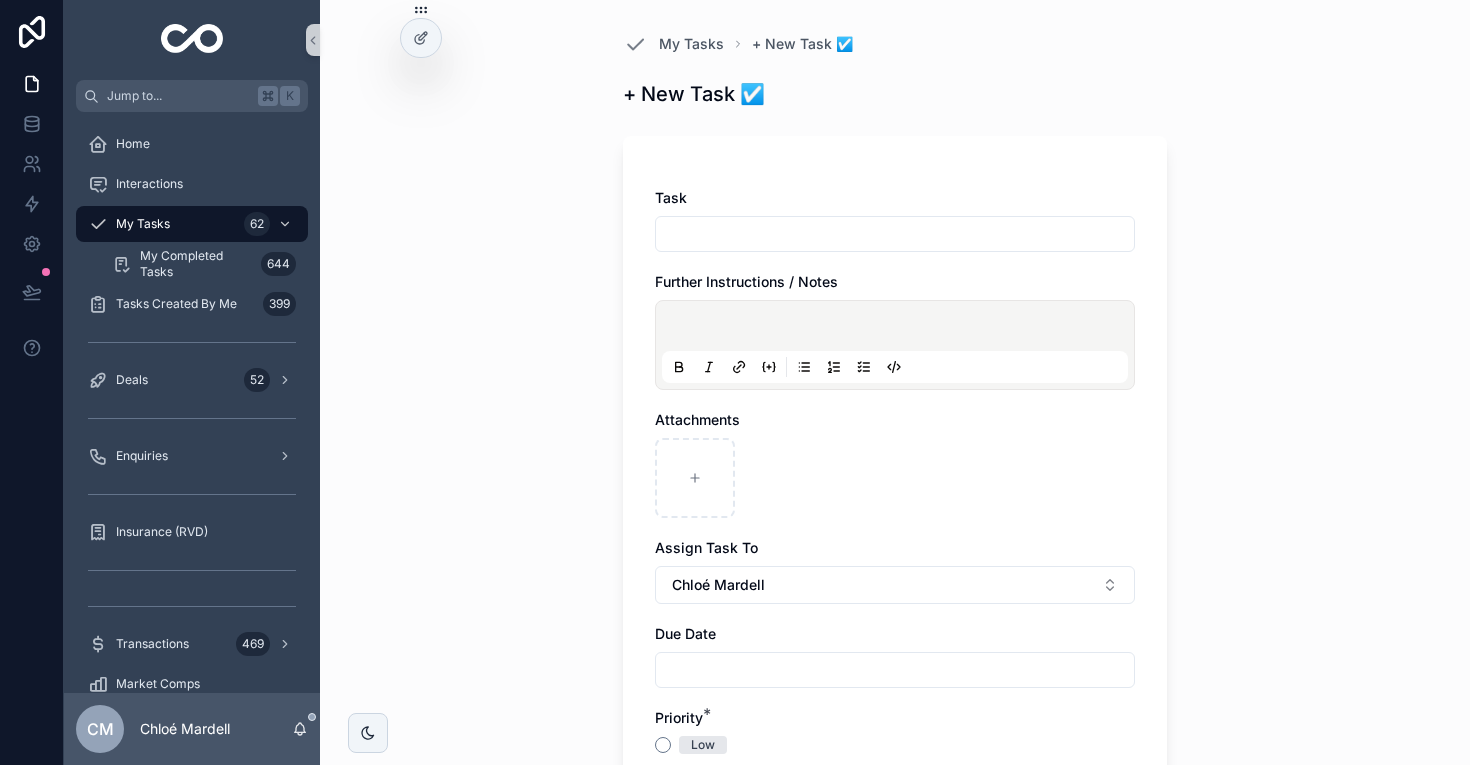 click at bounding box center (895, 234) 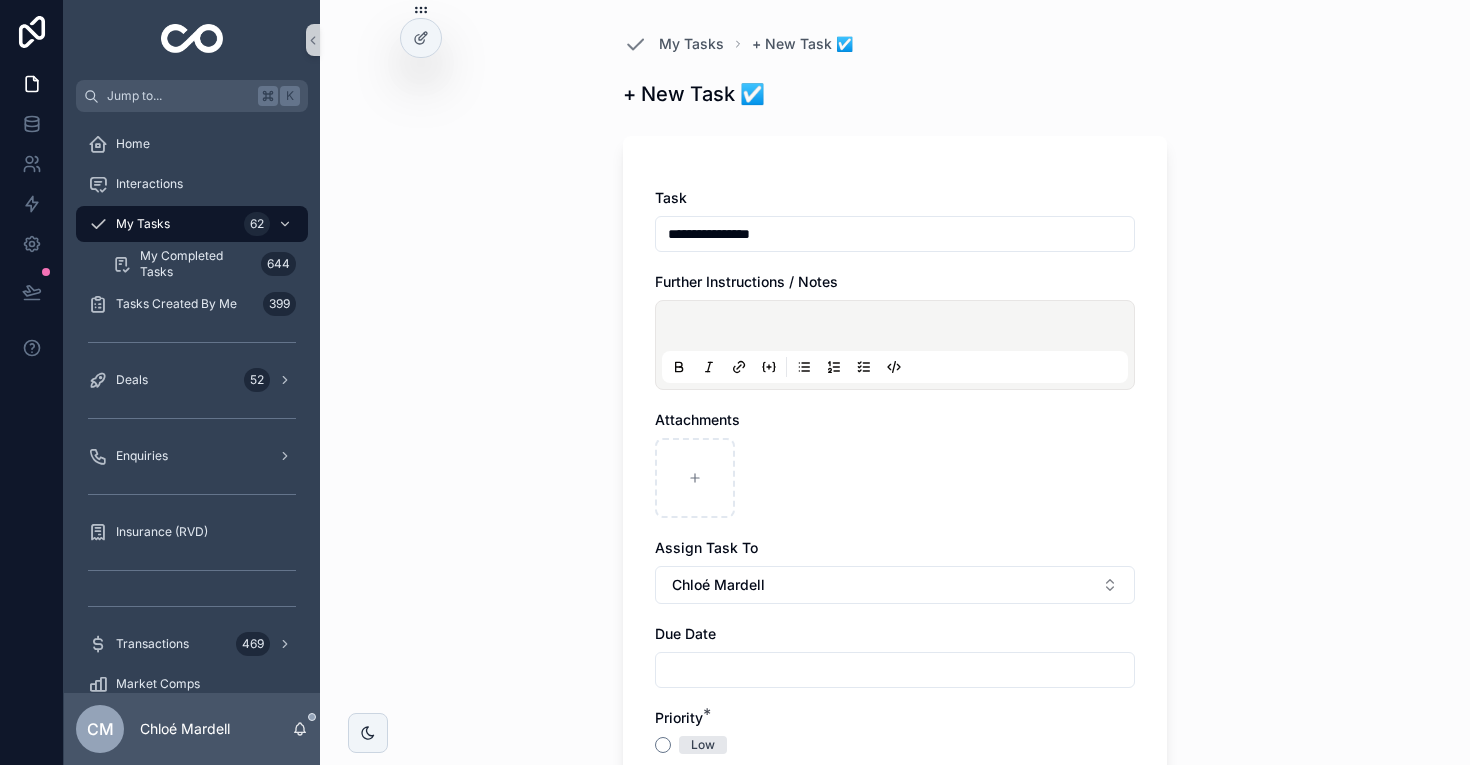 type on "**********" 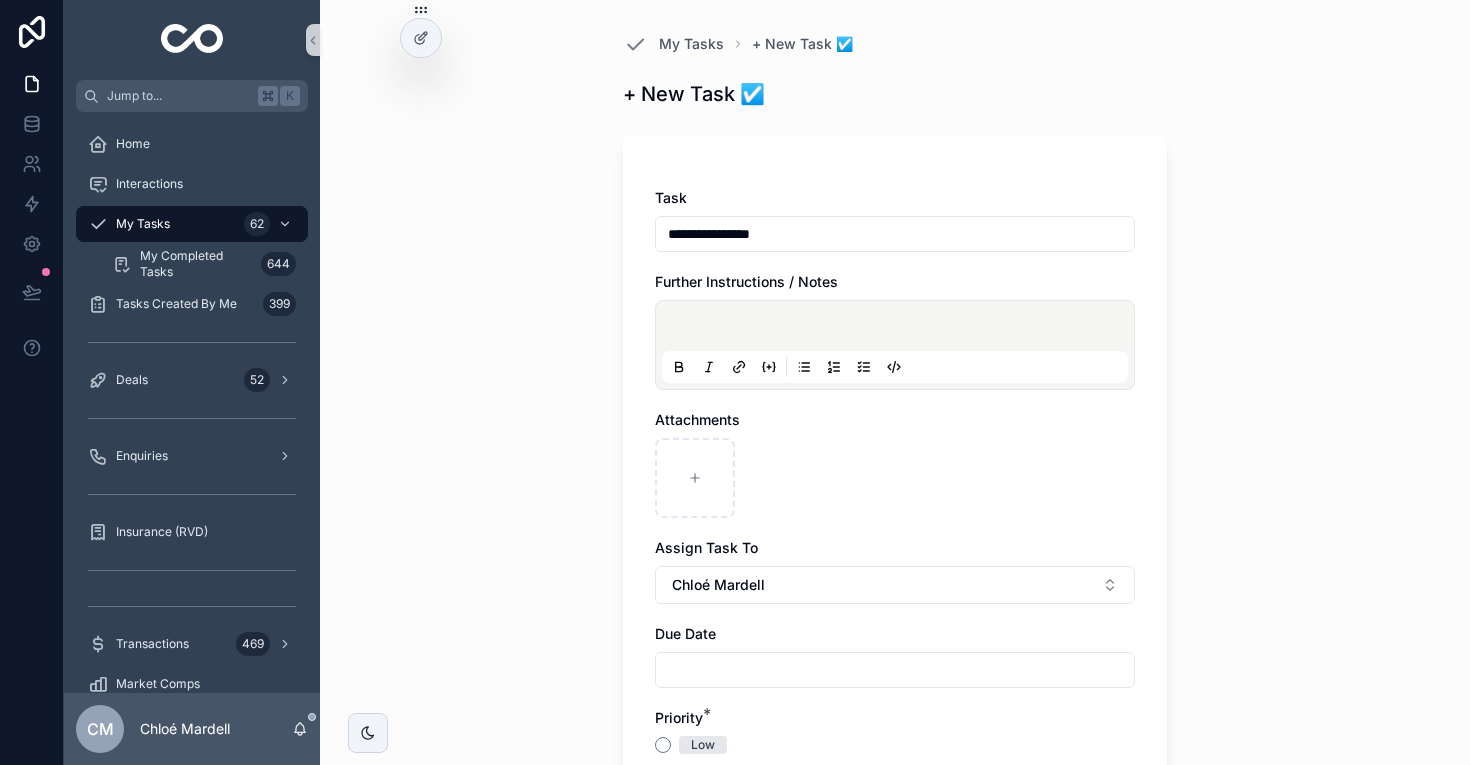 click at bounding box center (895, 478) 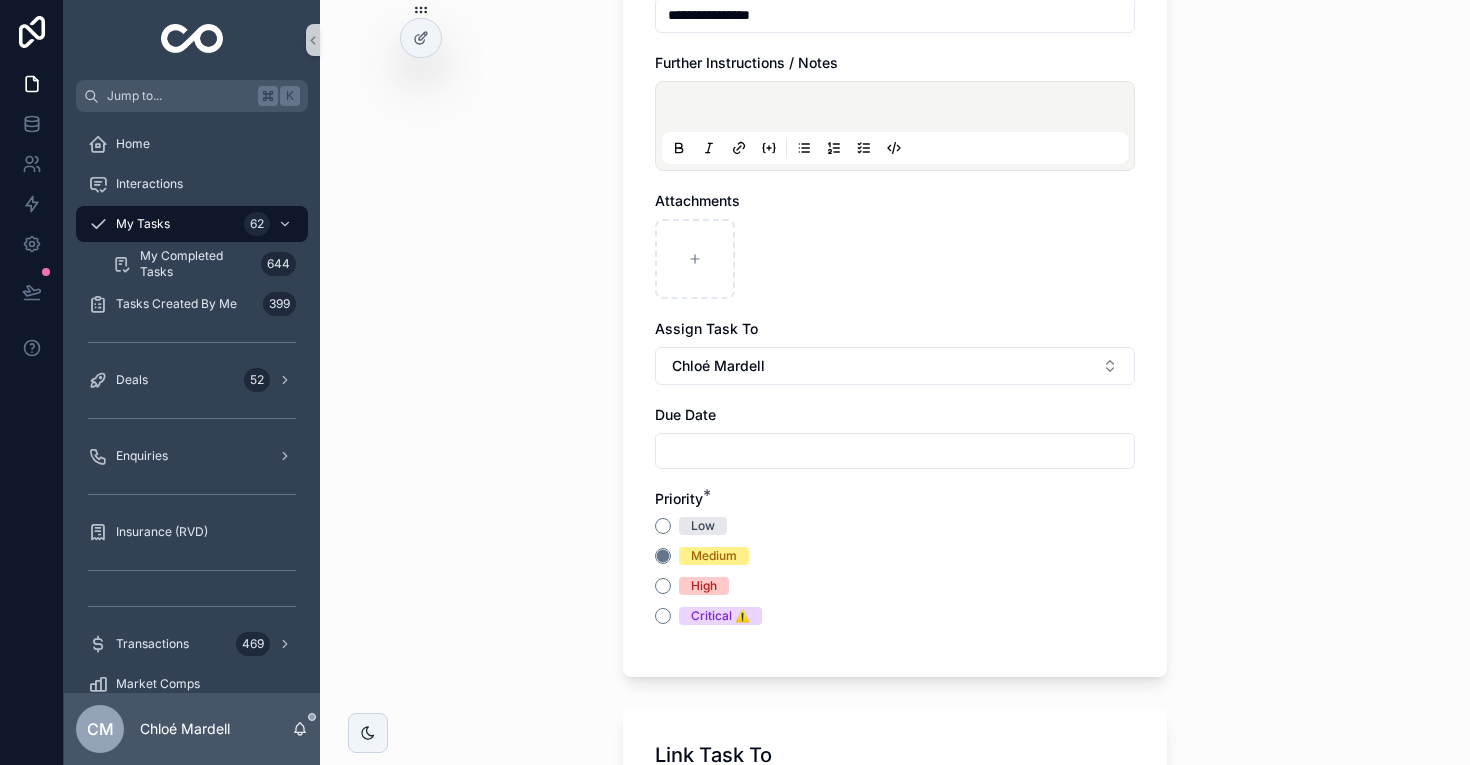 scroll, scrollTop: 220, scrollLeft: 0, axis: vertical 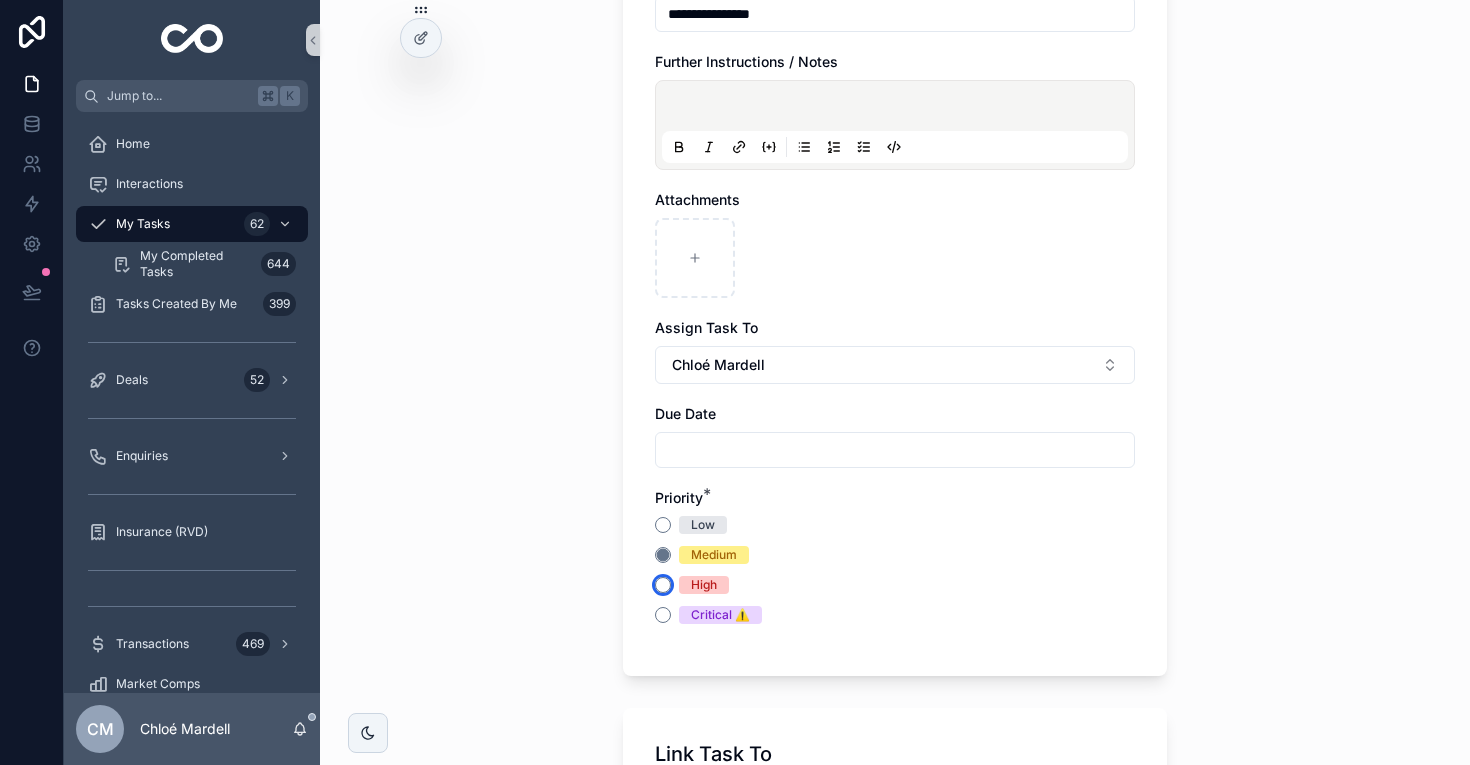 click on "High" at bounding box center [663, 585] 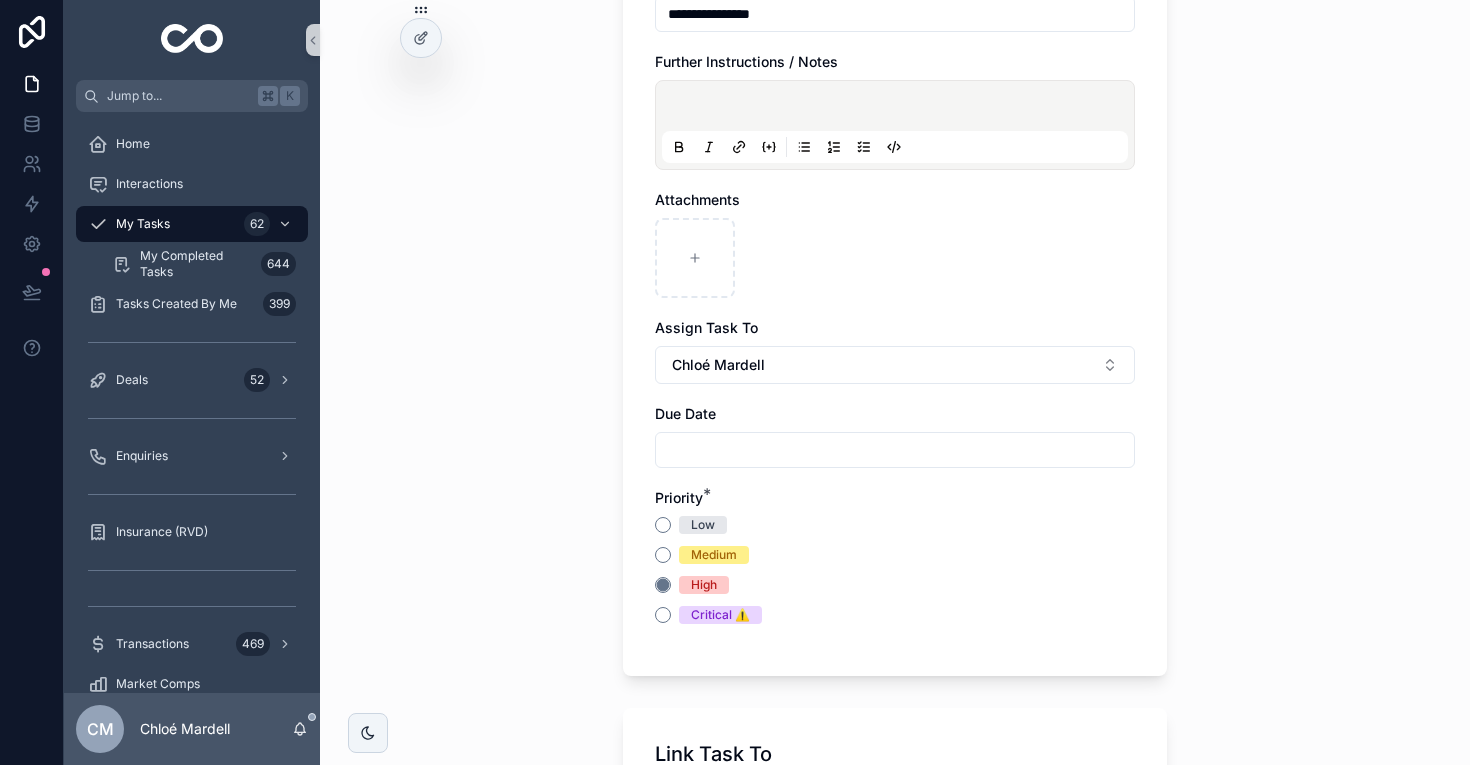 click on "Low Medium High Critical ⚠️️" at bounding box center [895, 570] 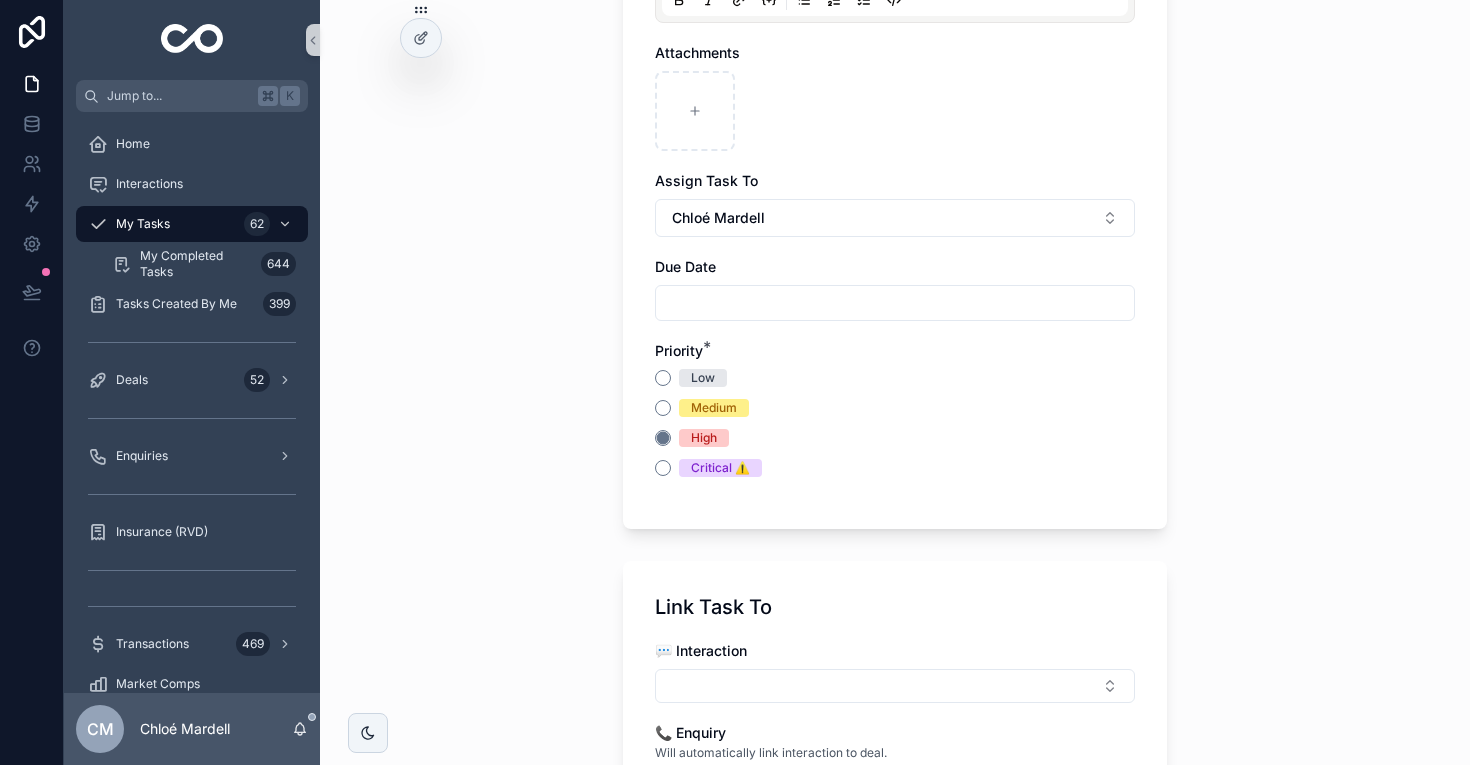 scroll, scrollTop: 411, scrollLeft: 0, axis: vertical 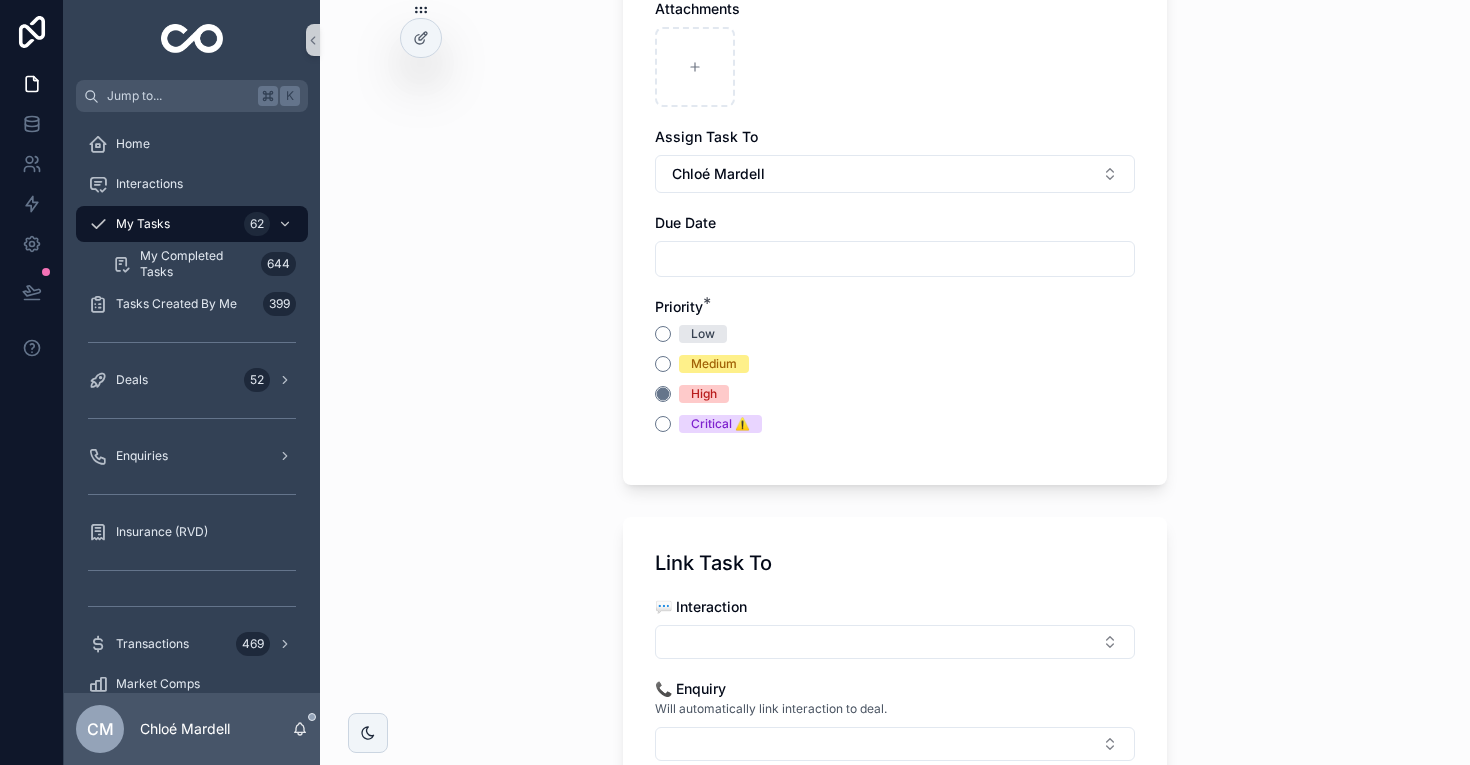 click on "Due Date" at bounding box center [895, 245] 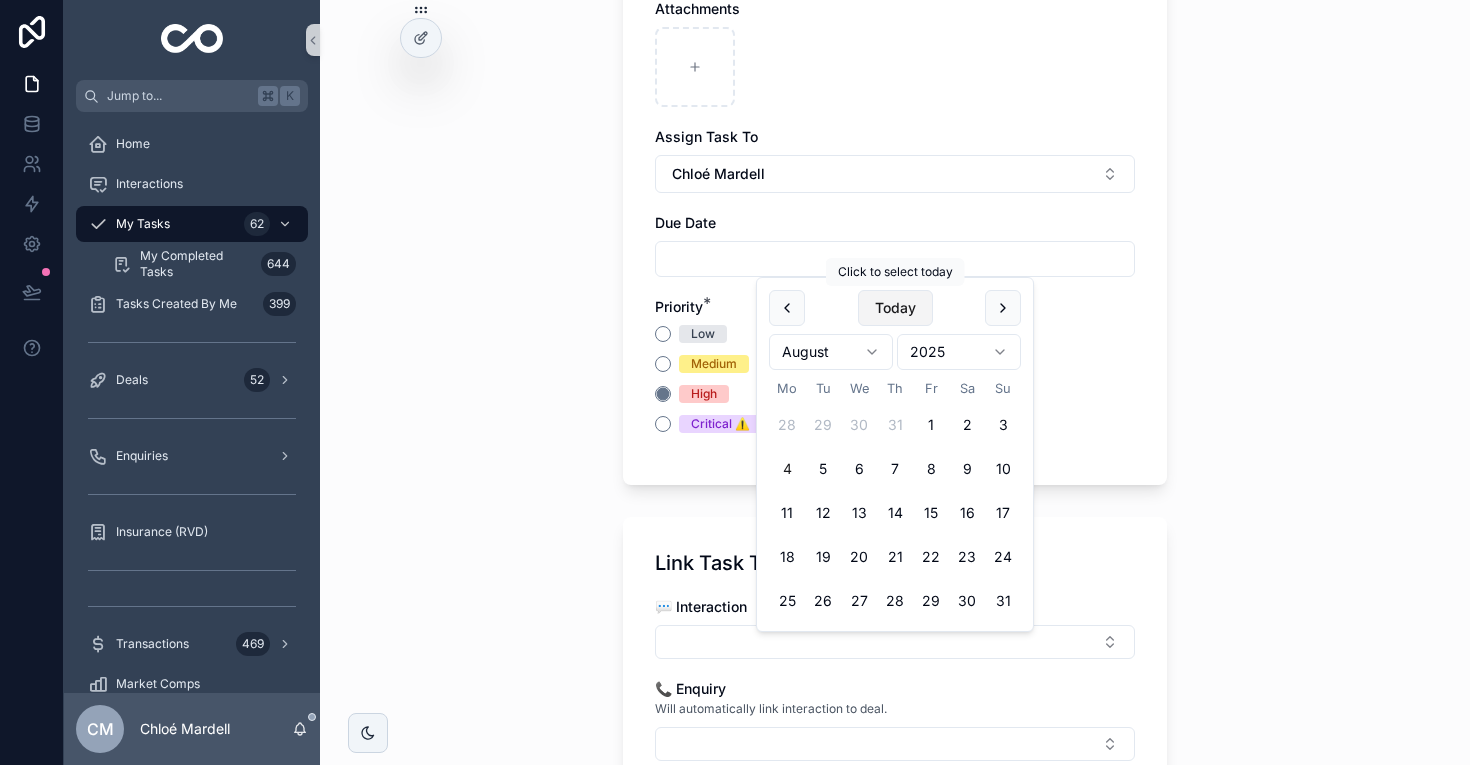 click on "Today" at bounding box center (895, 308) 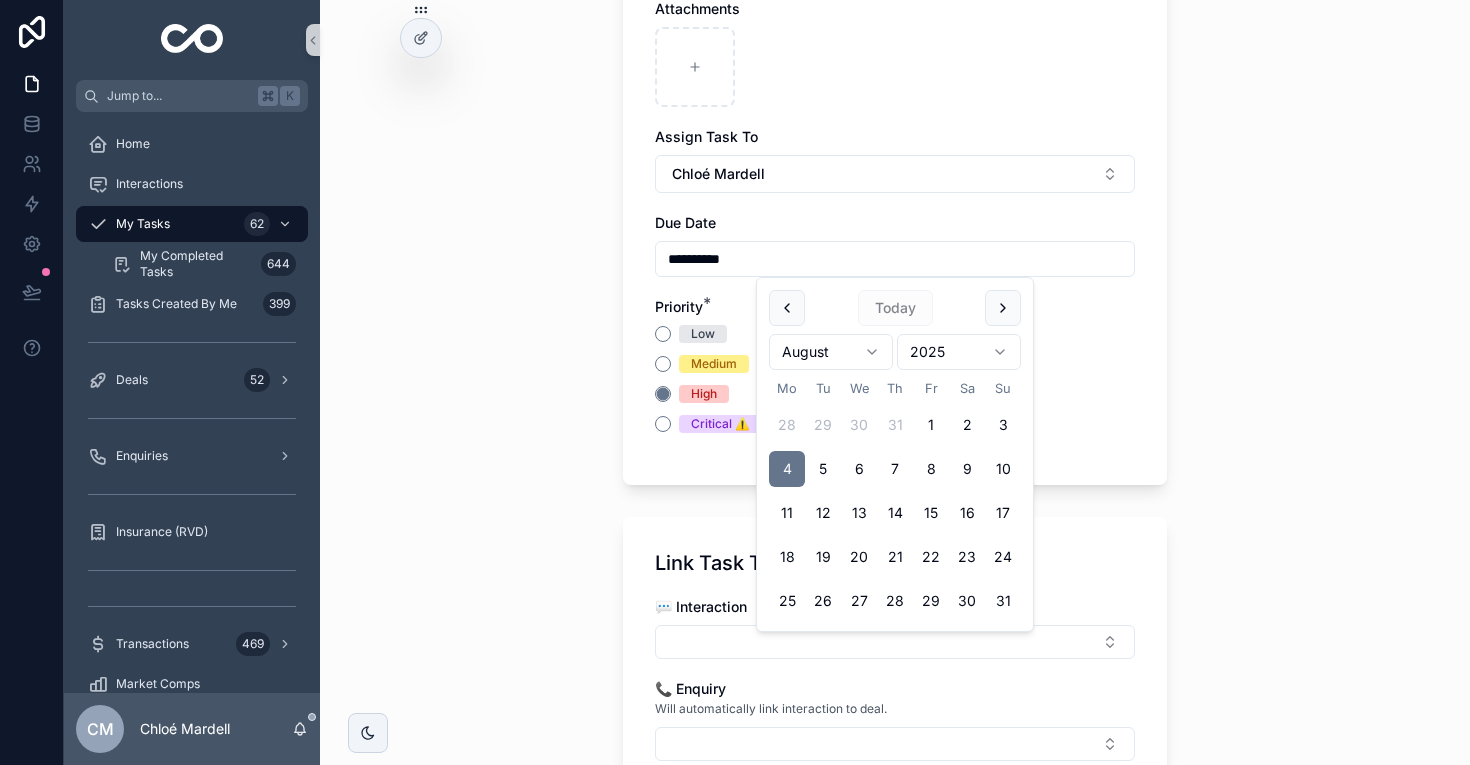 type on "**********" 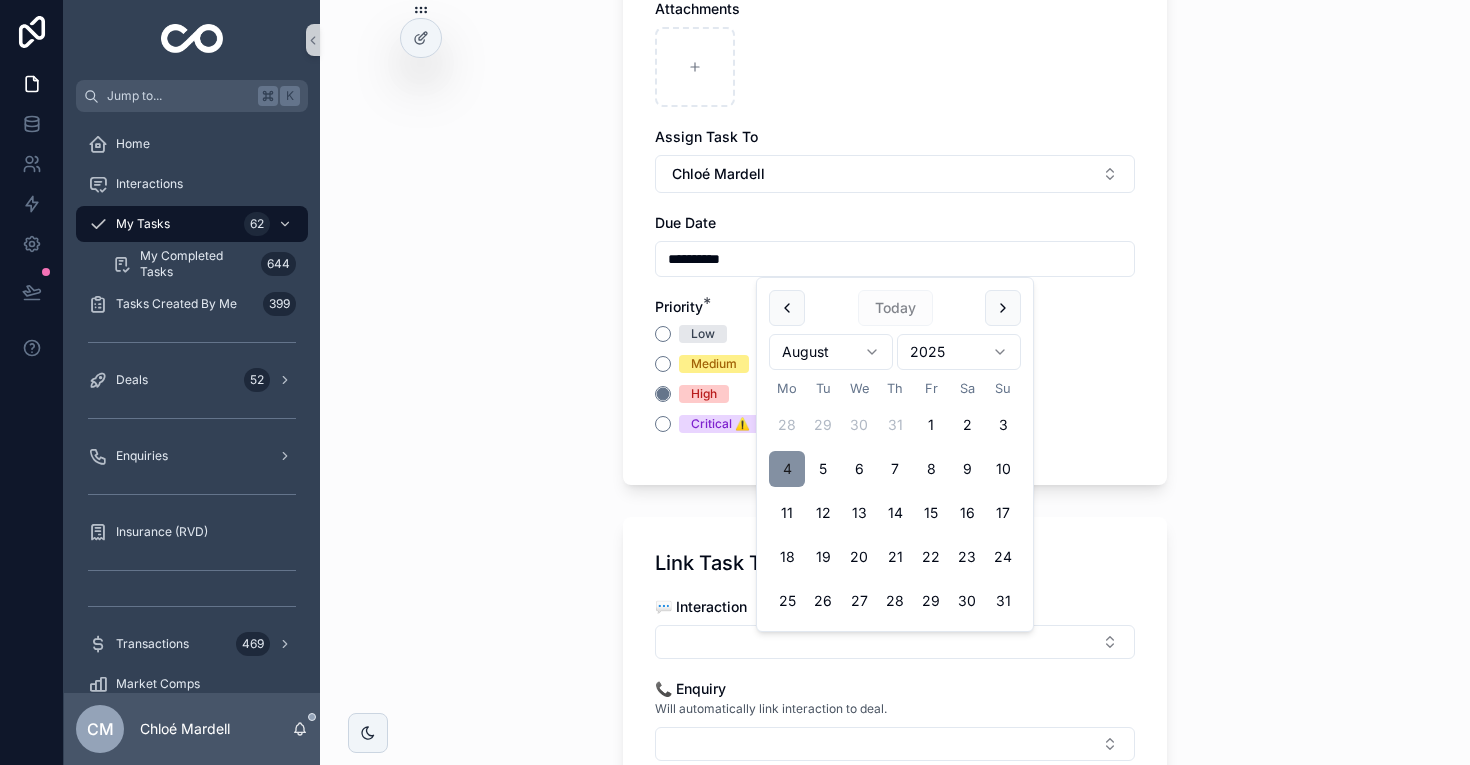 click on "4" at bounding box center (787, 469) 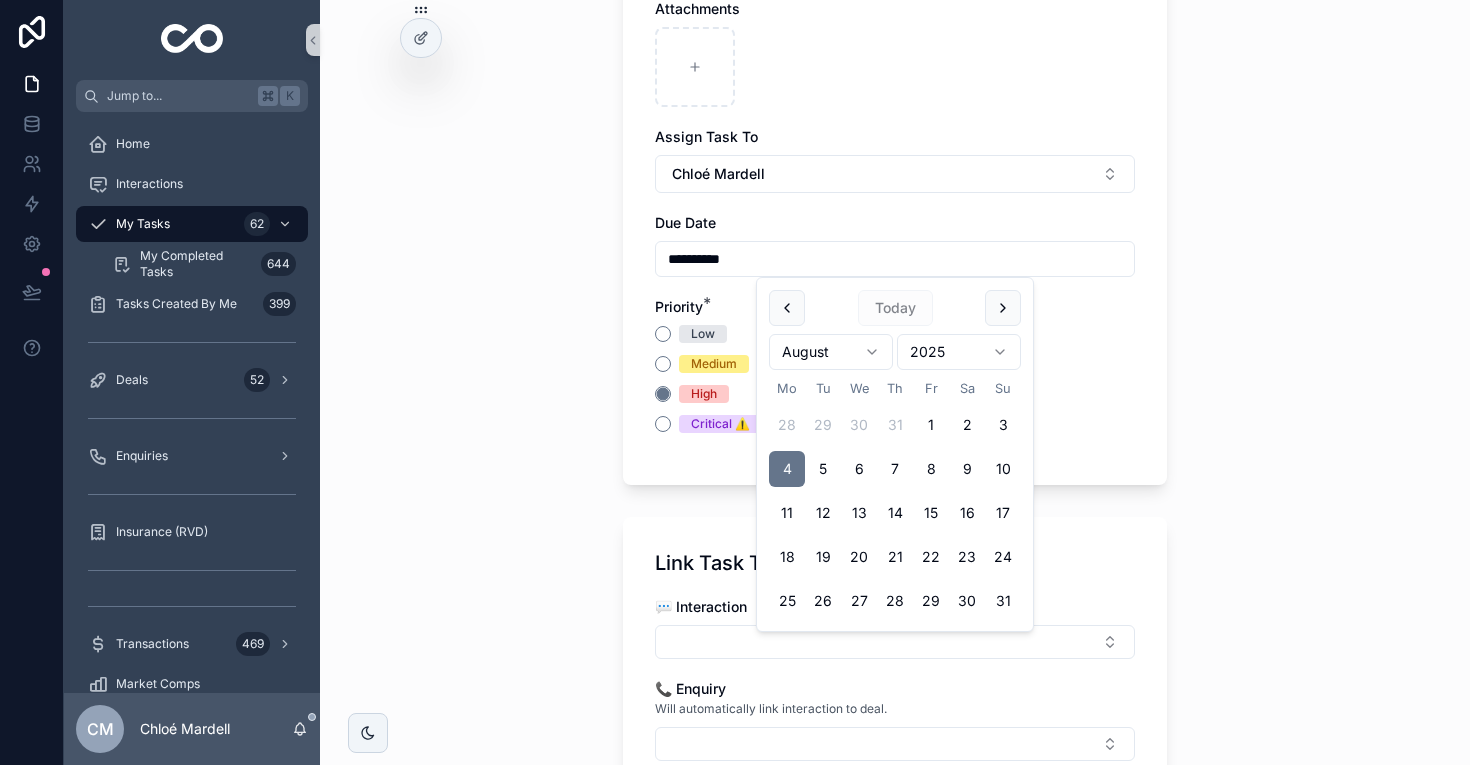 click on "**********" at bounding box center (895, 382) 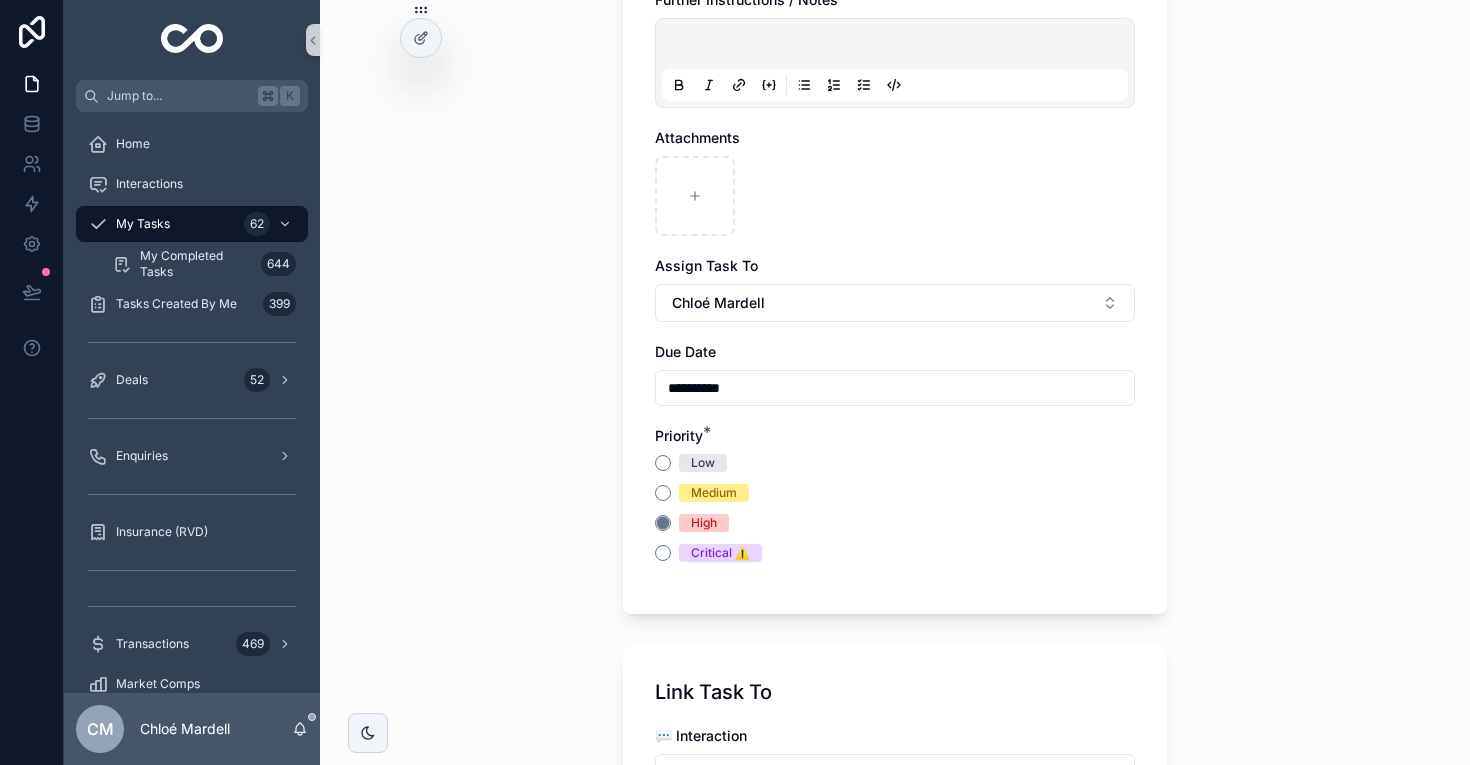 scroll, scrollTop: 1003, scrollLeft: 0, axis: vertical 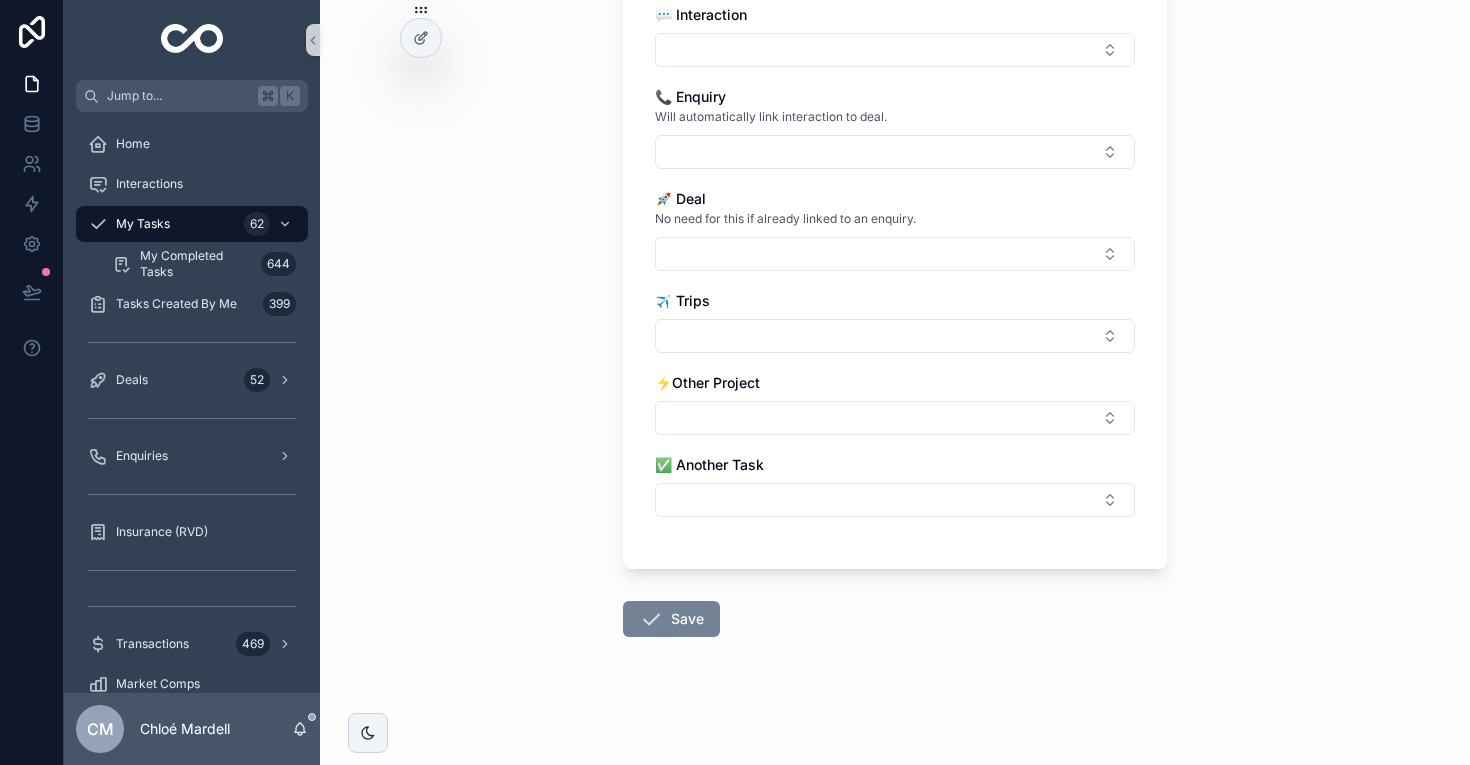 click at bounding box center (651, 619) 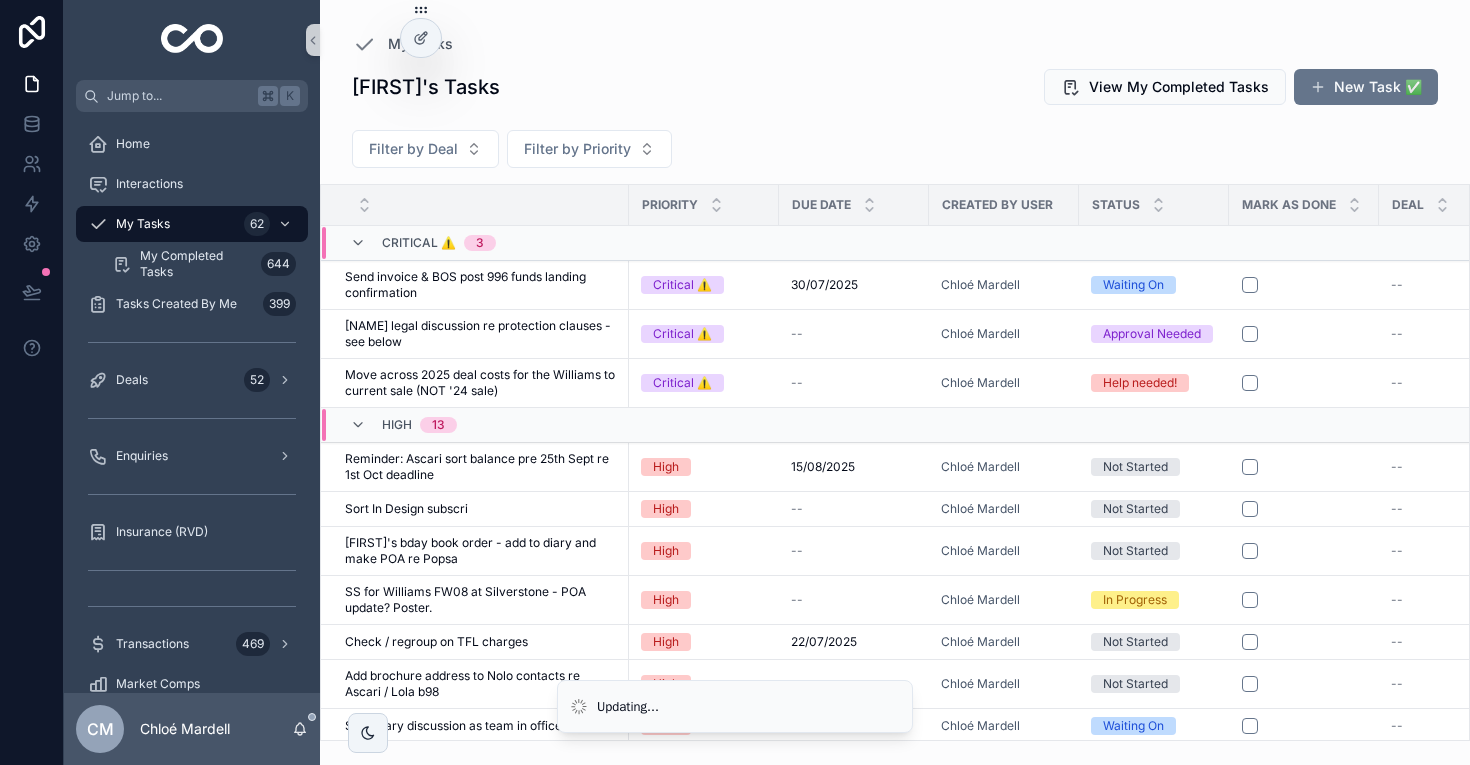 scroll, scrollTop: 0, scrollLeft: 0, axis: both 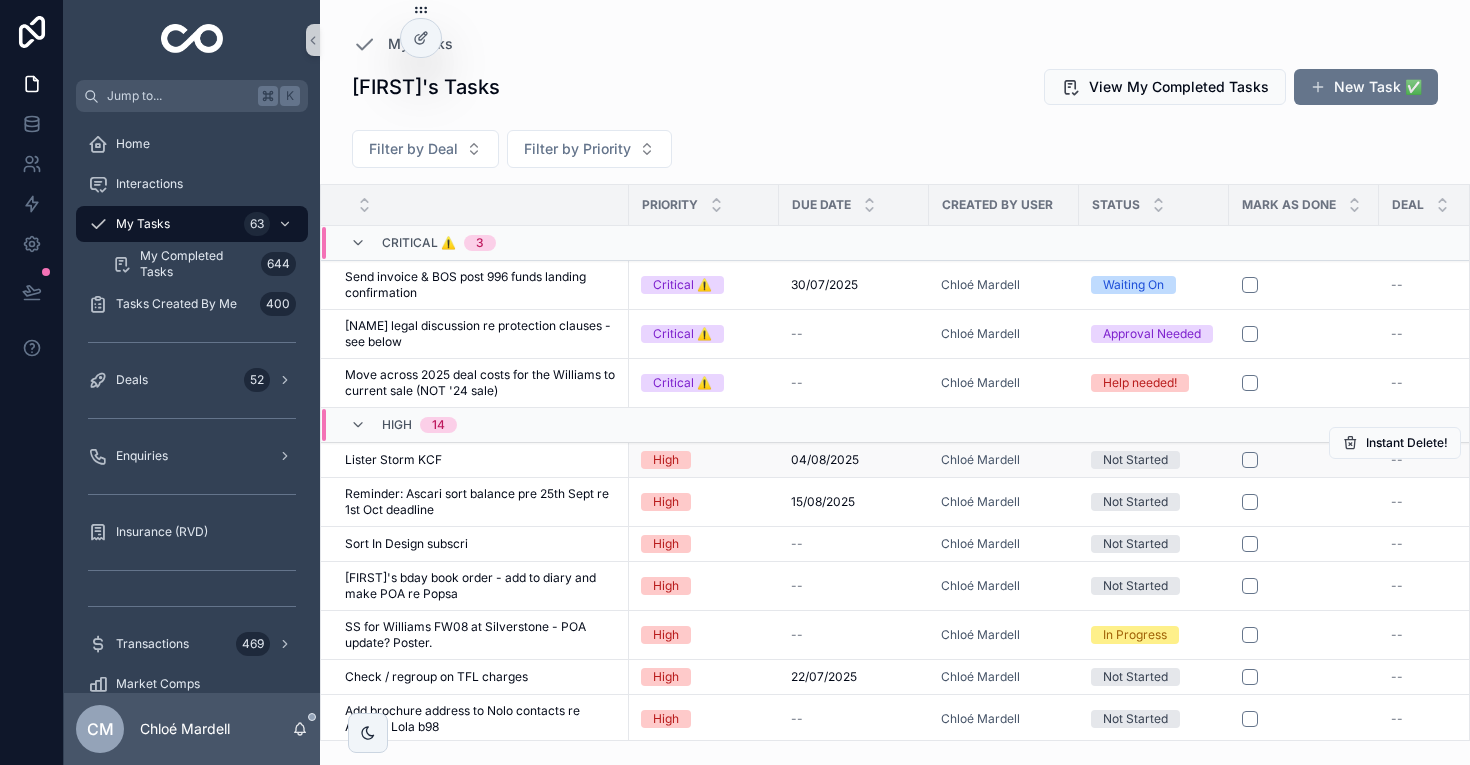 click on "Not Started" at bounding box center [1135, 460] 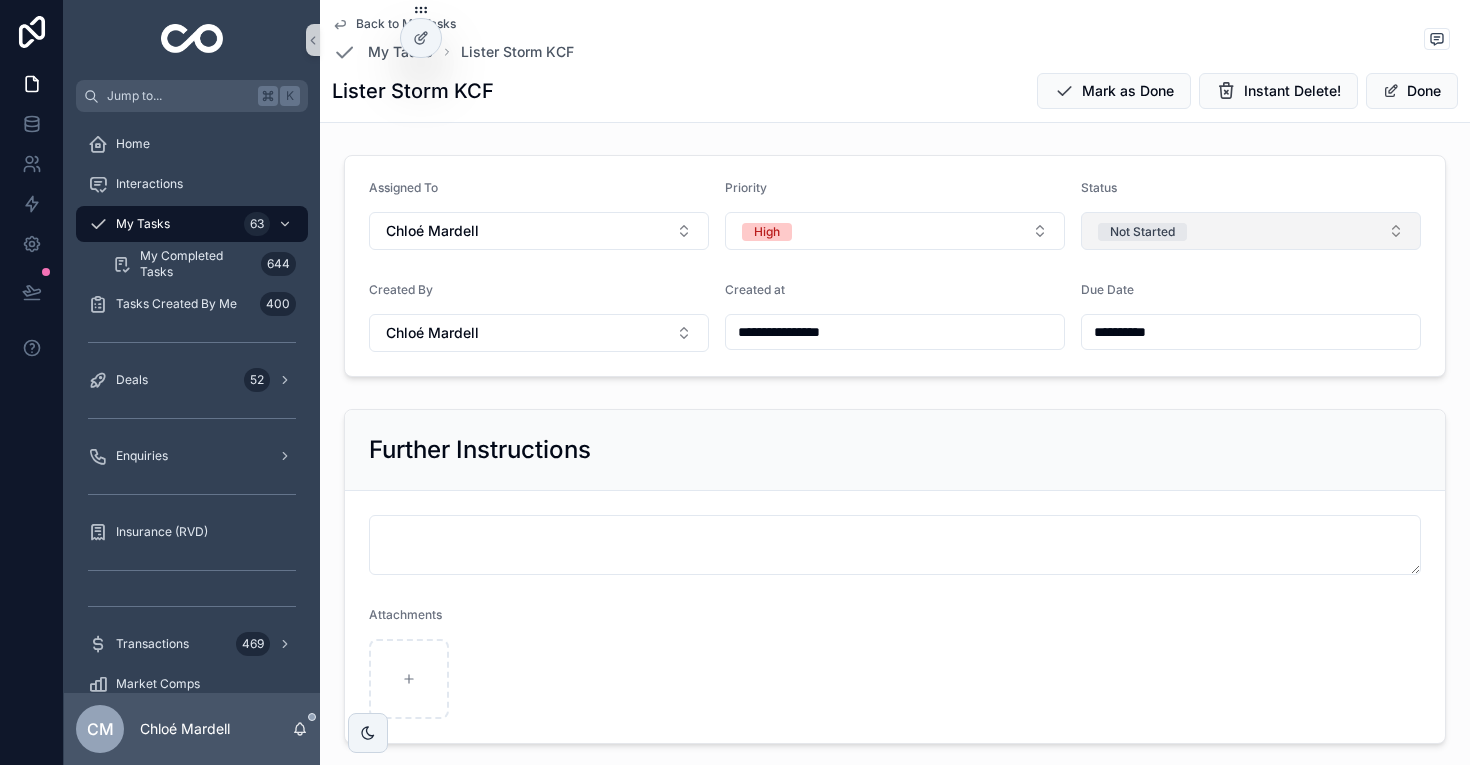 click on "Not Started" at bounding box center (1142, 232) 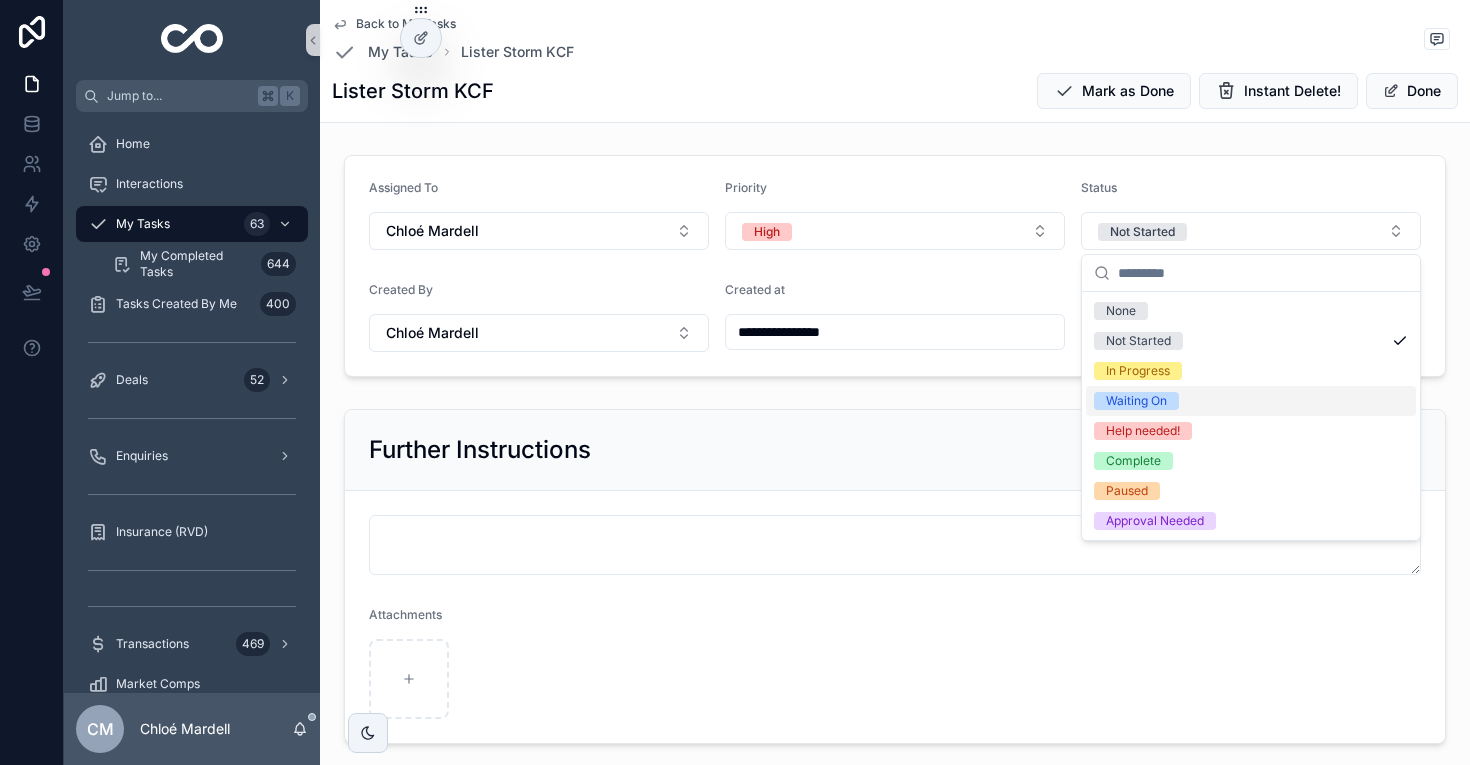 click on "Waiting On" at bounding box center (1136, 401) 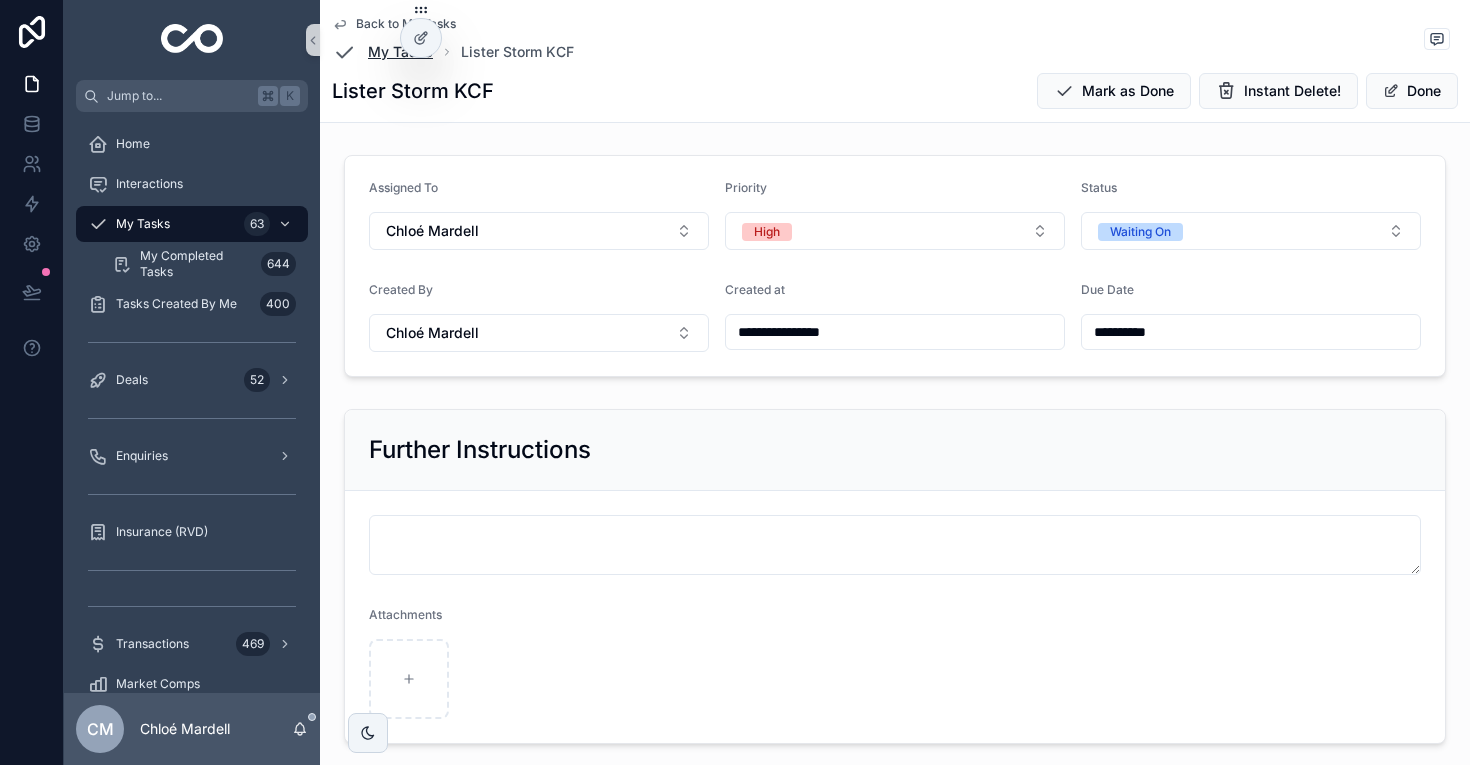 click on "My Tasks" at bounding box center (400, 52) 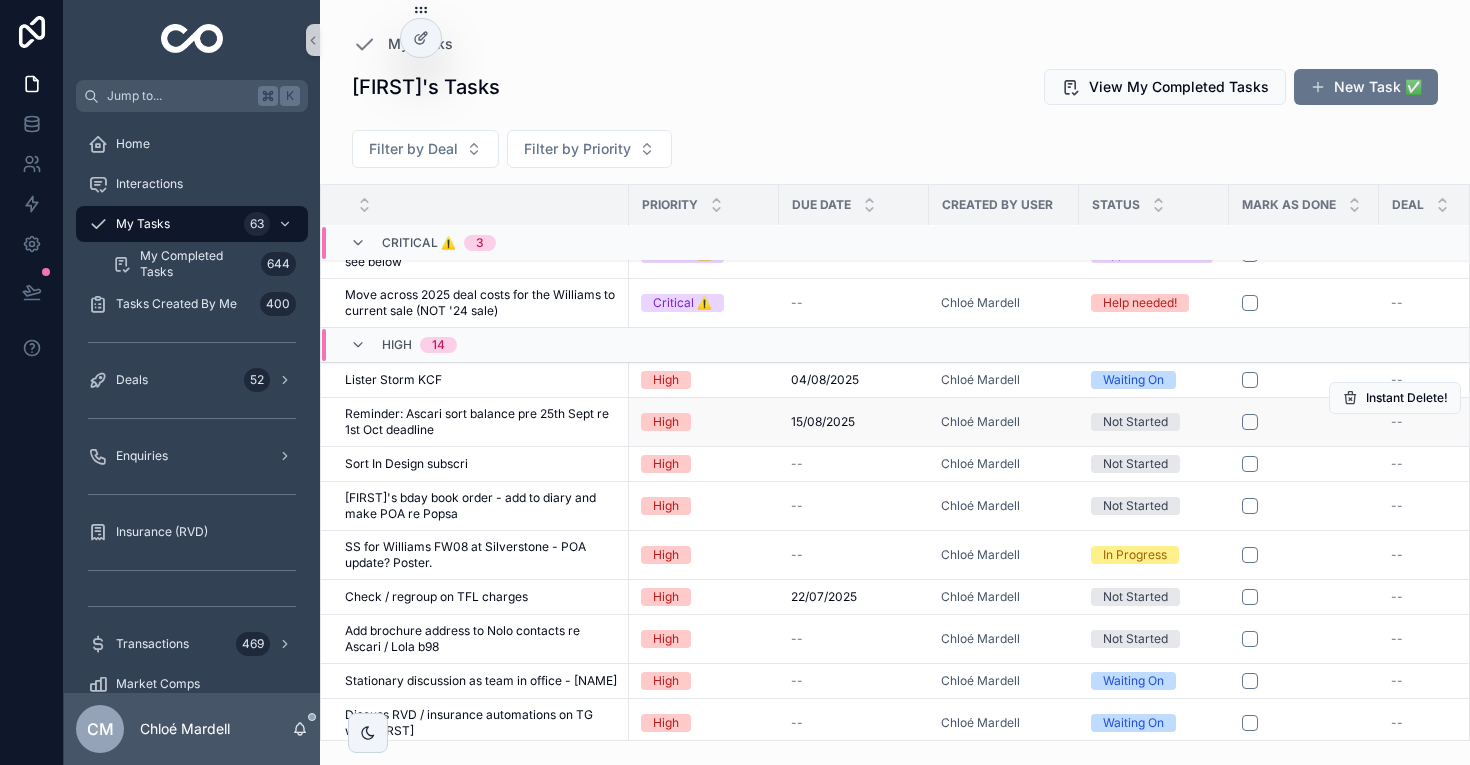 scroll, scrollTop: 82, scrollLeft: 0, axis: vertical 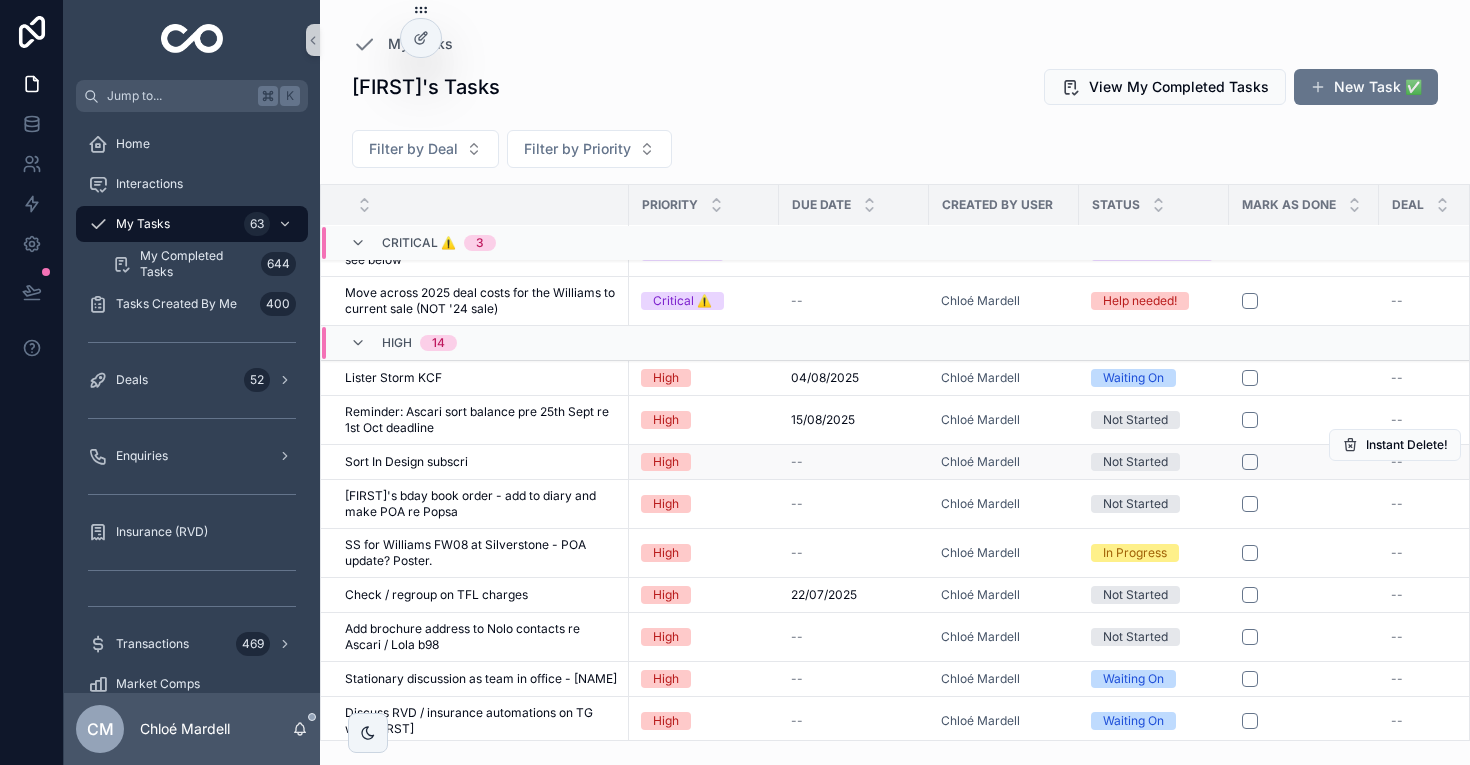 click on "Sort In Design subscri Sort In Design subscri" at bounding box center (481, 462) 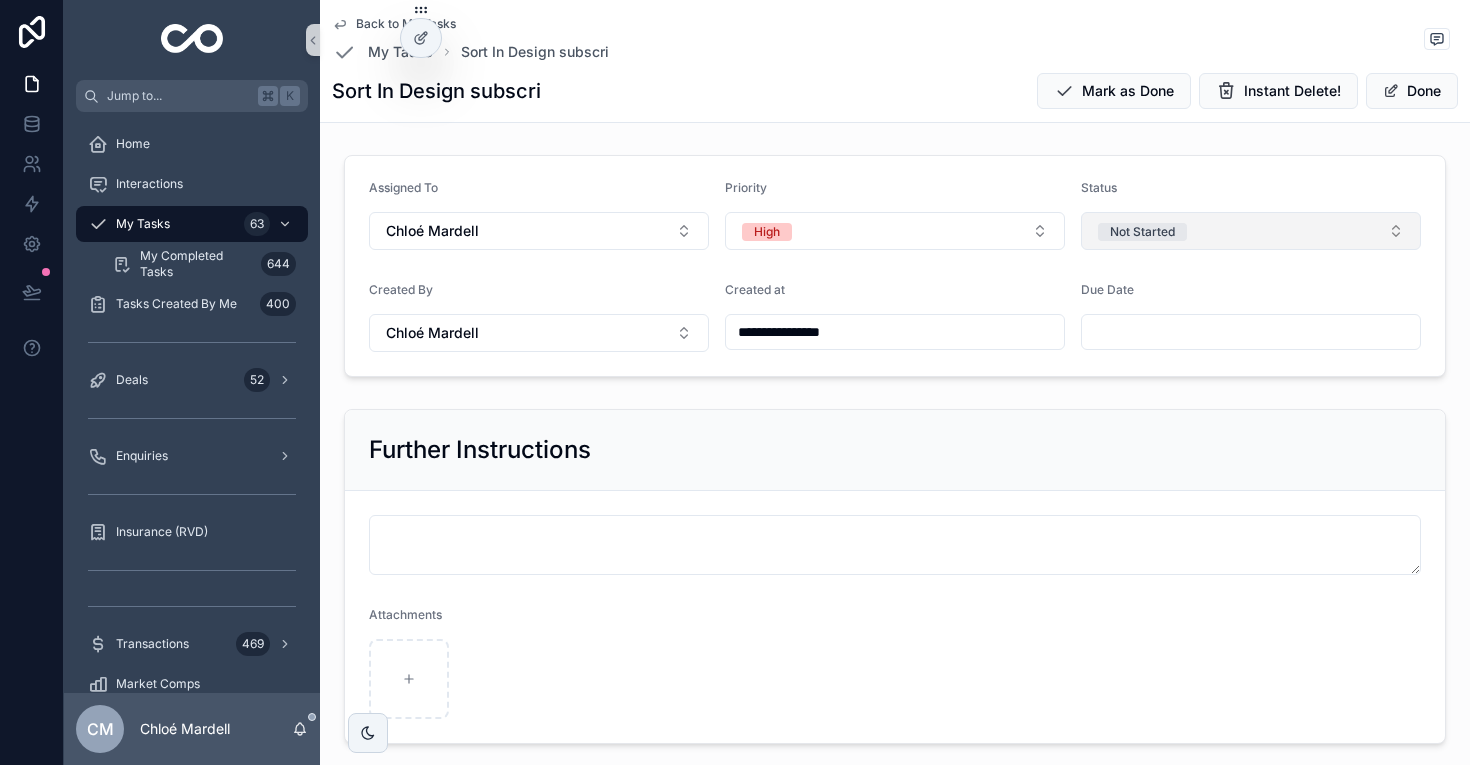 click on "Not Started" at bounding box center [1251, 231] 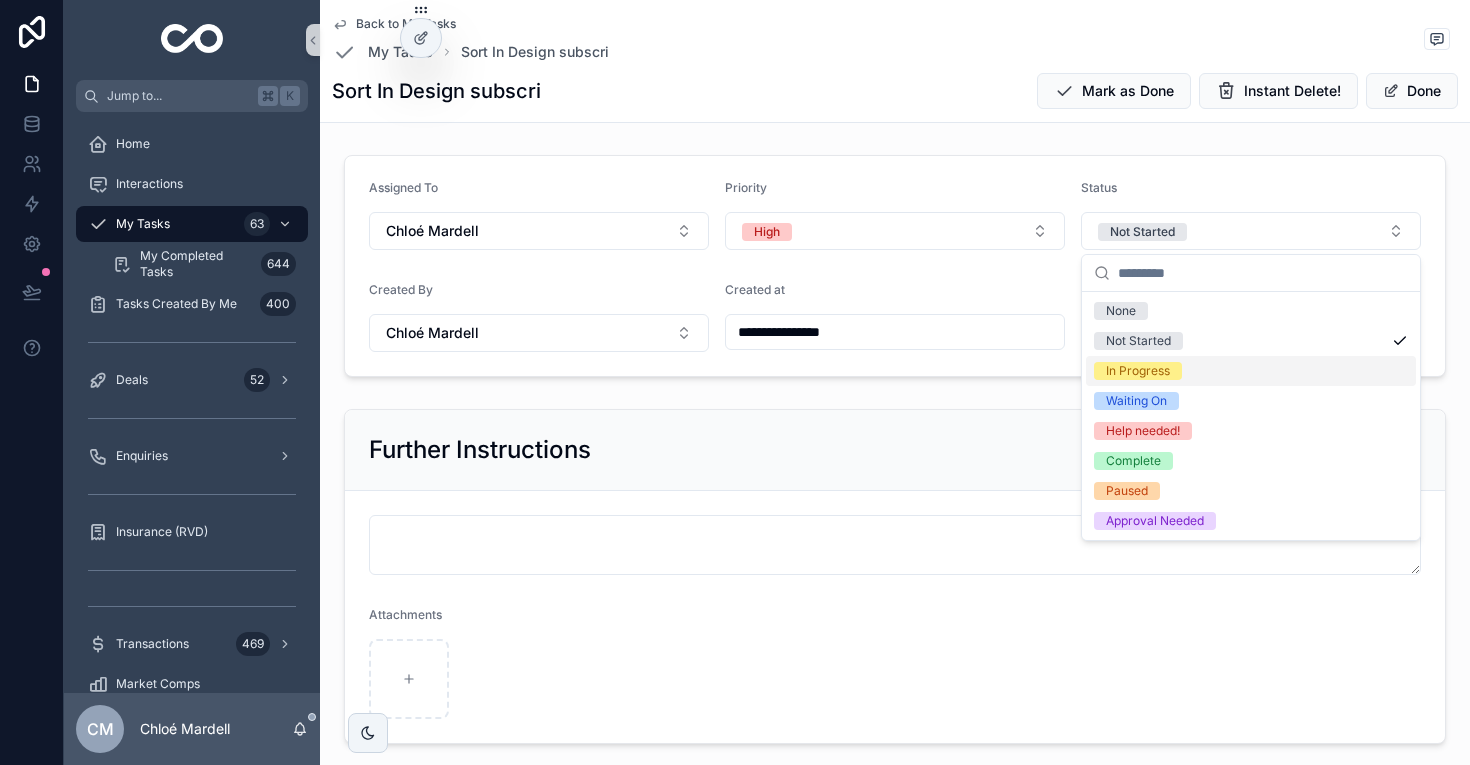 click on "In Progress" at bounding box center (1138, 371) 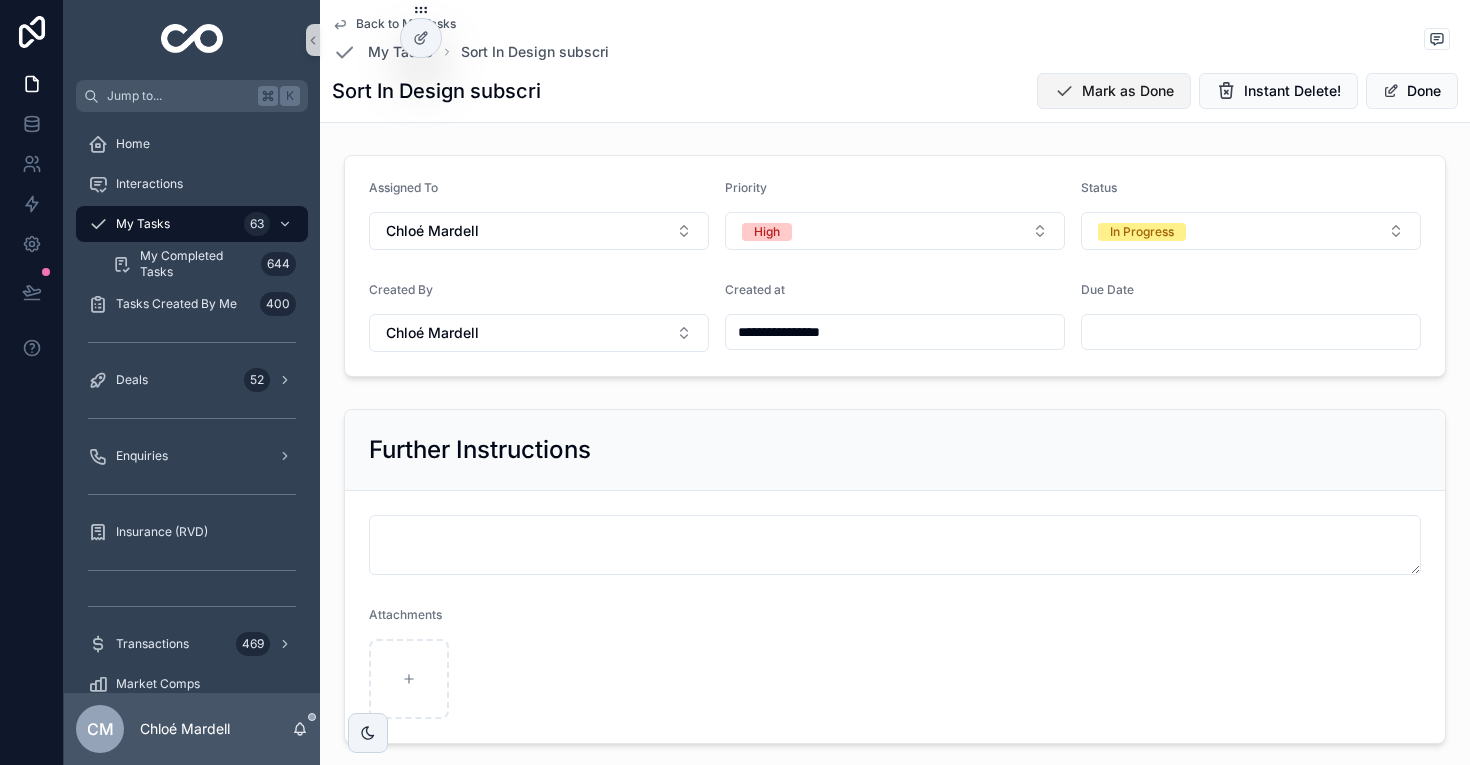 click on "Mark as Done" at bounding box center [1128, 91] 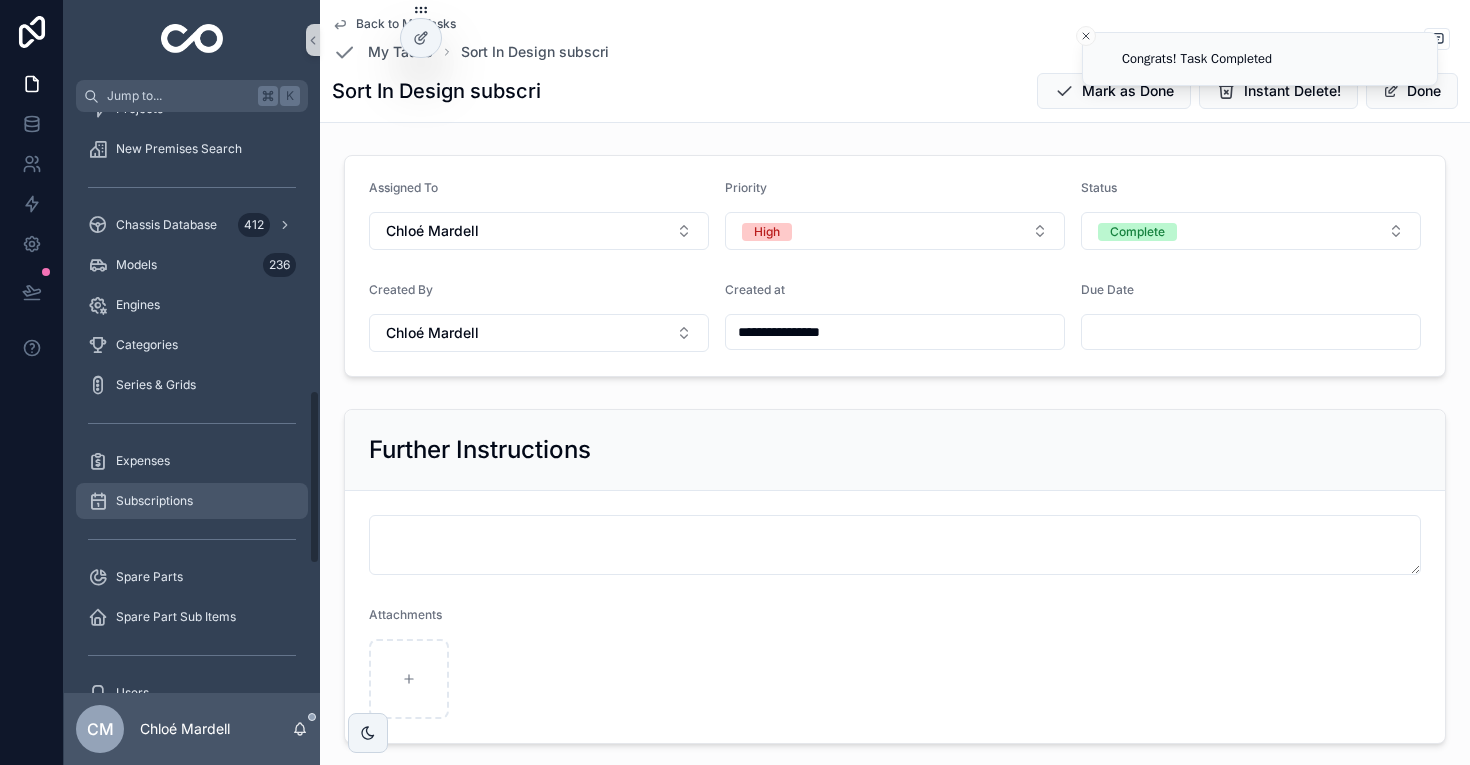 click on "Subscriptions" at bounding box center [154, 501] 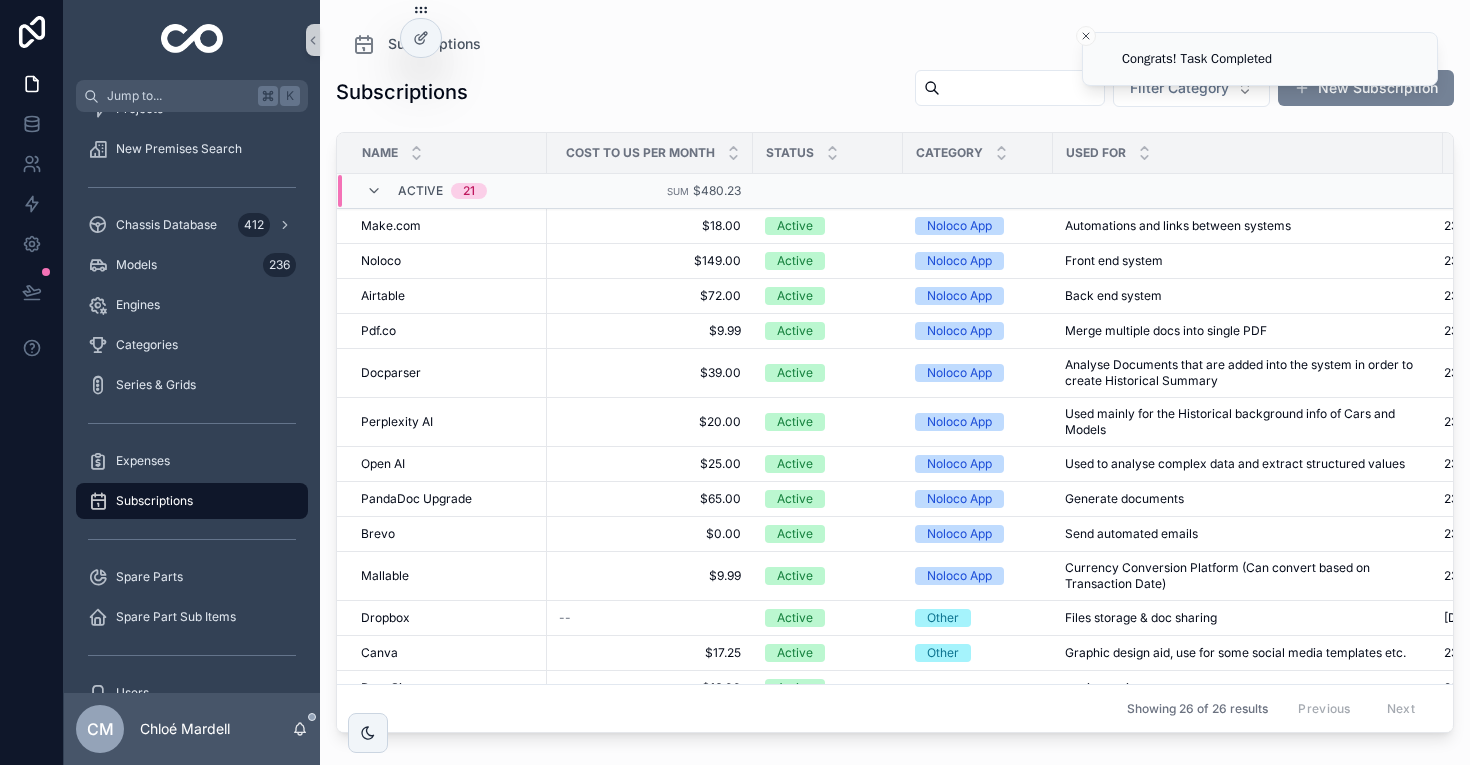 click on "New Subscription" at bounding box center [1366, 88] 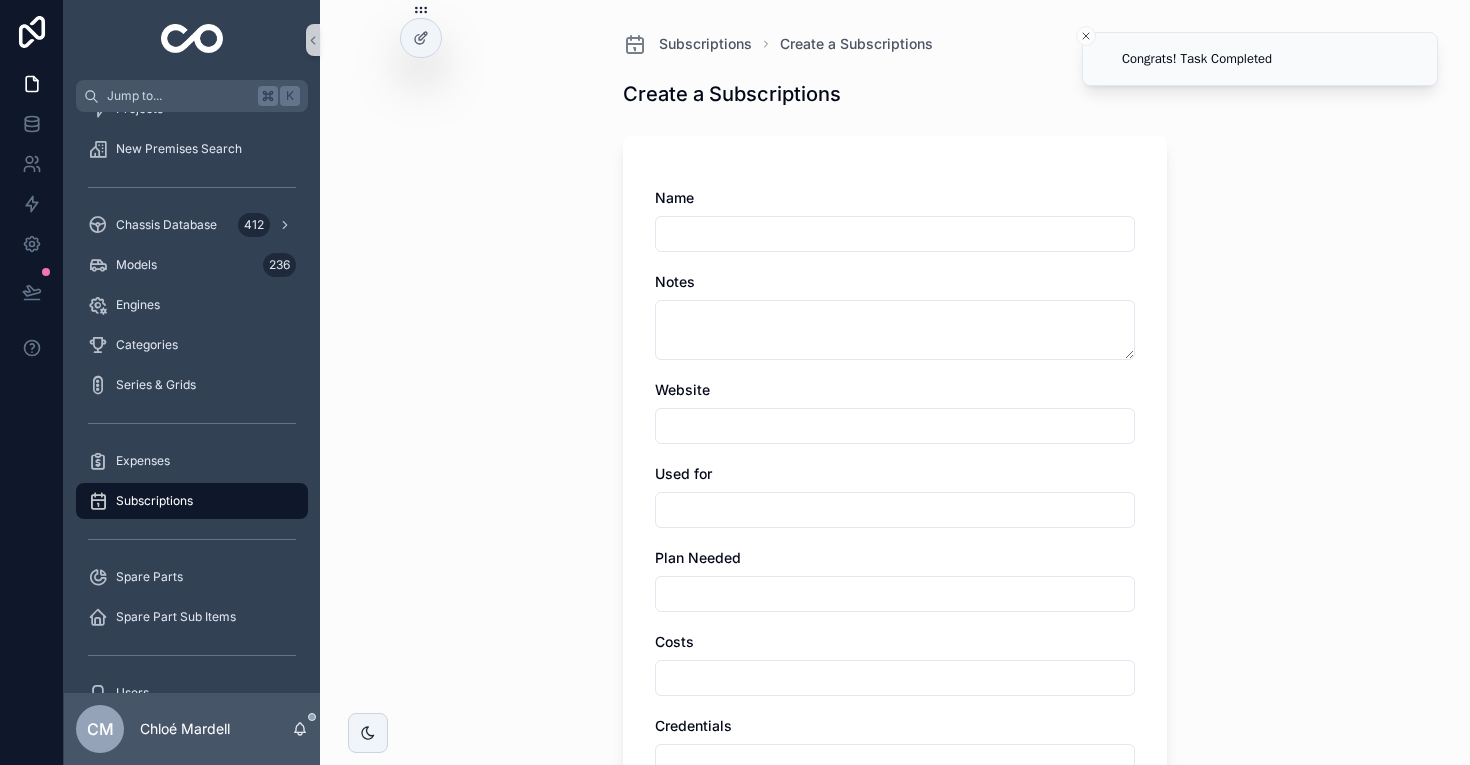 click at bounding box center (895, 234) 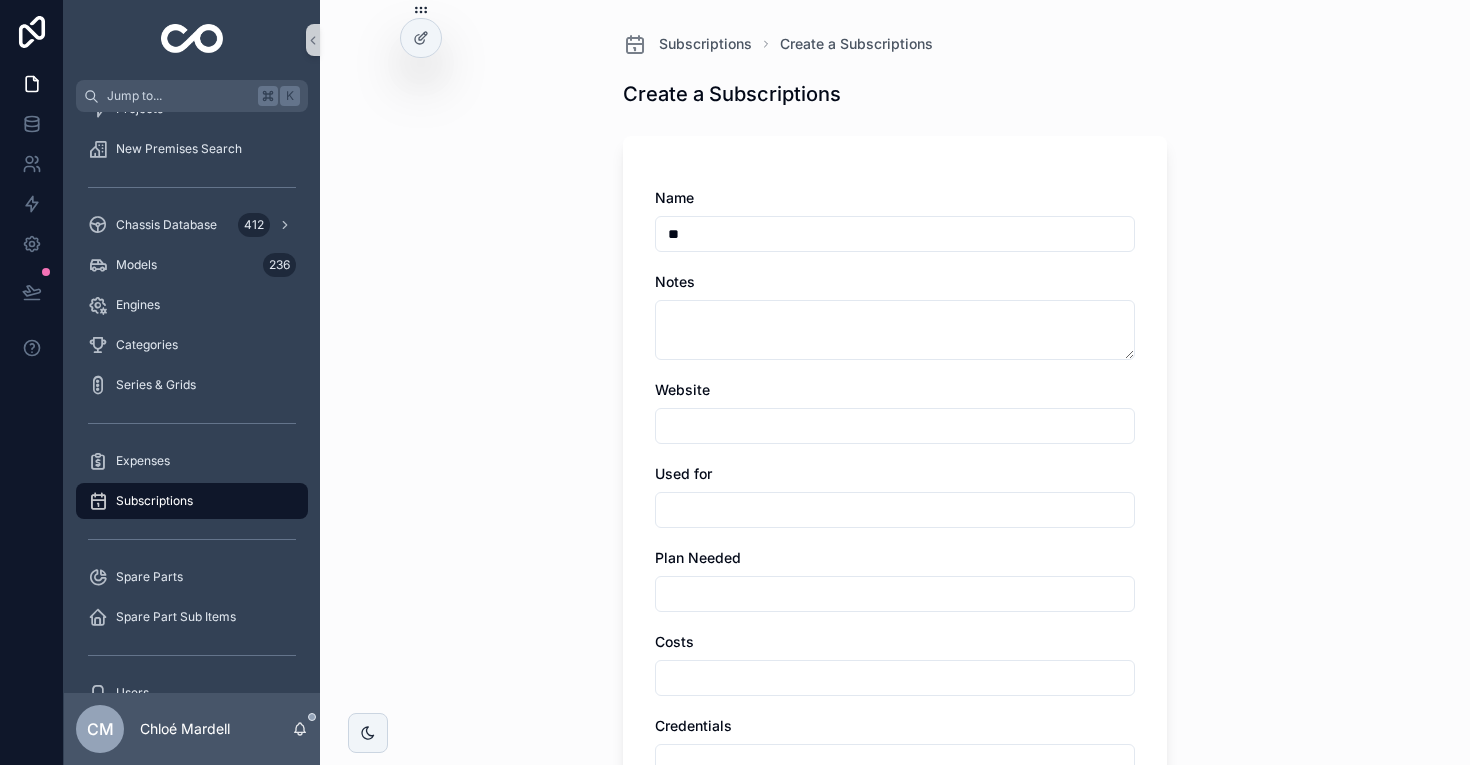 type on "*" 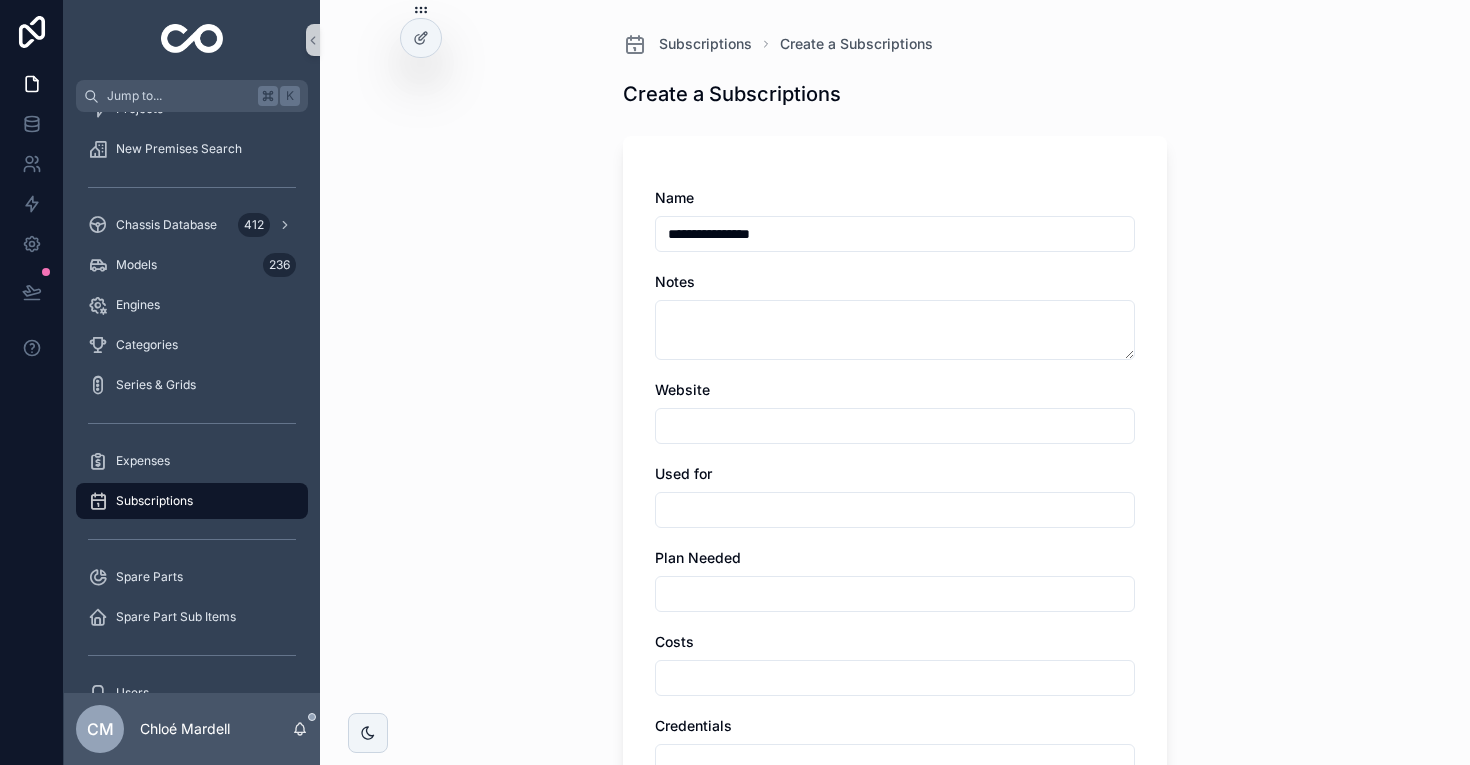 type on "**********" 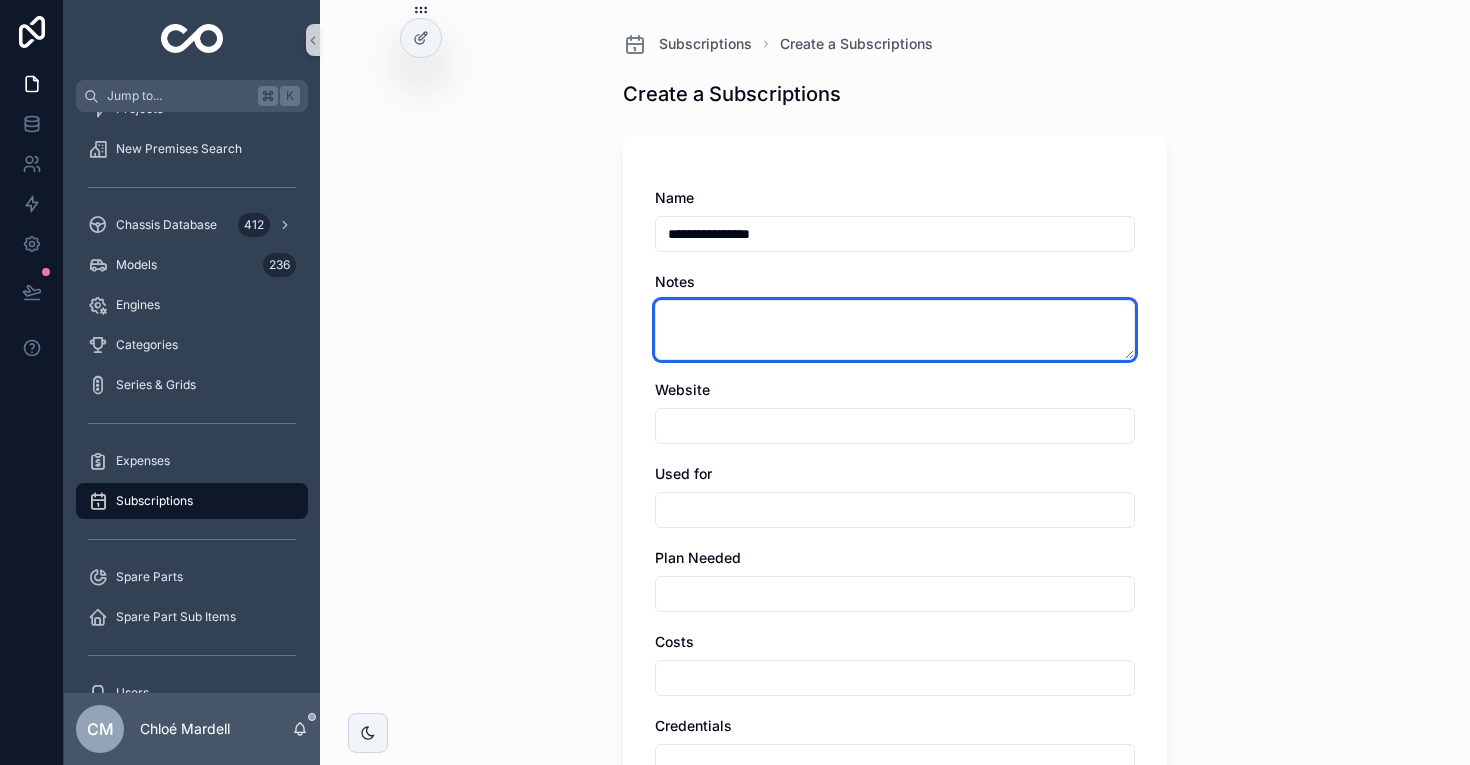 click at bounding box center (895, 330) 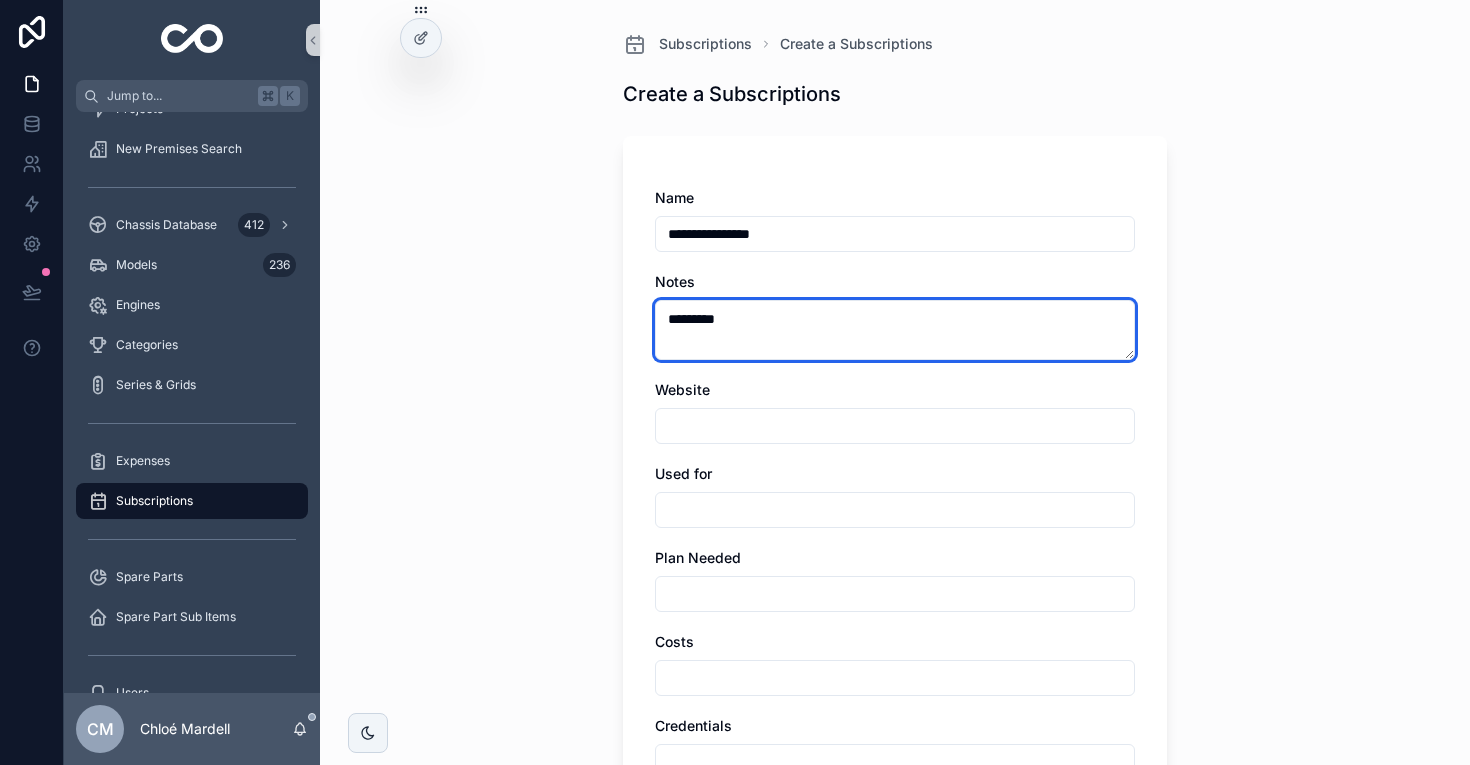 type on "*********" 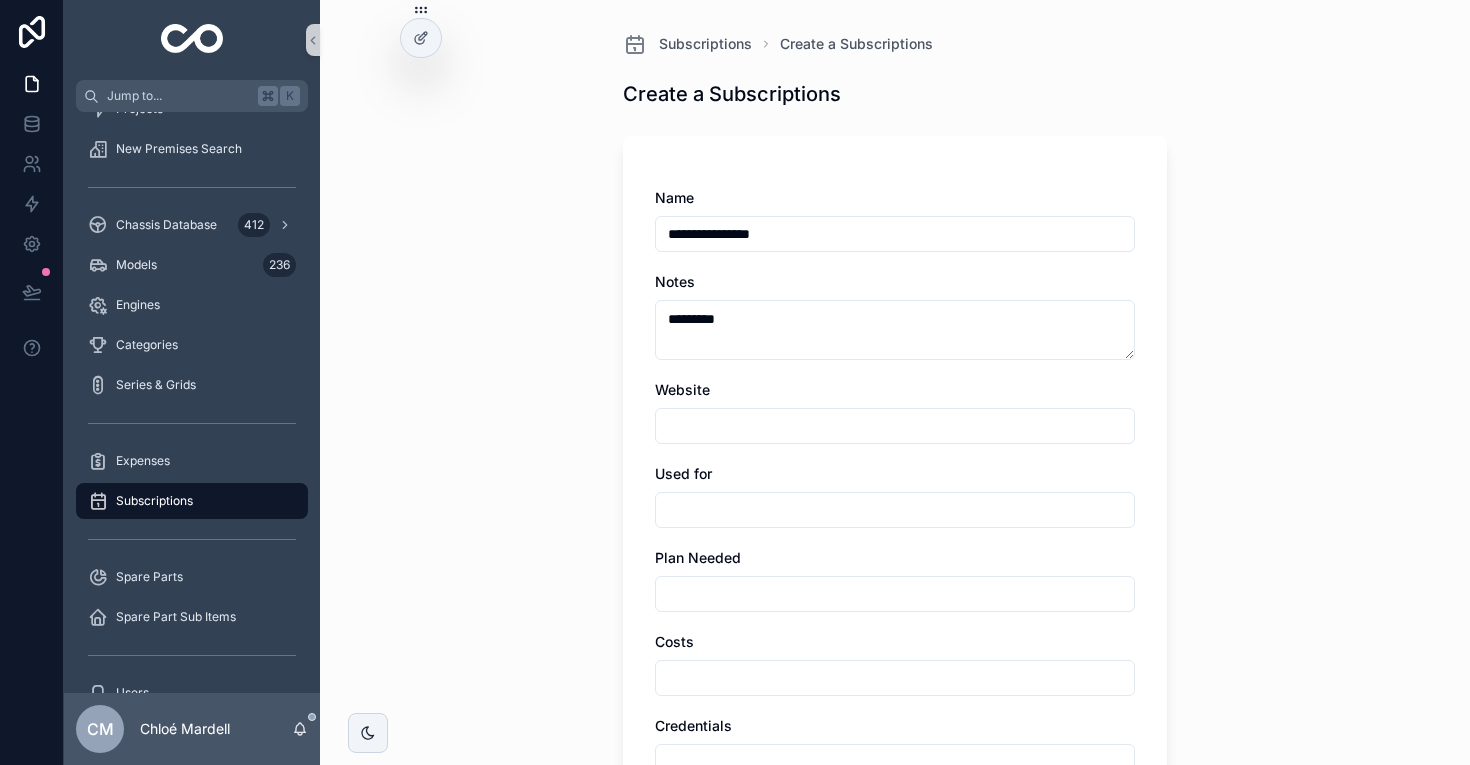 click at bounding box center (895, 426) 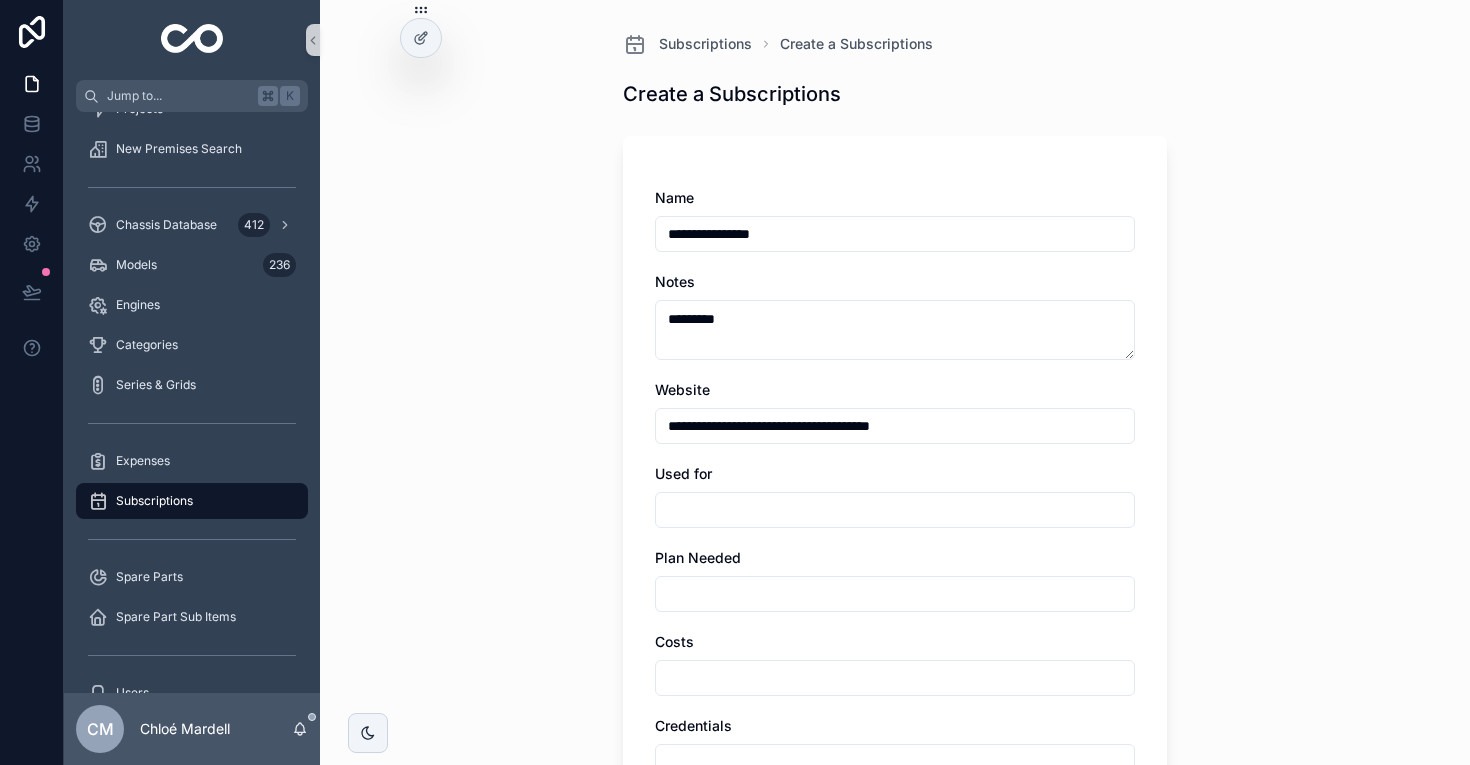 type on "**********" 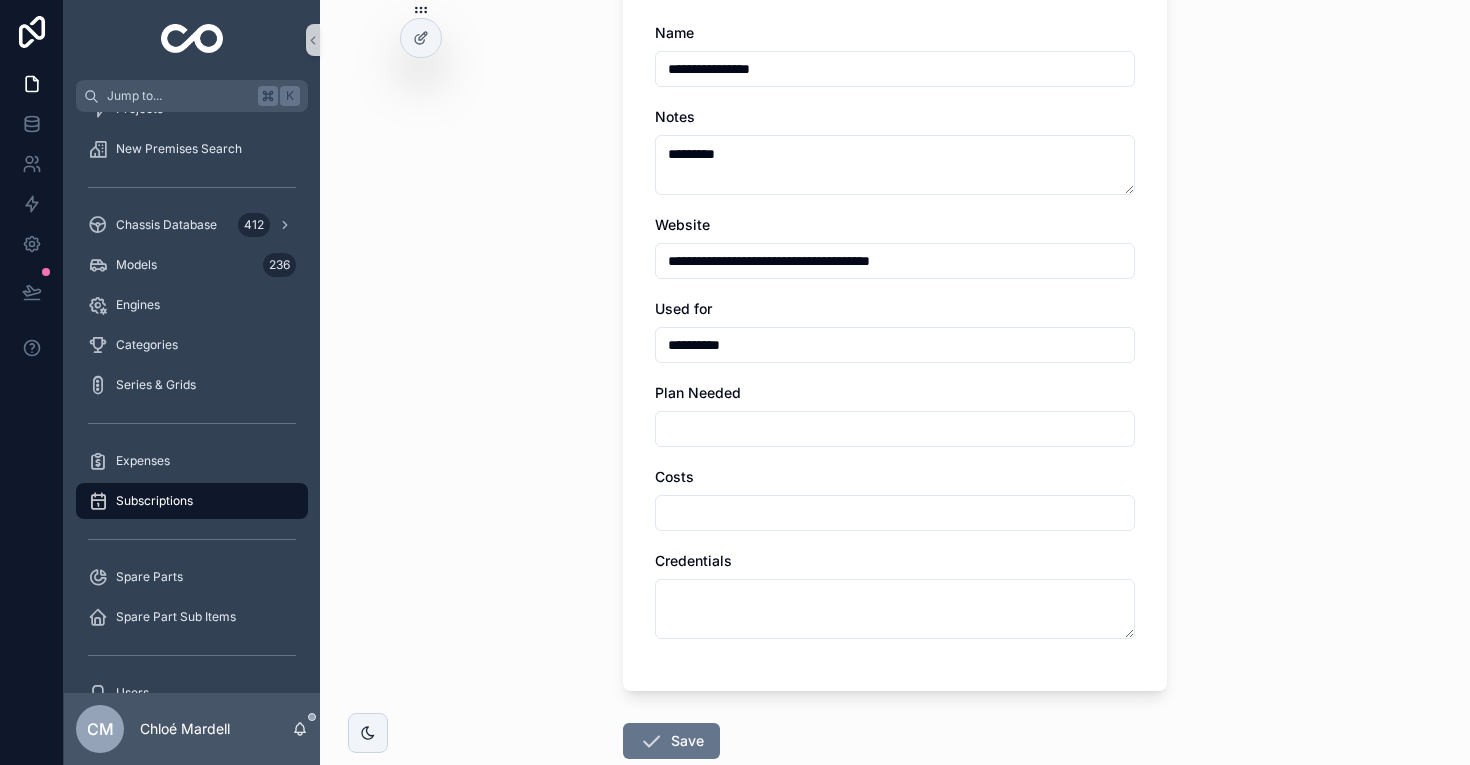 scroll, scrollTop: 169, scrollLeft: 0, axis: vertical 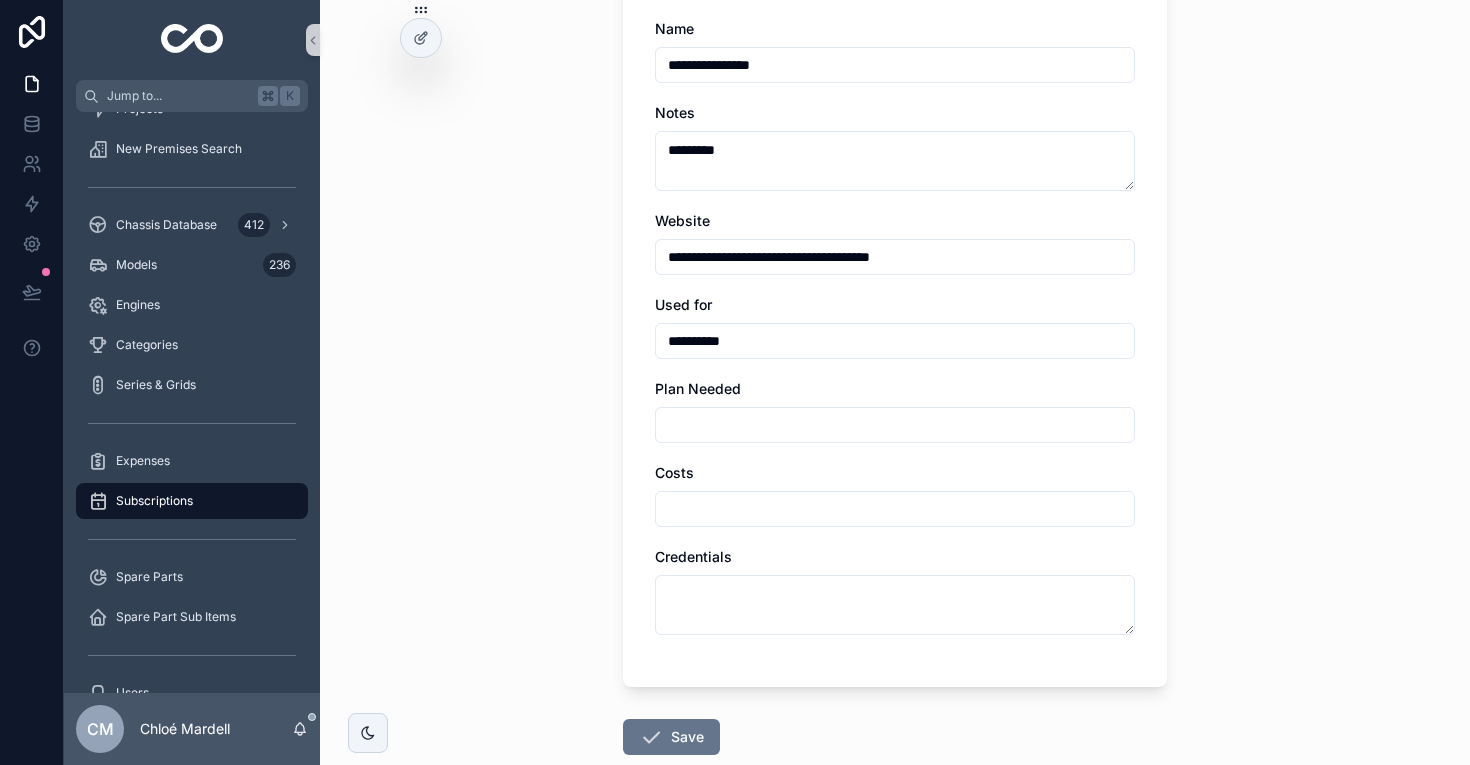 type on "*********" 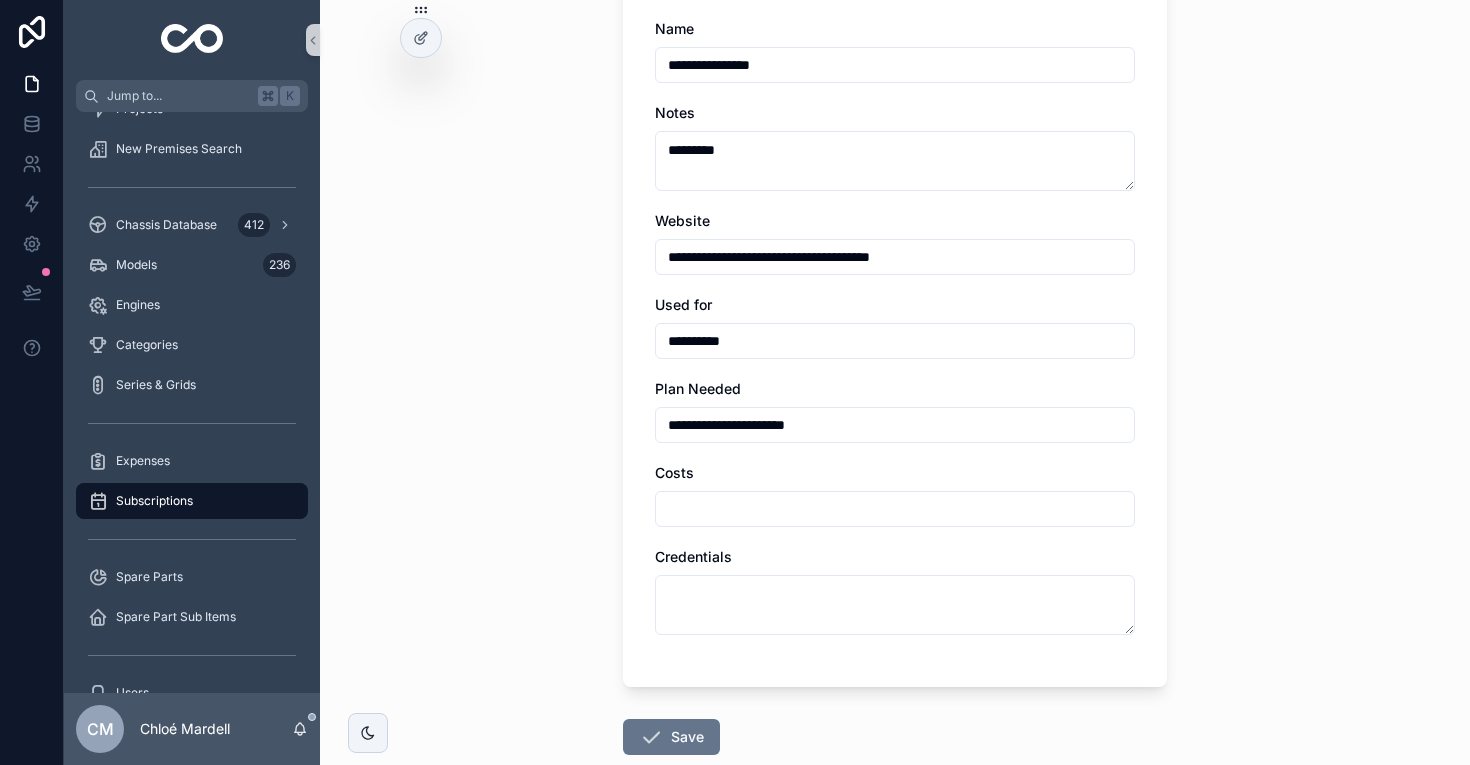 type on "**********" 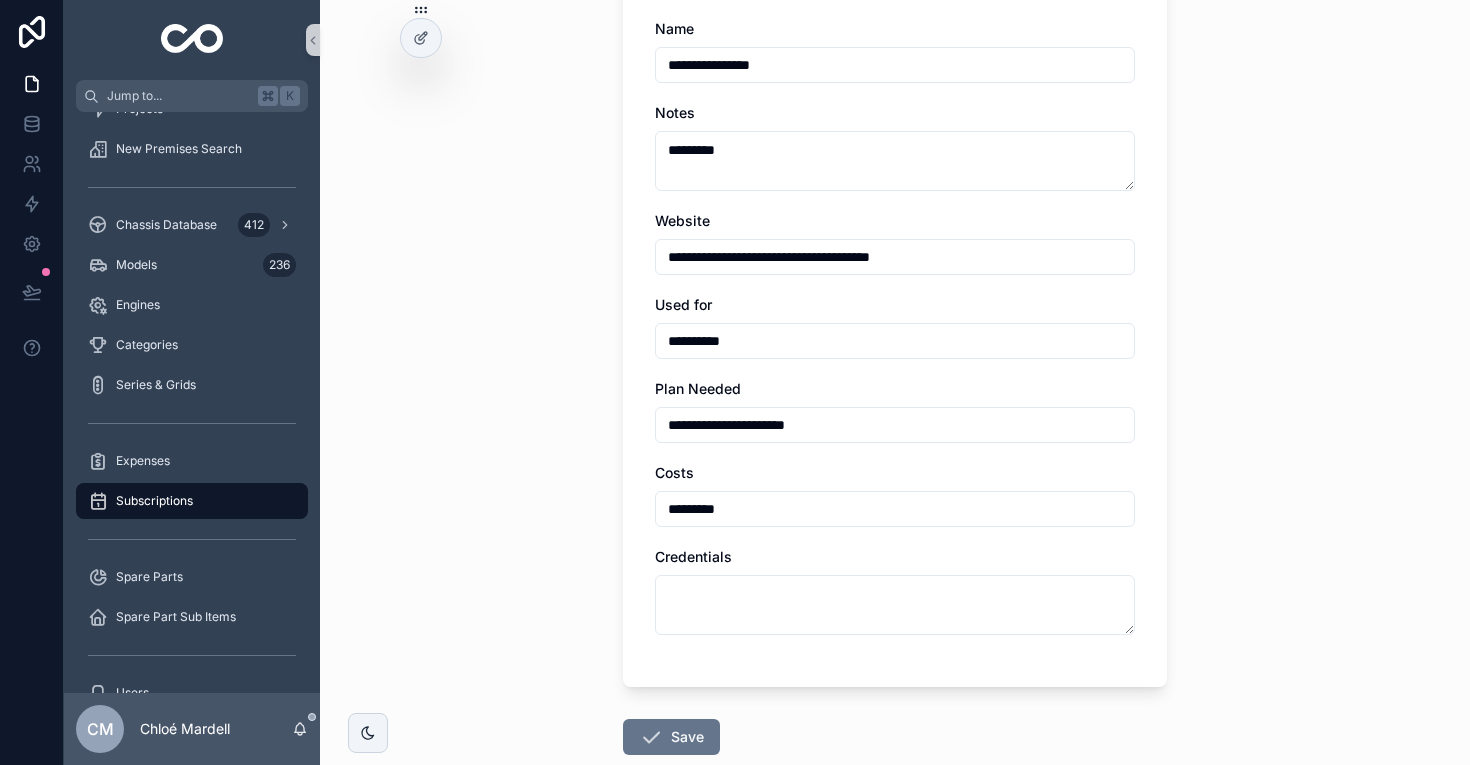 type on "*********" 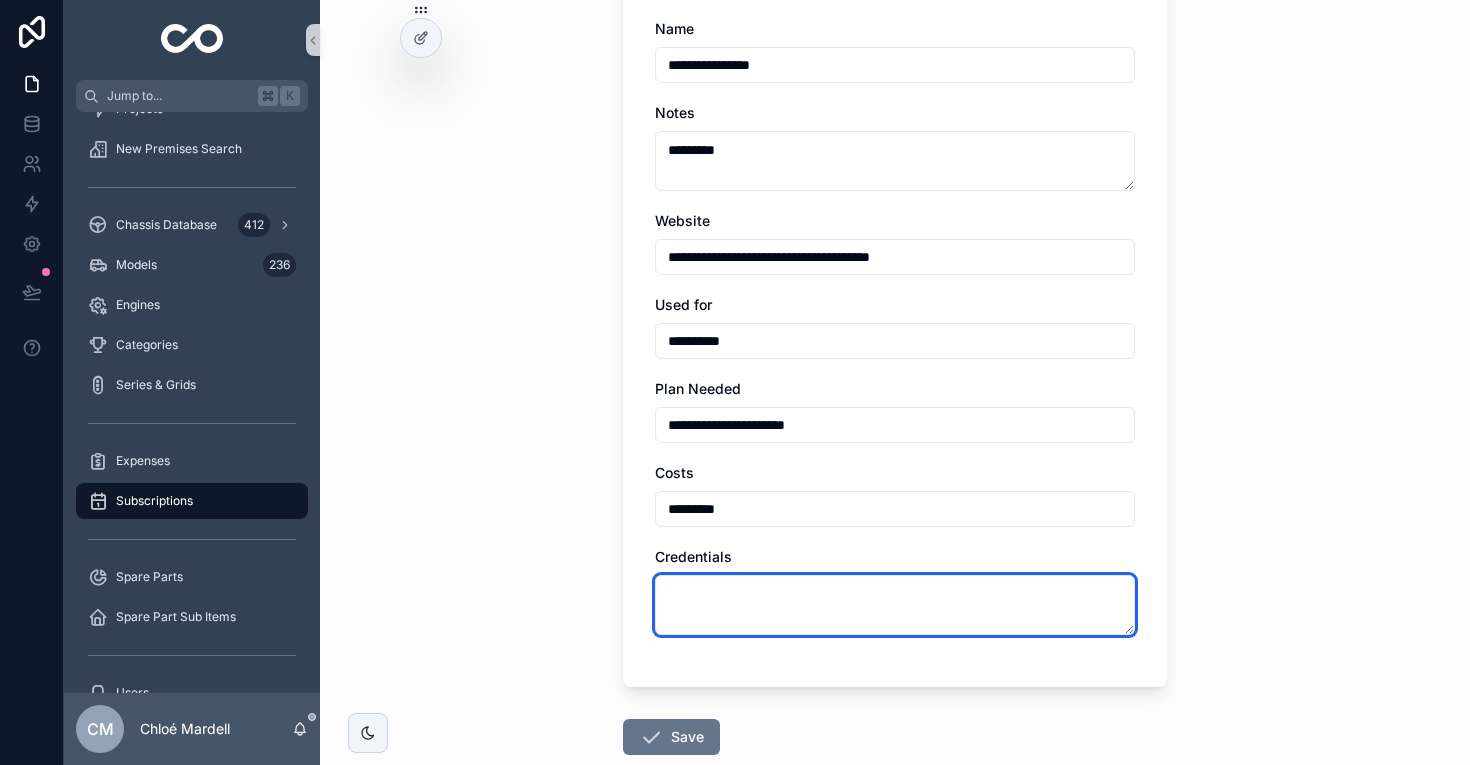 click at bounding box center [895, 605] 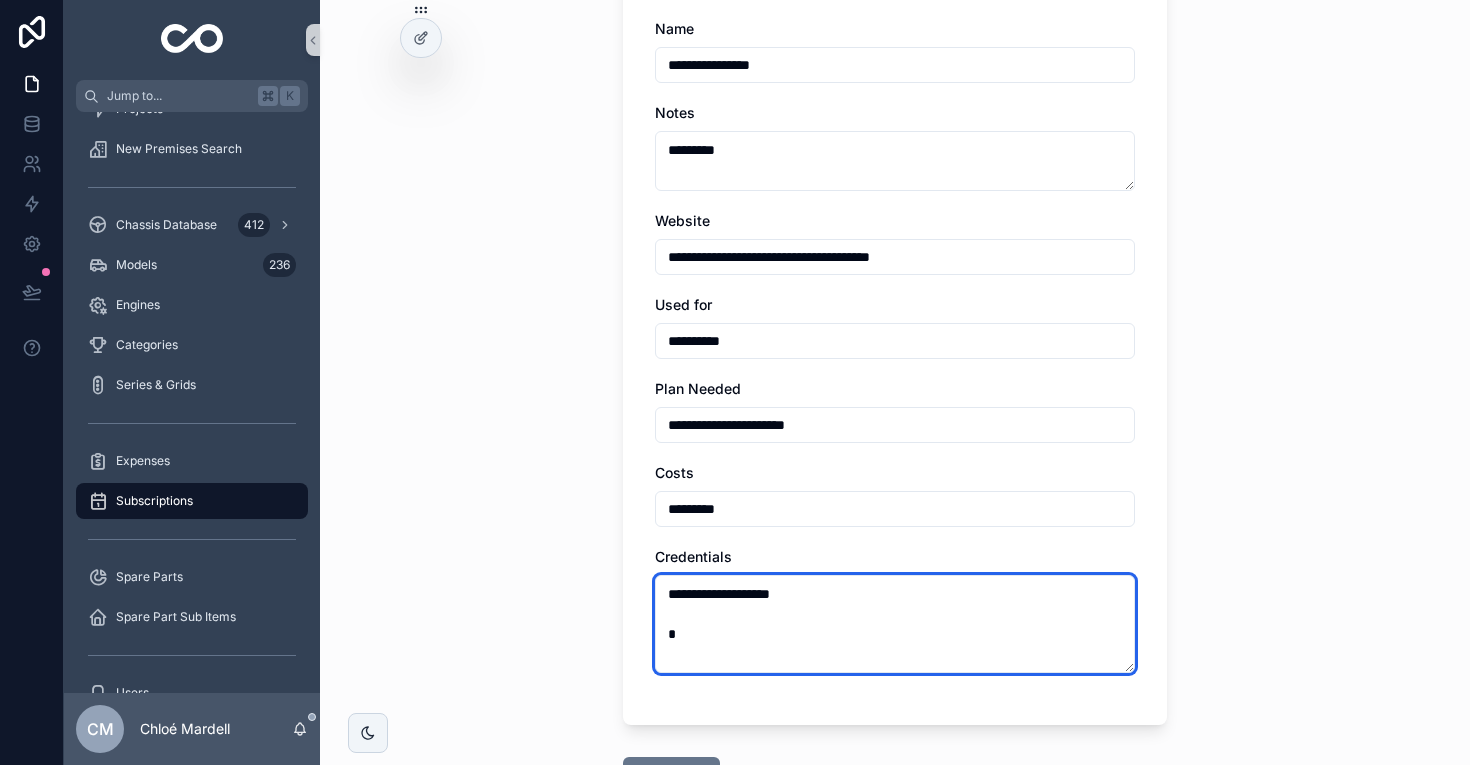 scroll, scrollTop: 0, scrollLeft: 0, axis: both 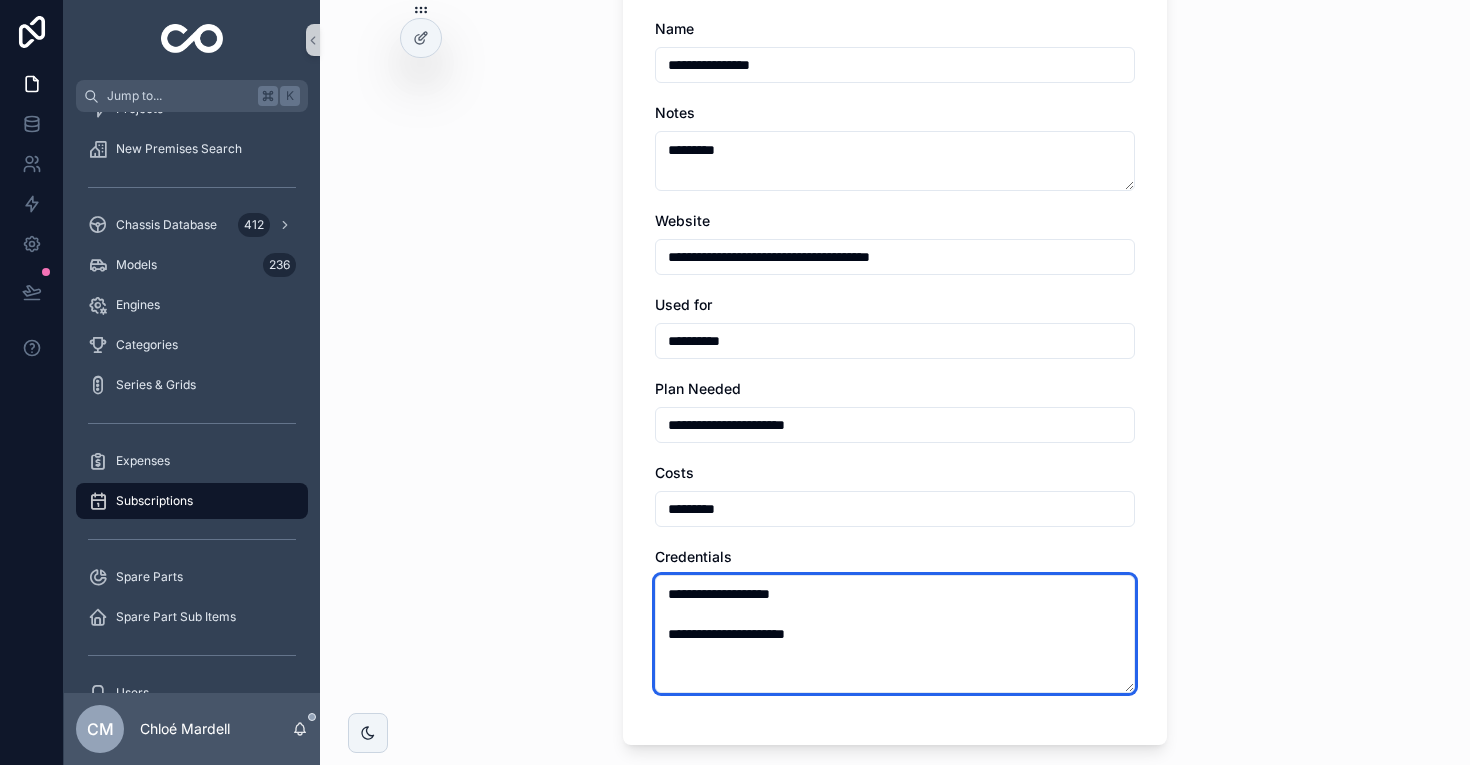 type on "**********" 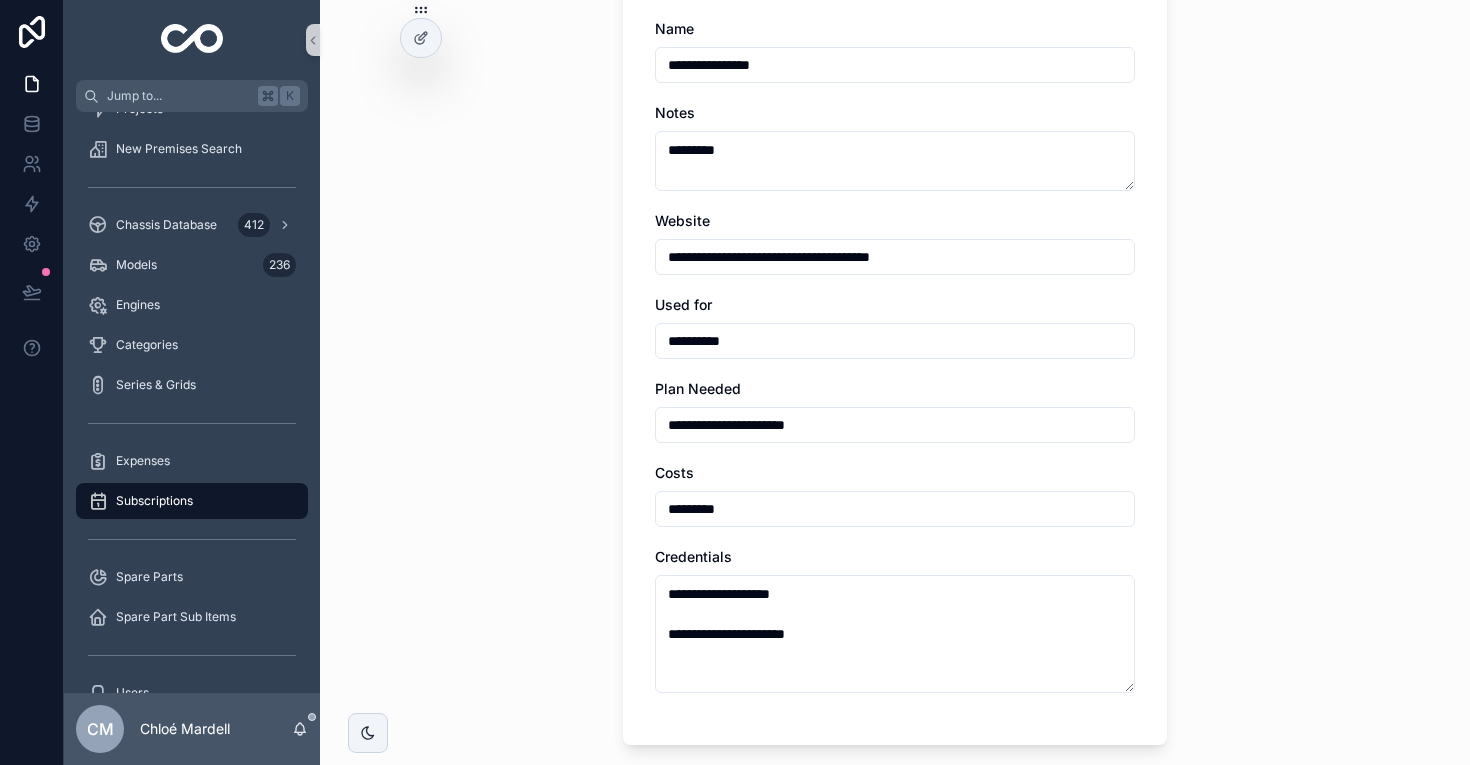 click on "**********" at bounding box center [895, 213] 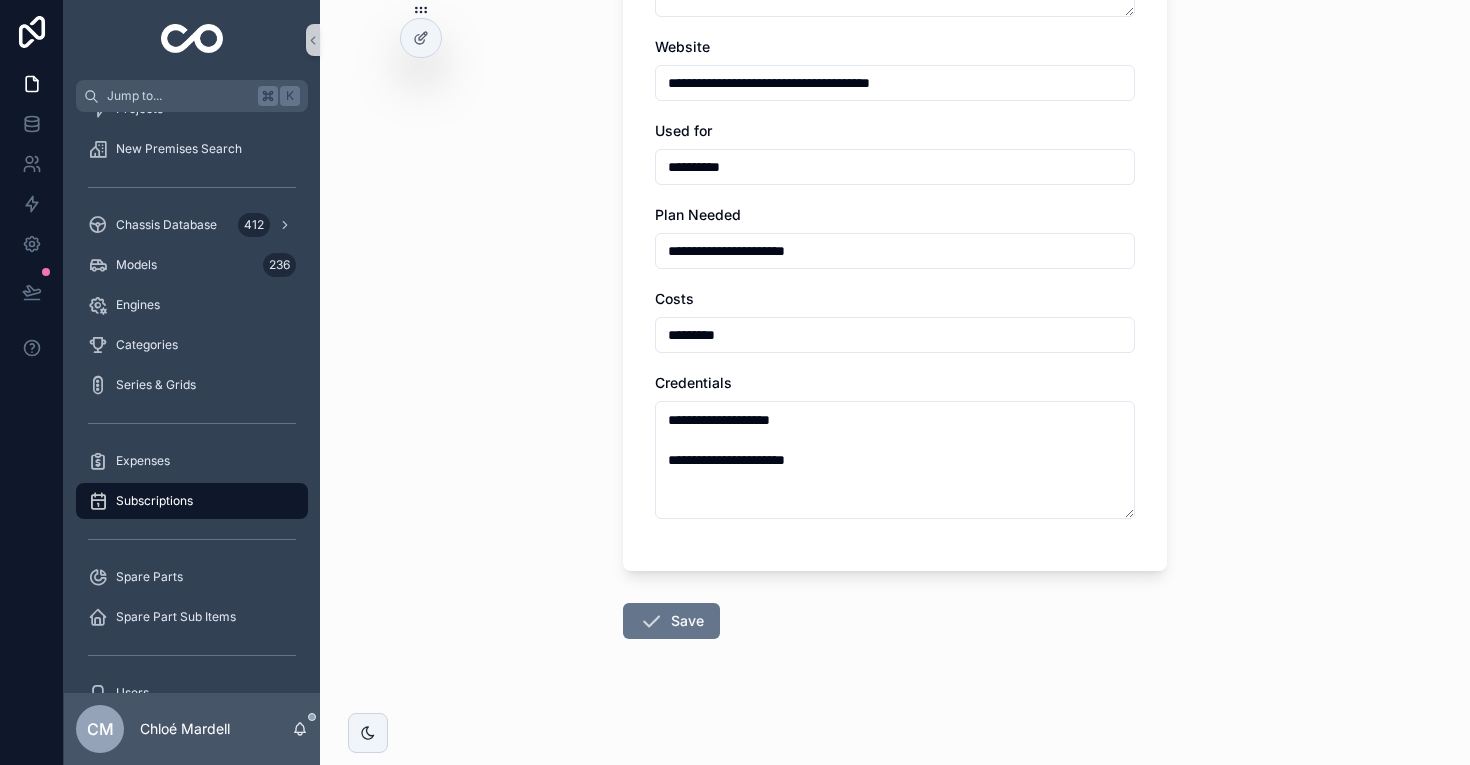 scroll, scrollTop: 345, scrollLeft: 0, axis: vertical 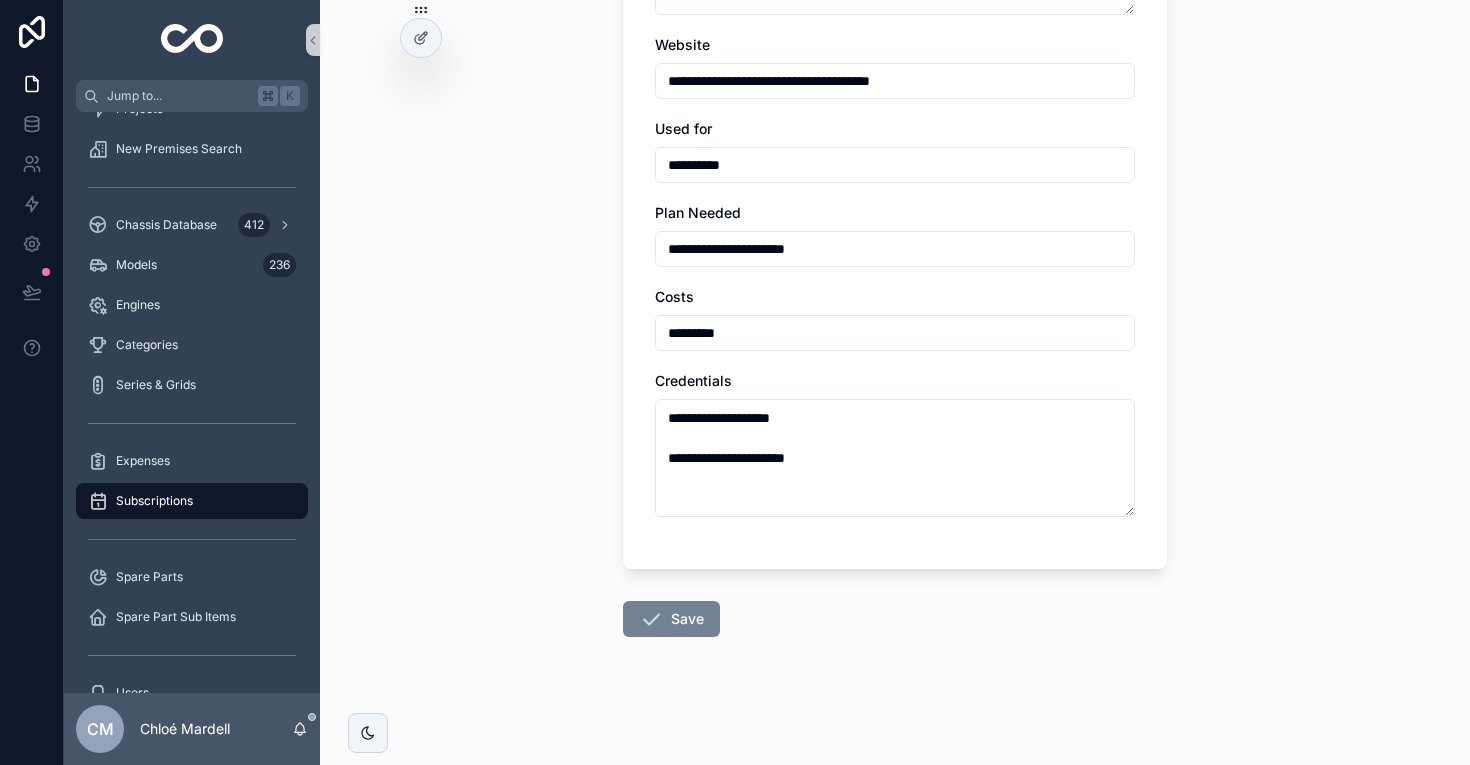 click on "Save" at bounding box center (671, 619) 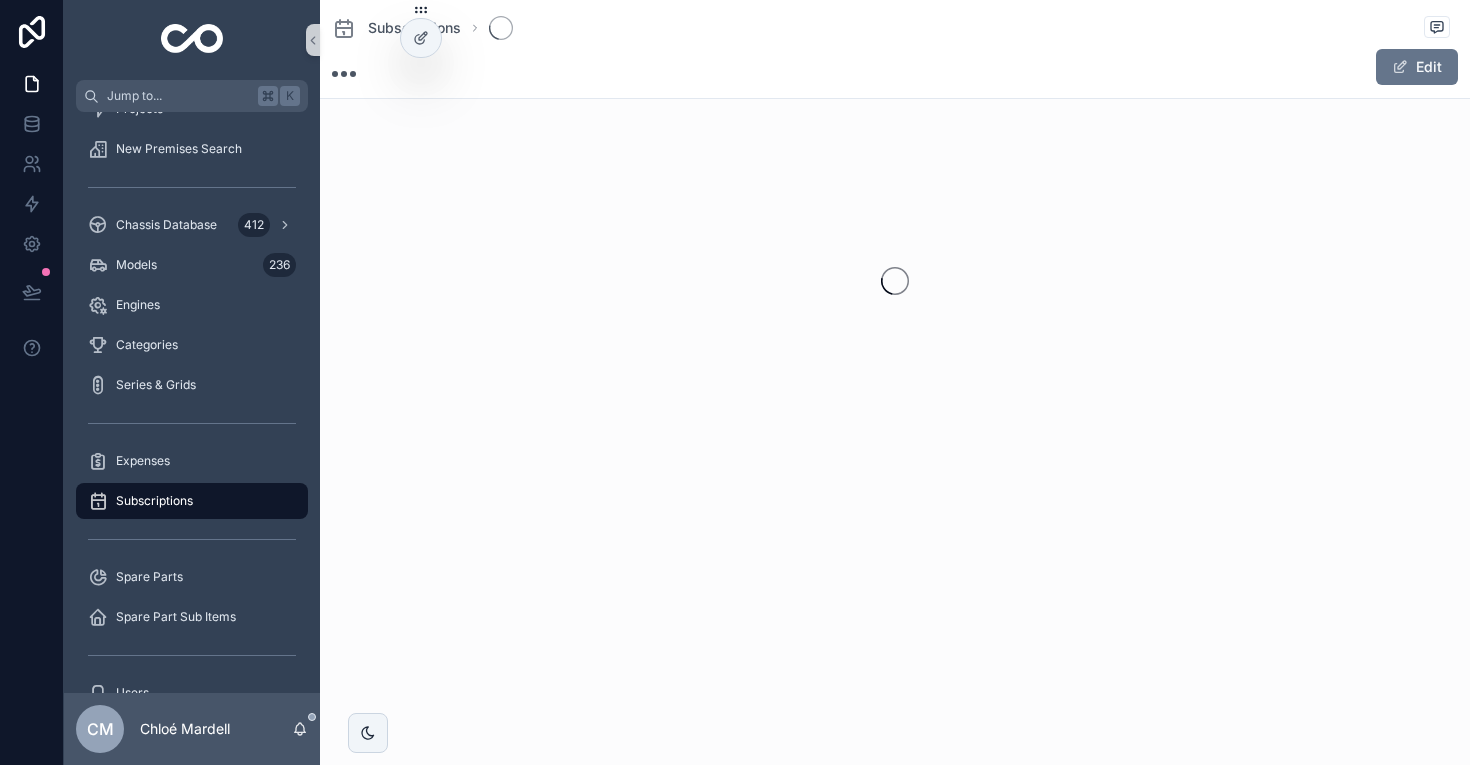 scroll, scrollTop: 0, scrollLeft: 0, axis: both 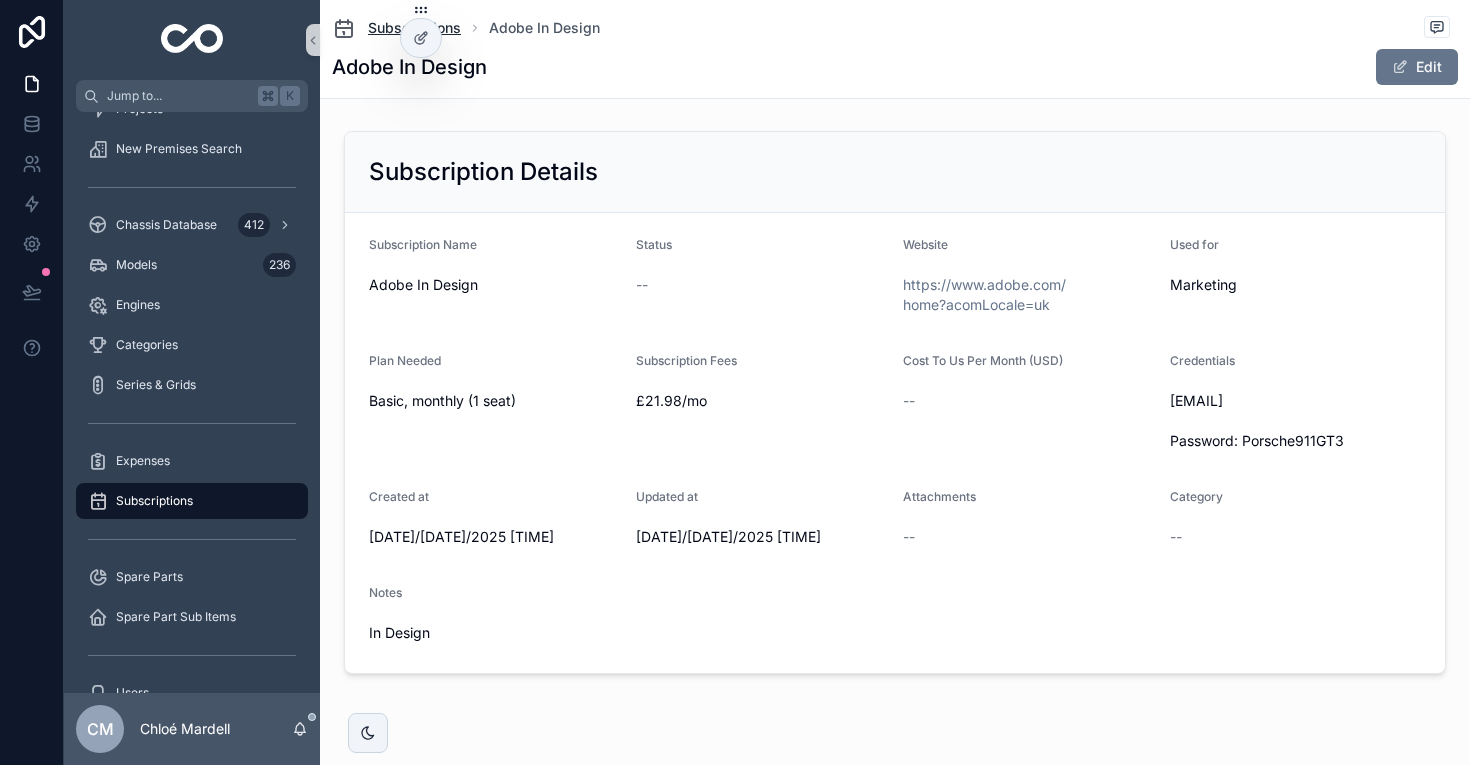 click on "Subscriptions" at bounding box center [414, 28] 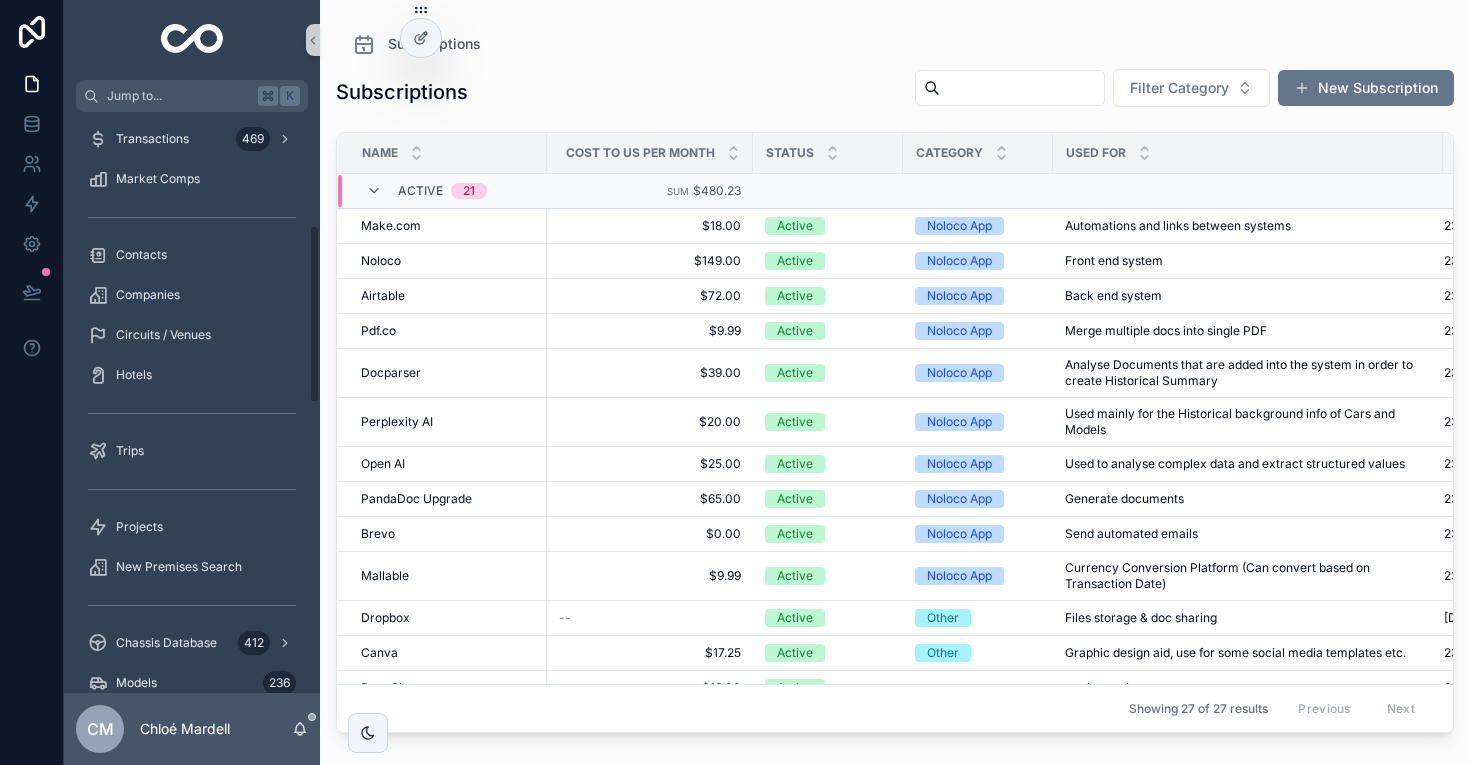 scroll, scrollTop: 0, scrollLeft: 0, axis: both 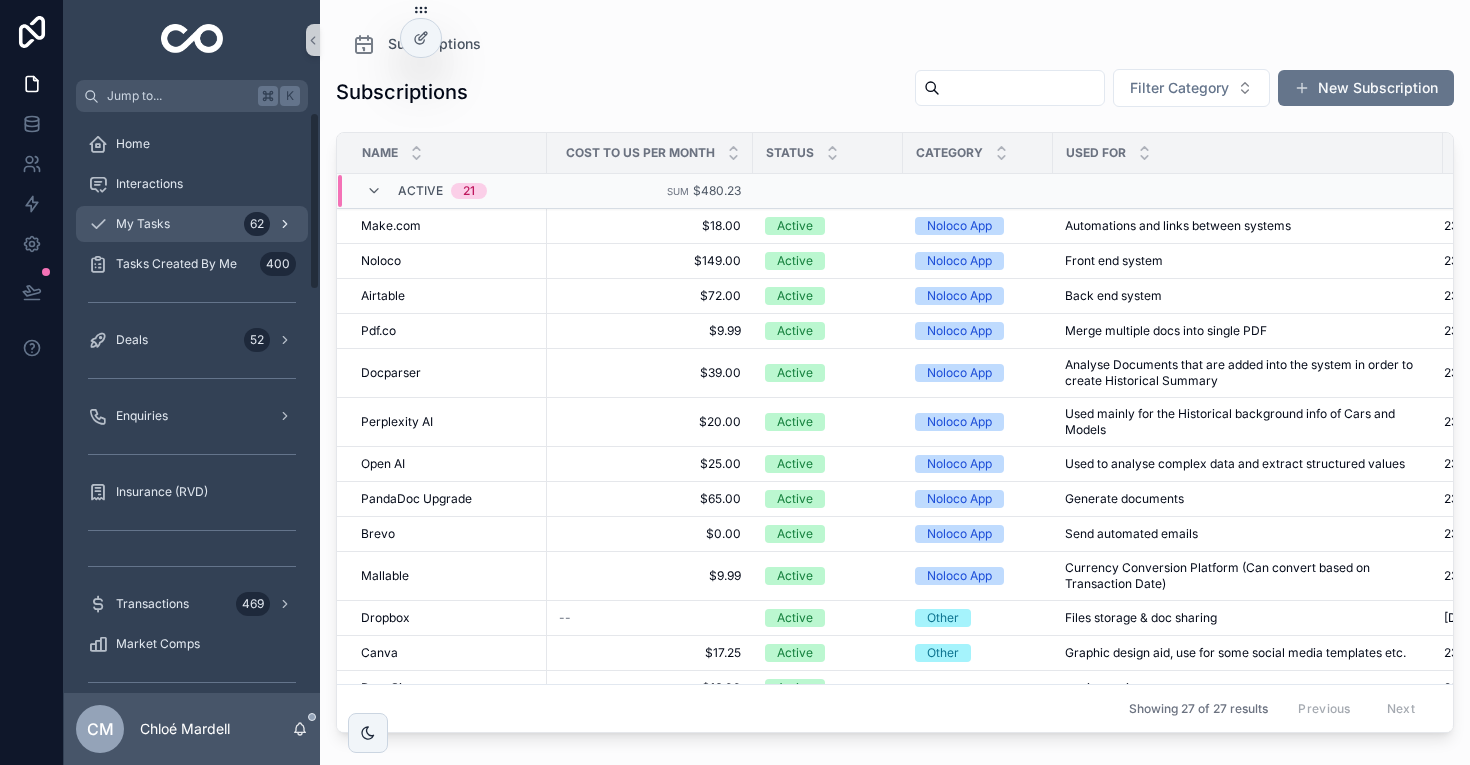 click on "My Tasks" at bounding box center [143, 224] 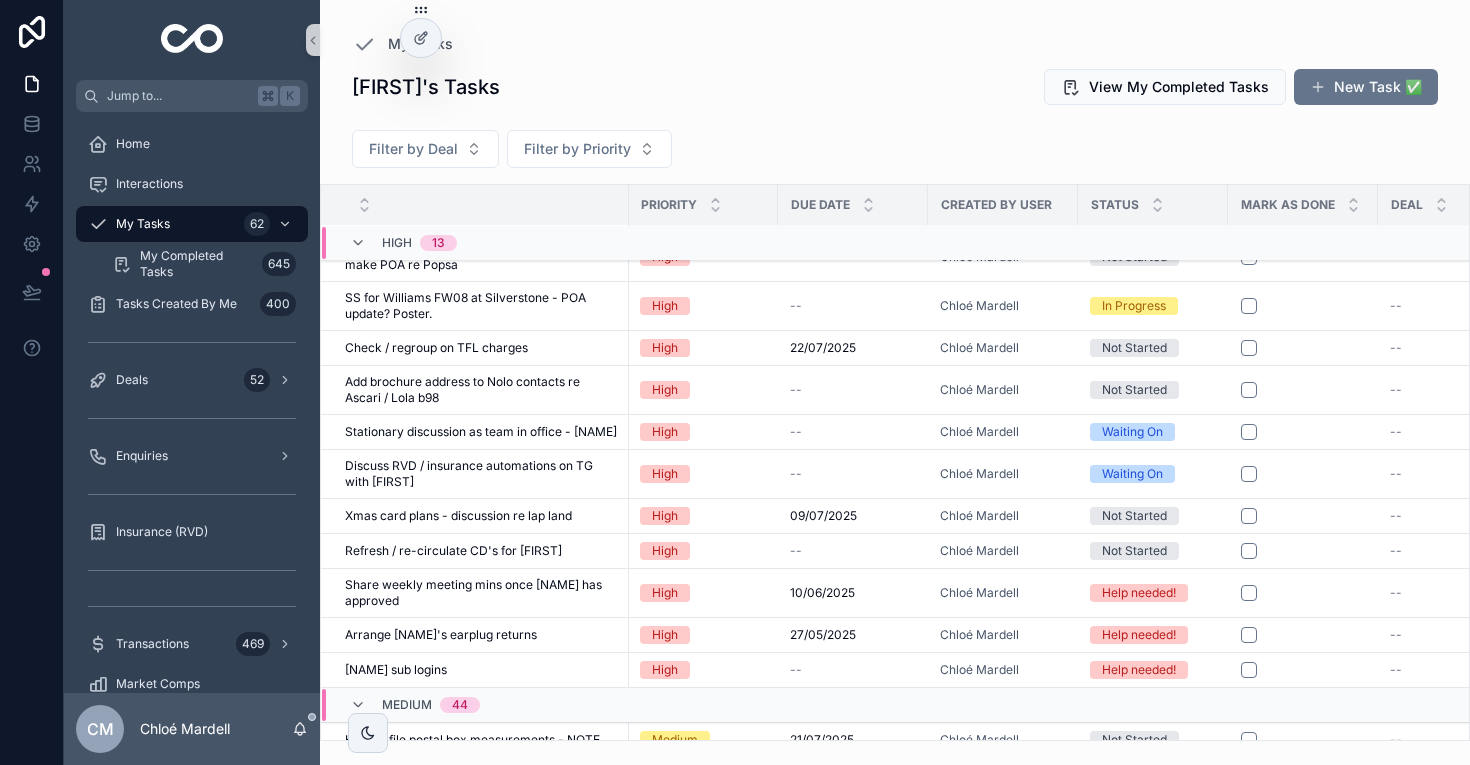 scroll, scrollTop: 0, scrollLeft: 1, axis: horizontal 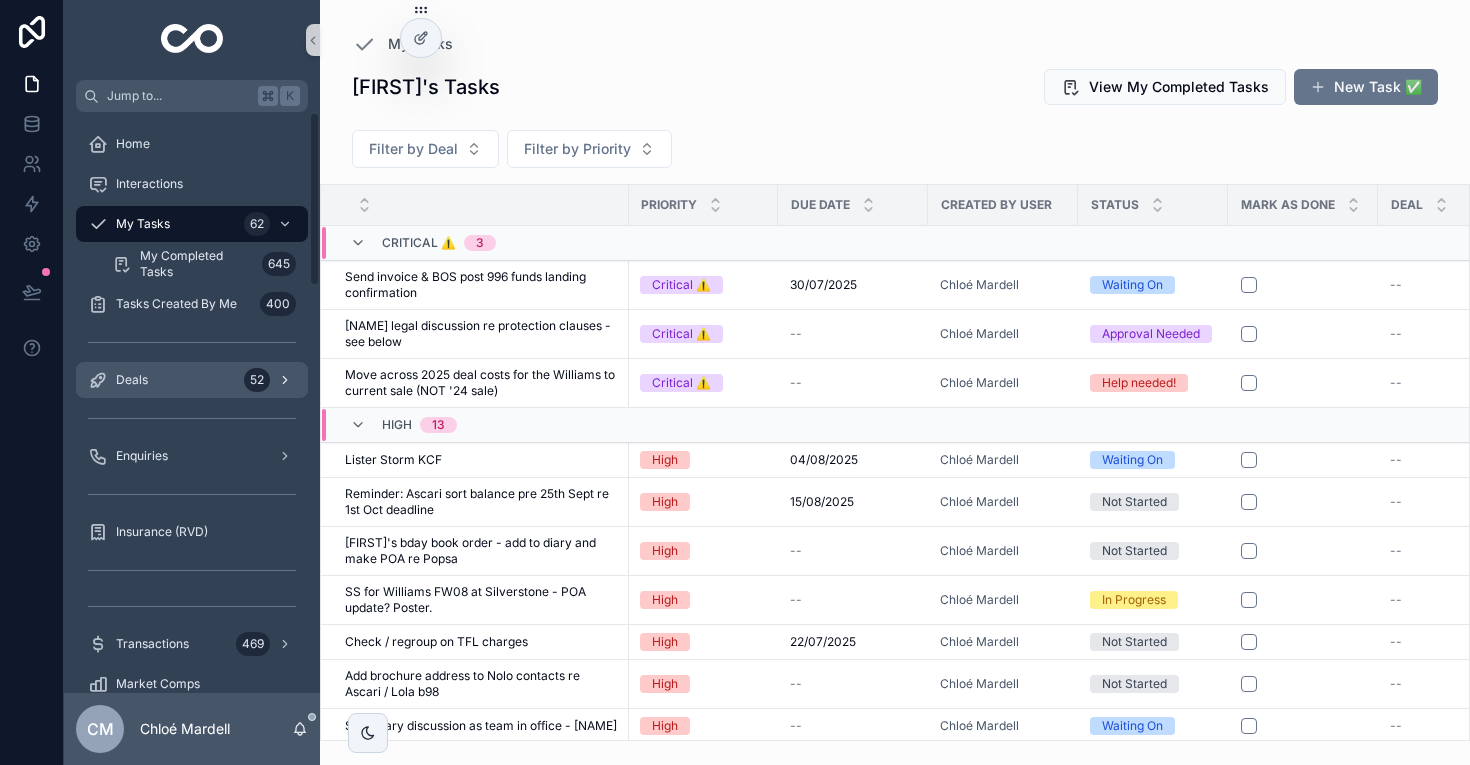click on "Deals 52" at bounding box center [192, 380] 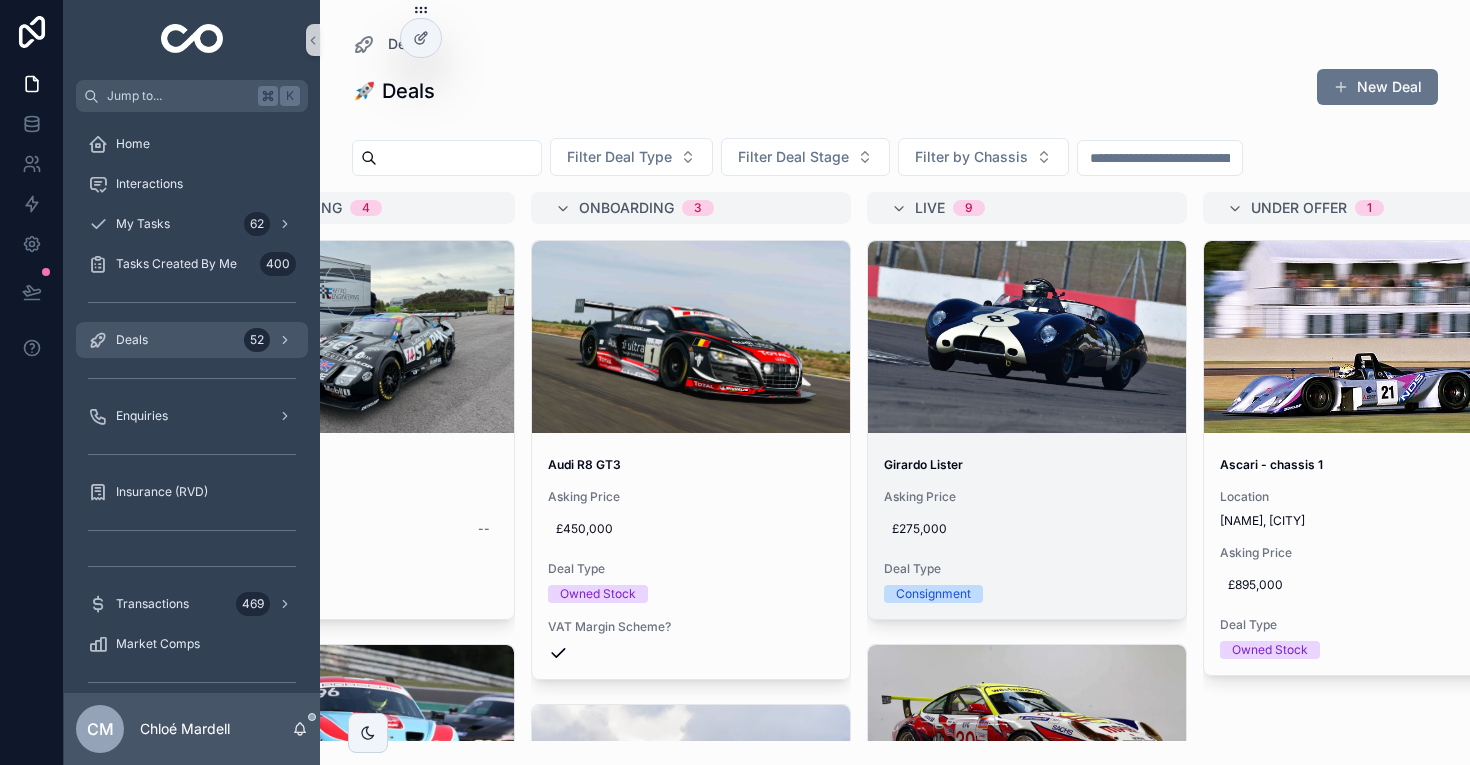 scroll, scrollTop: 0, scrollLeft: 0, axis: both 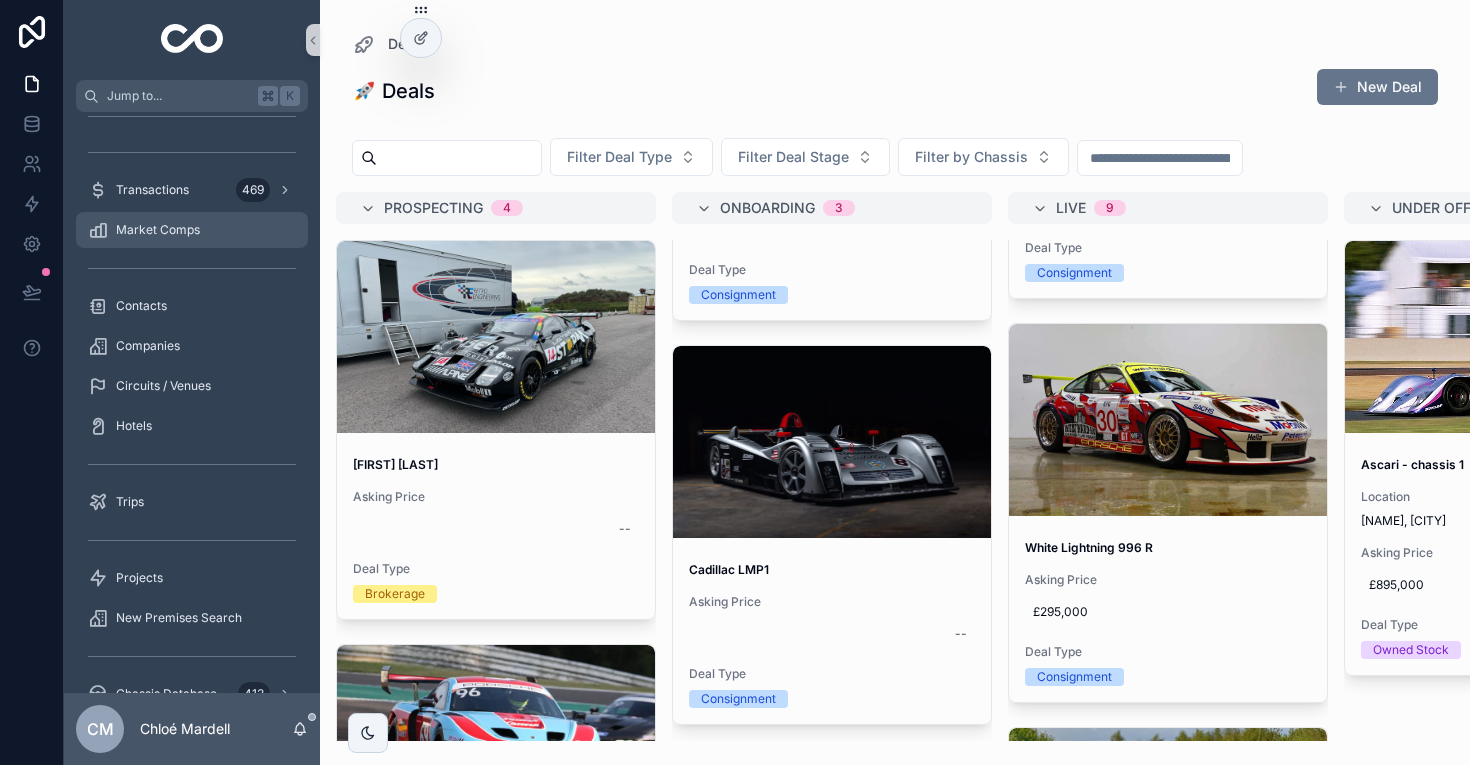 click on "Market Comps" at bounding box center (192, 230) 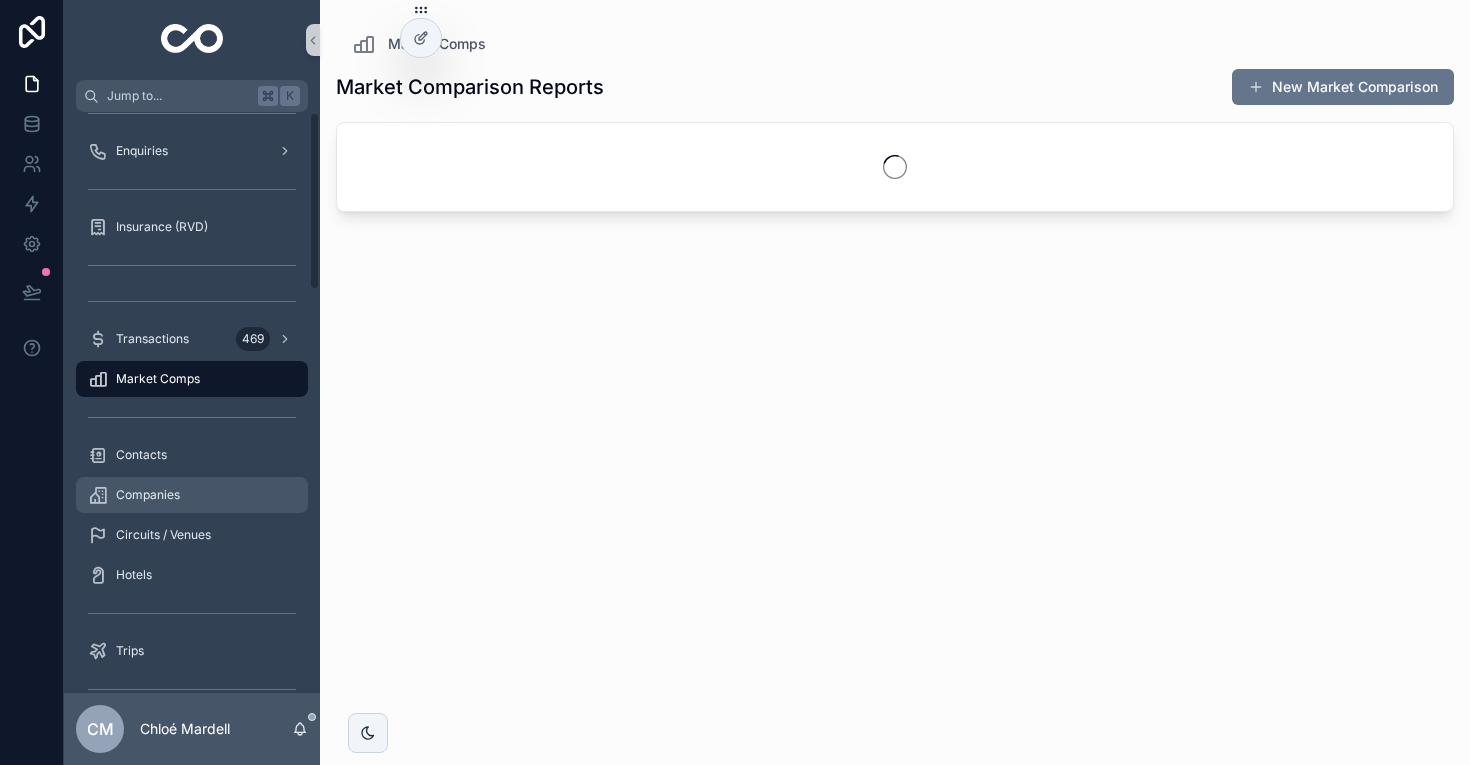 scroll, scrollTop: 0, scrollLeft: 0, axis: both 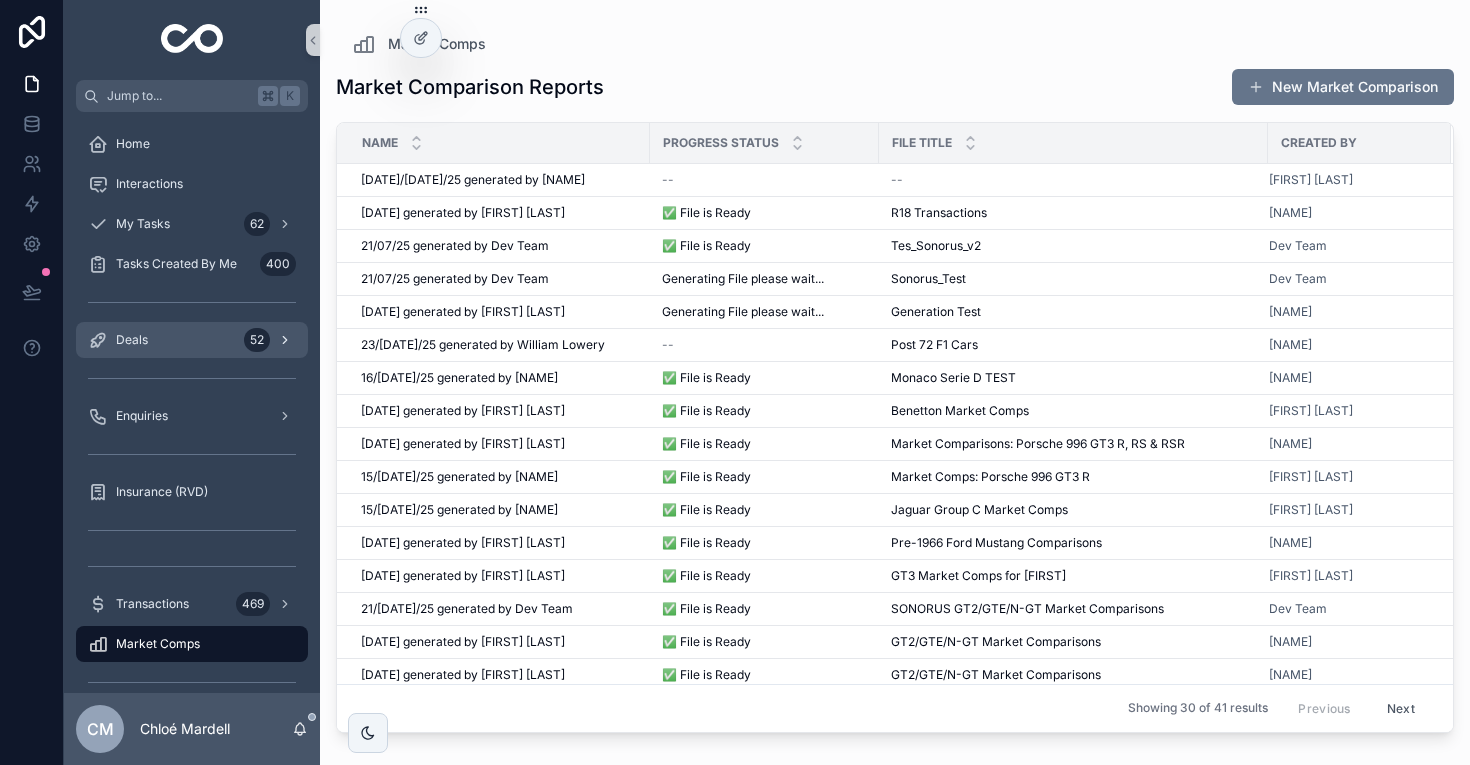 click on "Deals 52" at bounding box center [192, 340] 